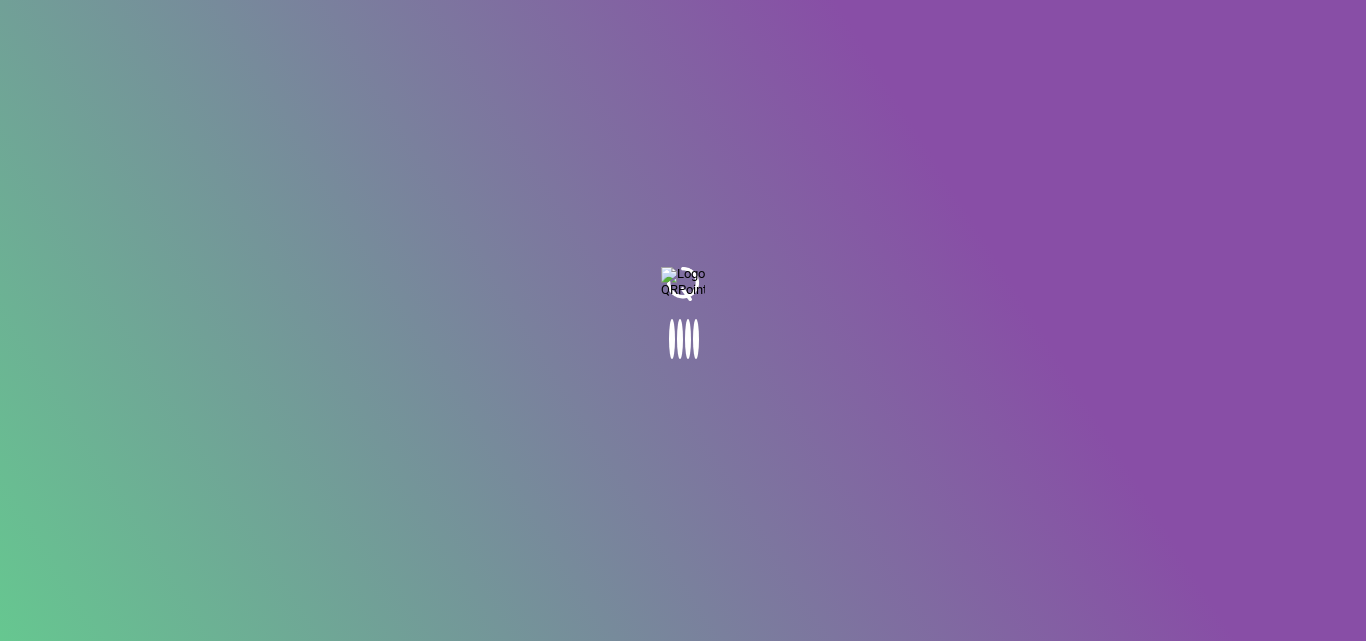 scroll, scrollTop: 0, scrollLeft: 0, axis: both 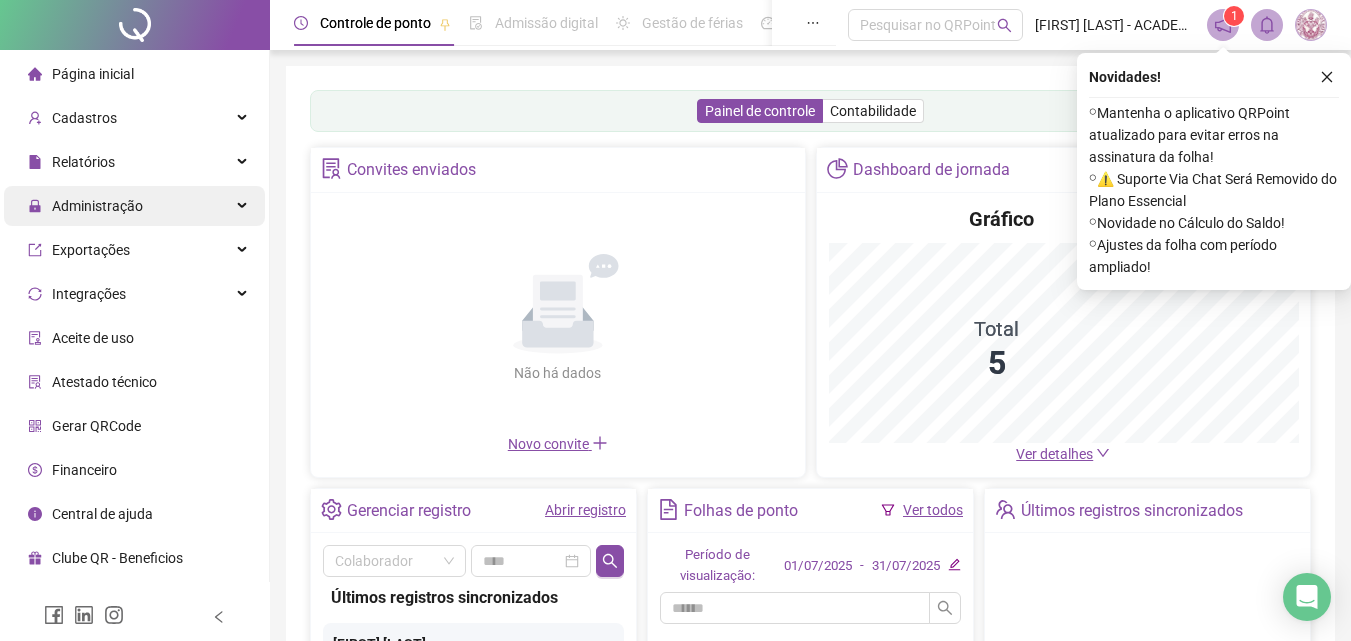 click on "Administração" at bounding box center (134, 206) 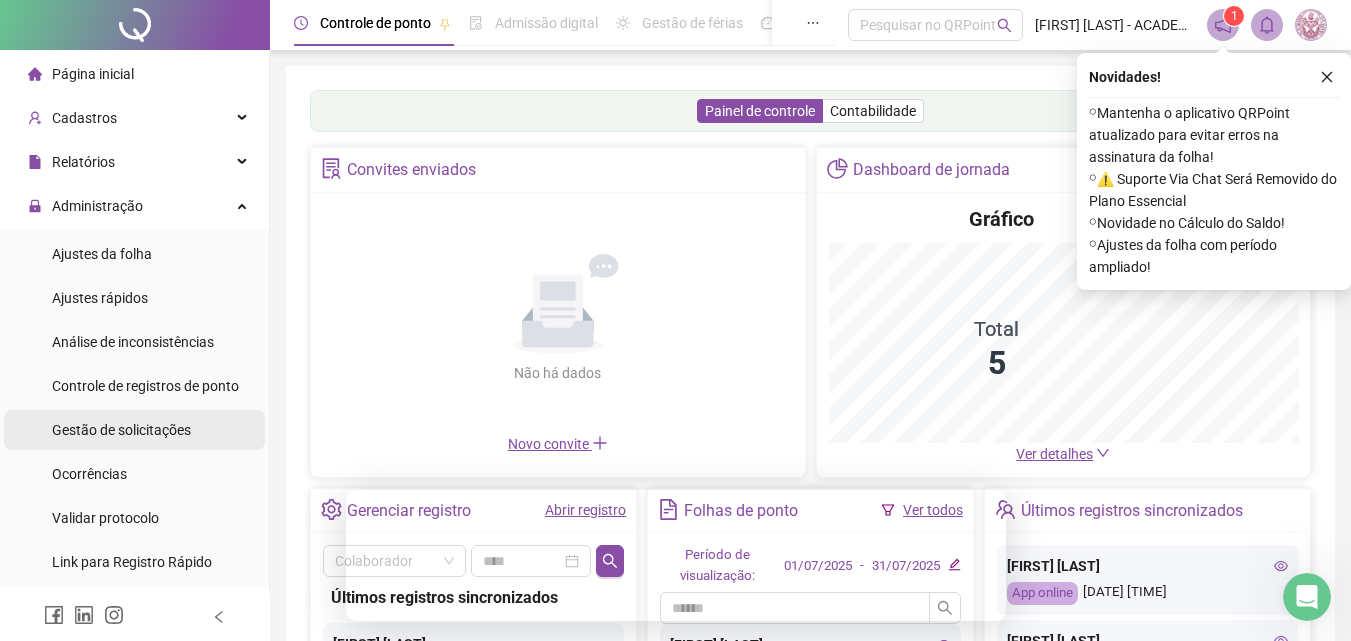 click on "Gestão de solicitações" at bounding box center [121, 430] 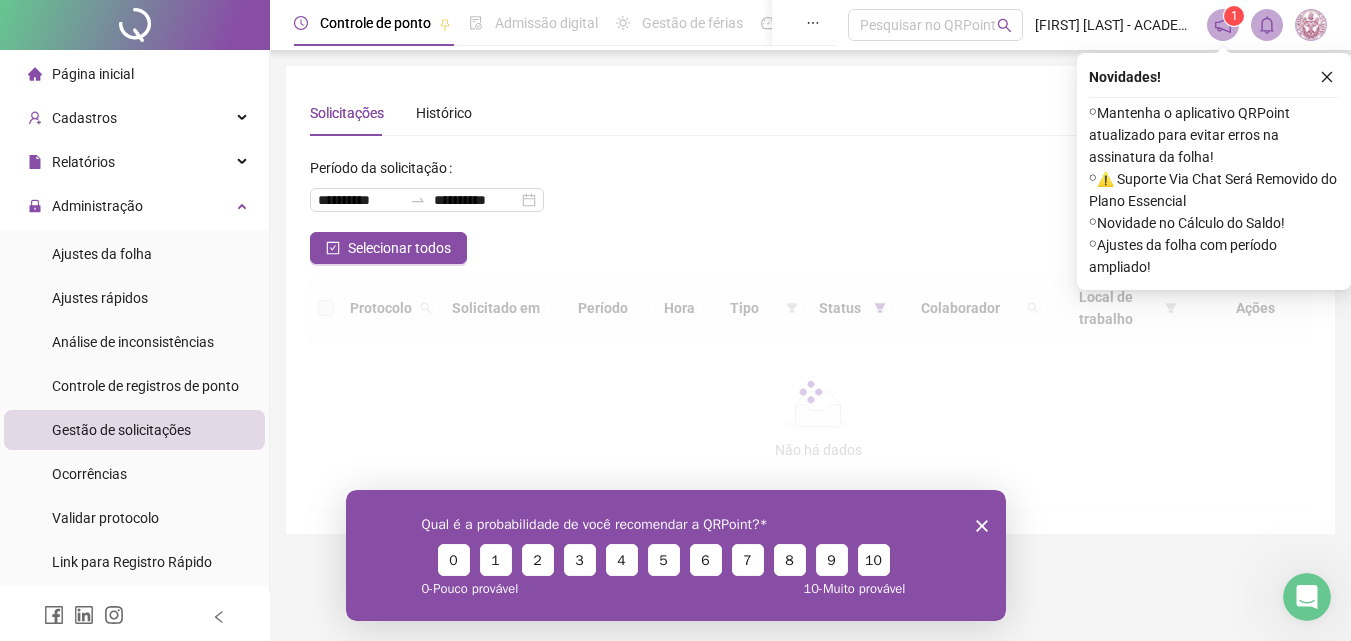 scroll, scrollTop: 0, scrollLeft: 0, axis: both 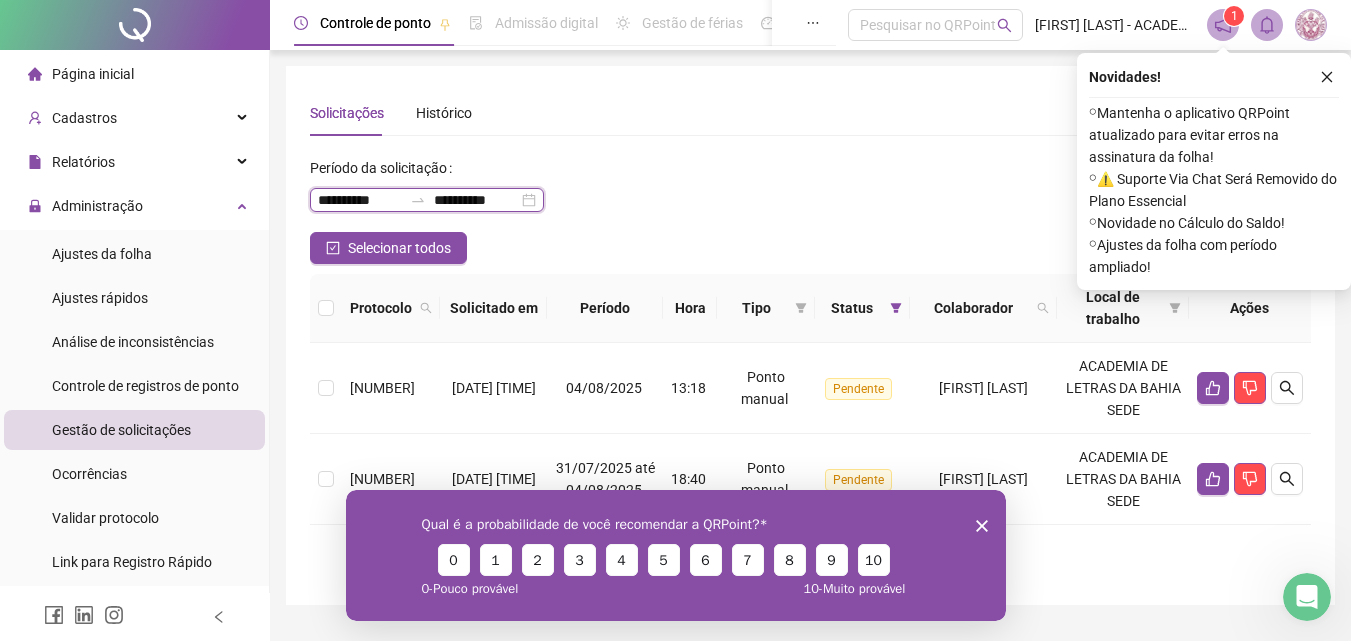 click on "**********" at bounding box center (360, 200) 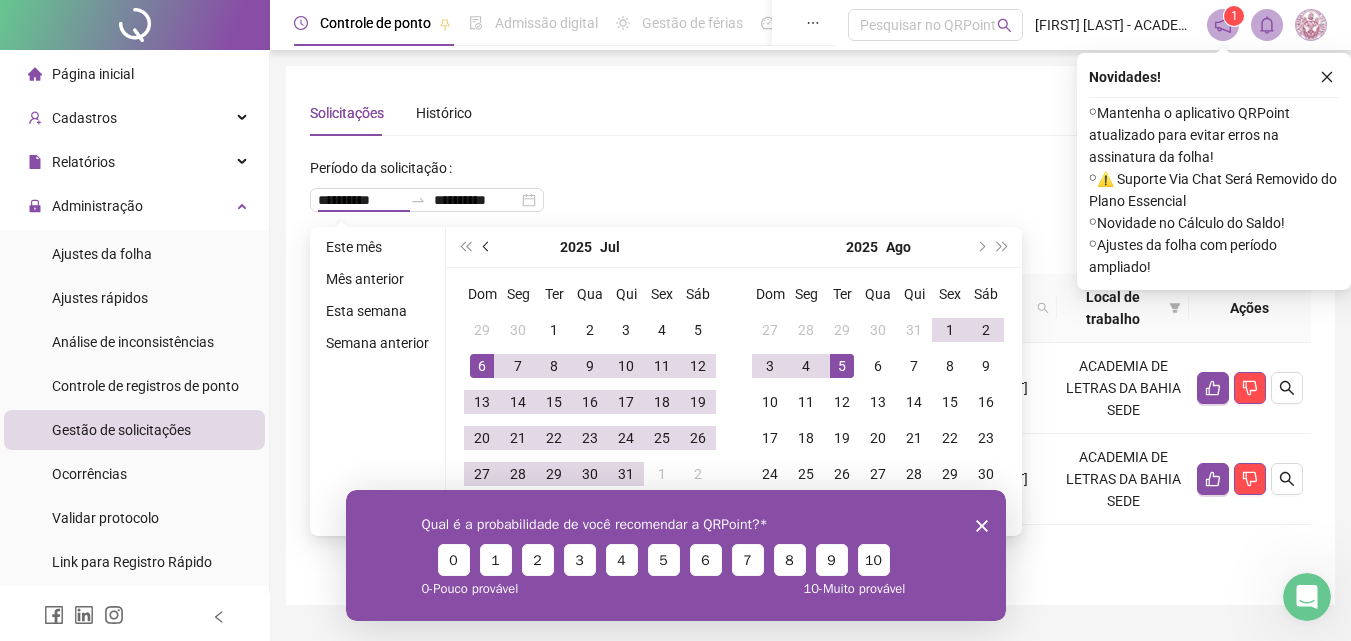 click at bounding box center (487, 247) 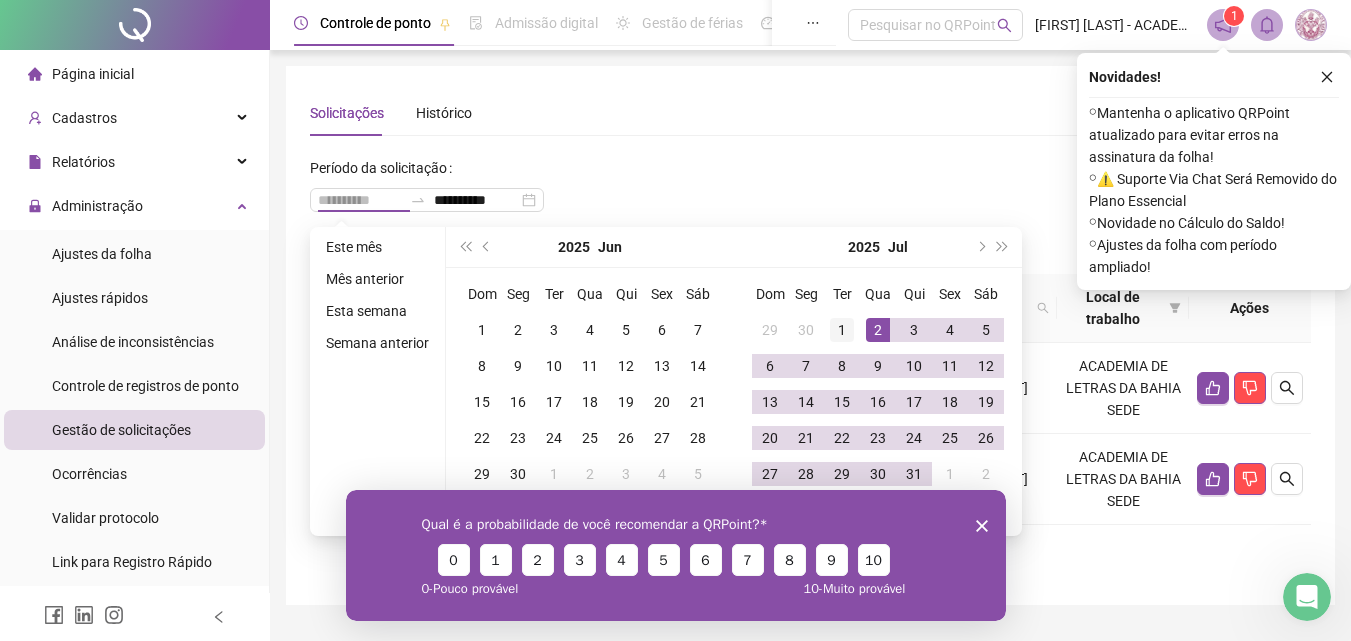 type on "**********" 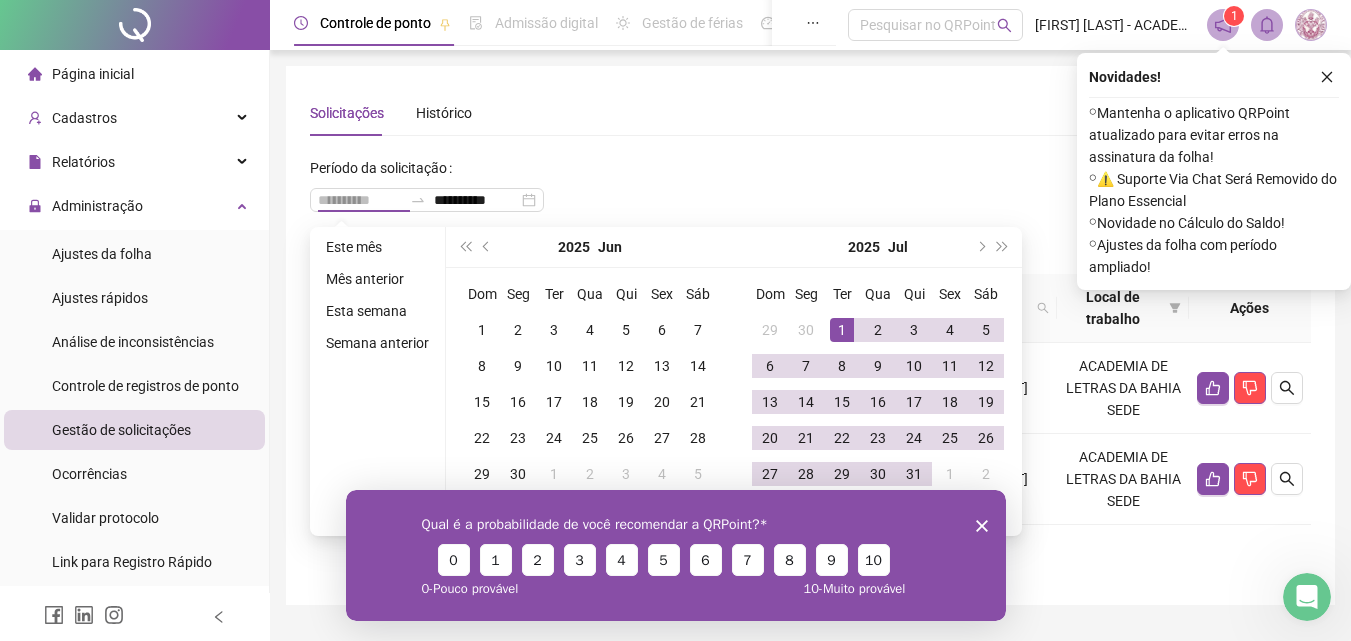 click on "1" at bounding box center (842, 330) 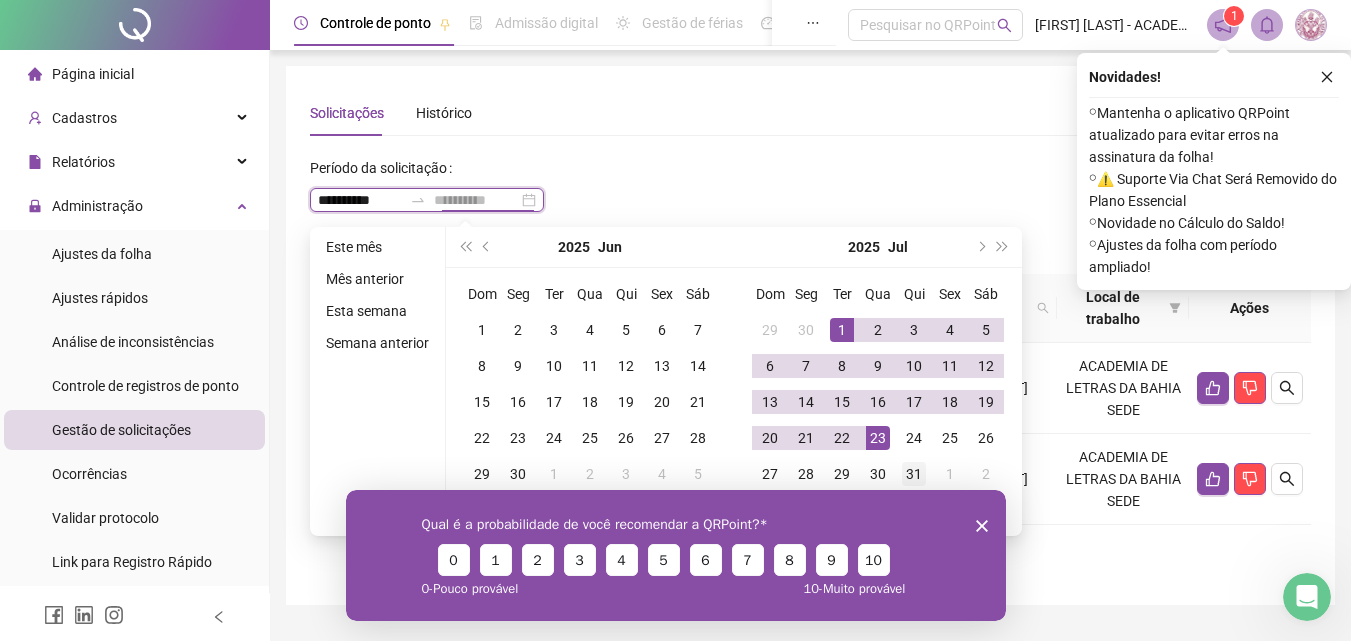 type on "**********" 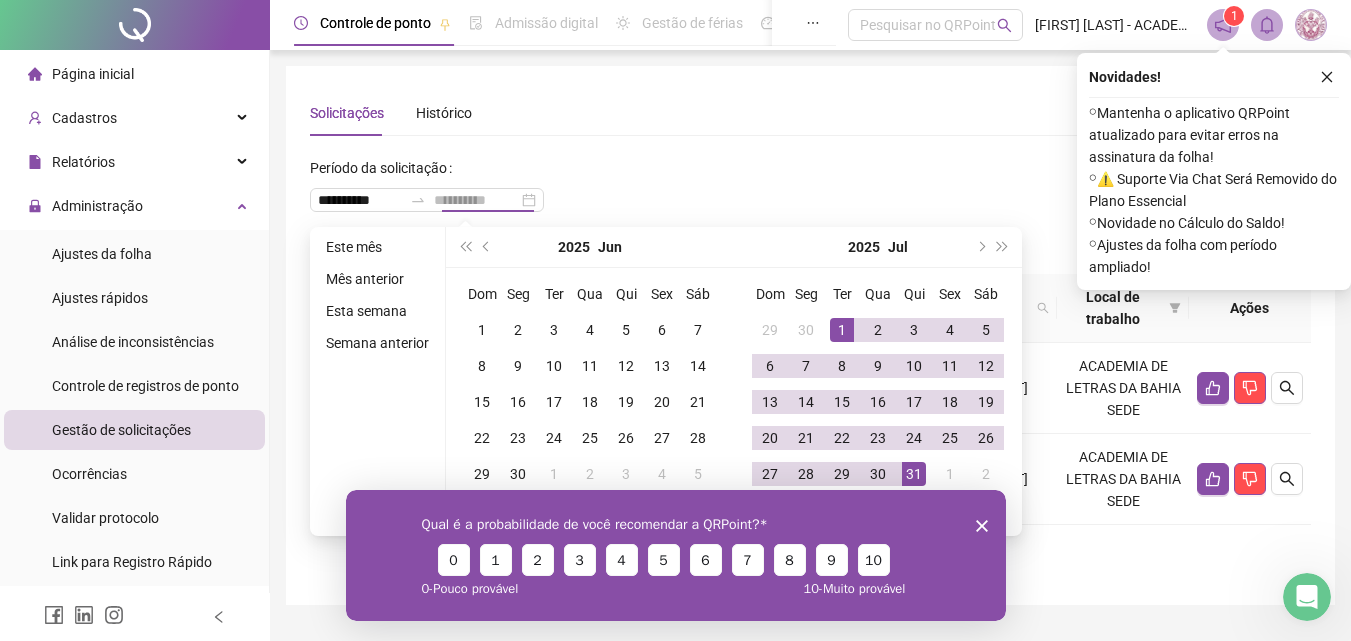 click on "31" at bounding box center (914, 474) 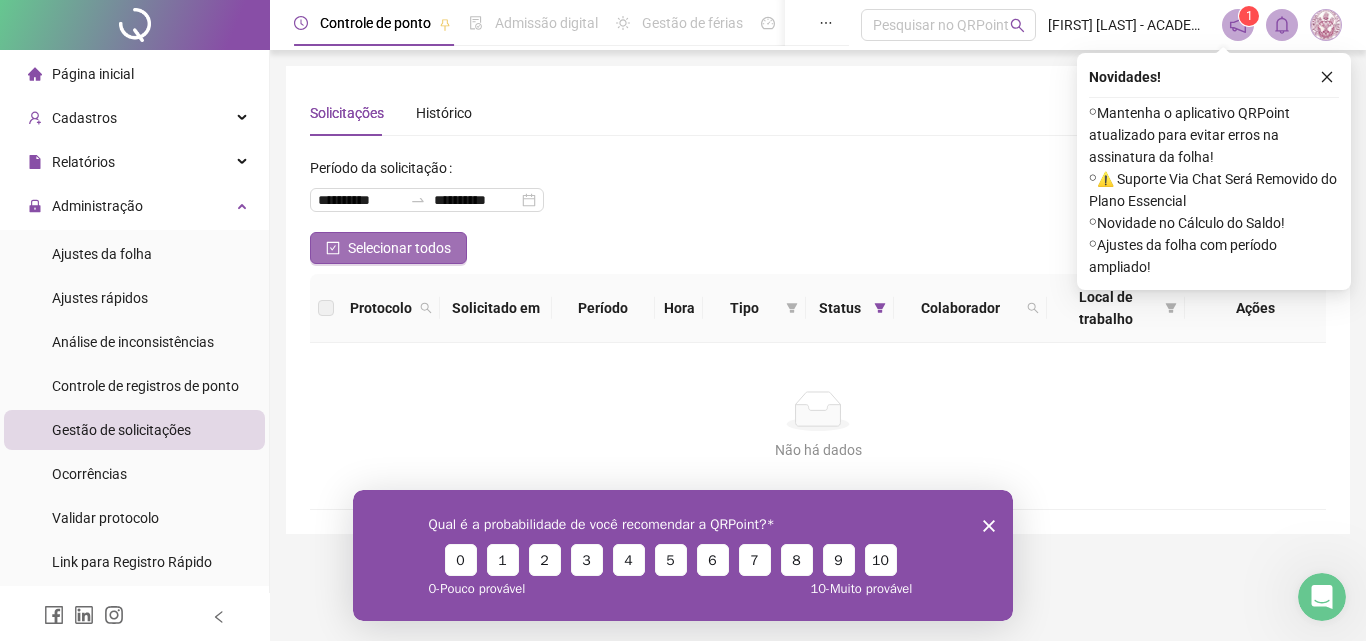 click on "Selecionar todos" at bounding box center (399, 248) 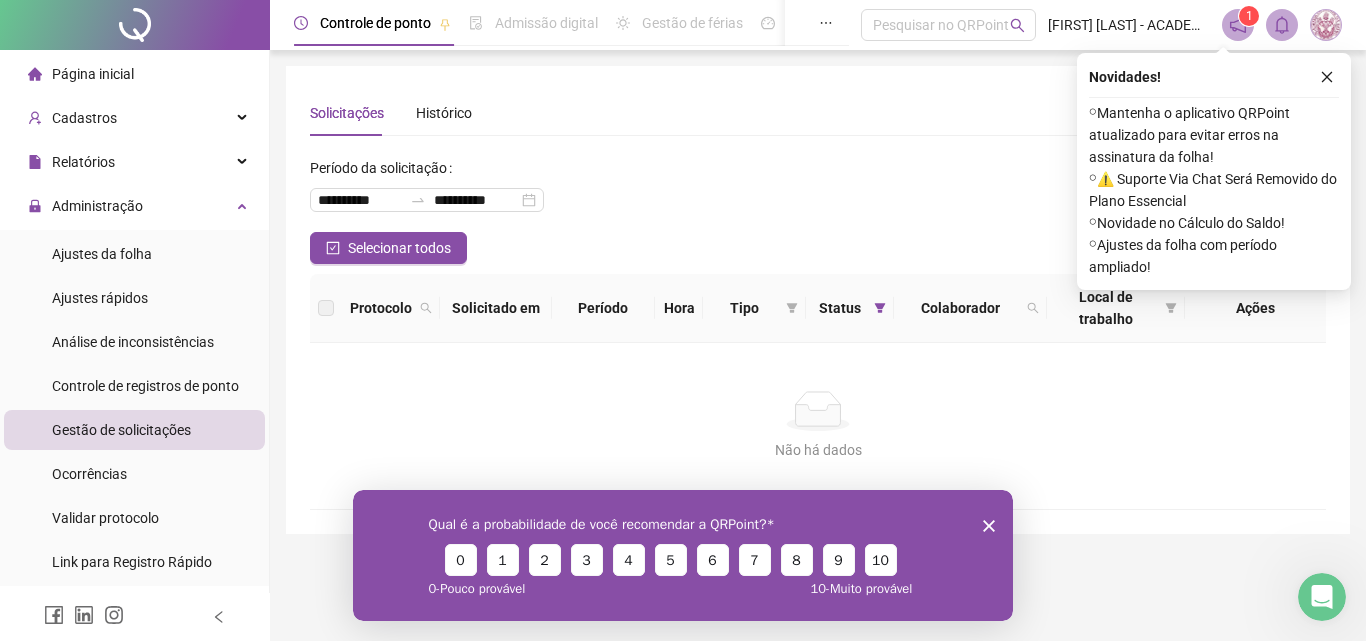 click on "Qual é a probabilidade de você recomendar a QRPoint? 0 1 2 3 4 5 6 7 8 9 10 0  -  Pouco provável 10  -  Muito provável" at bounding box center (683, 554) 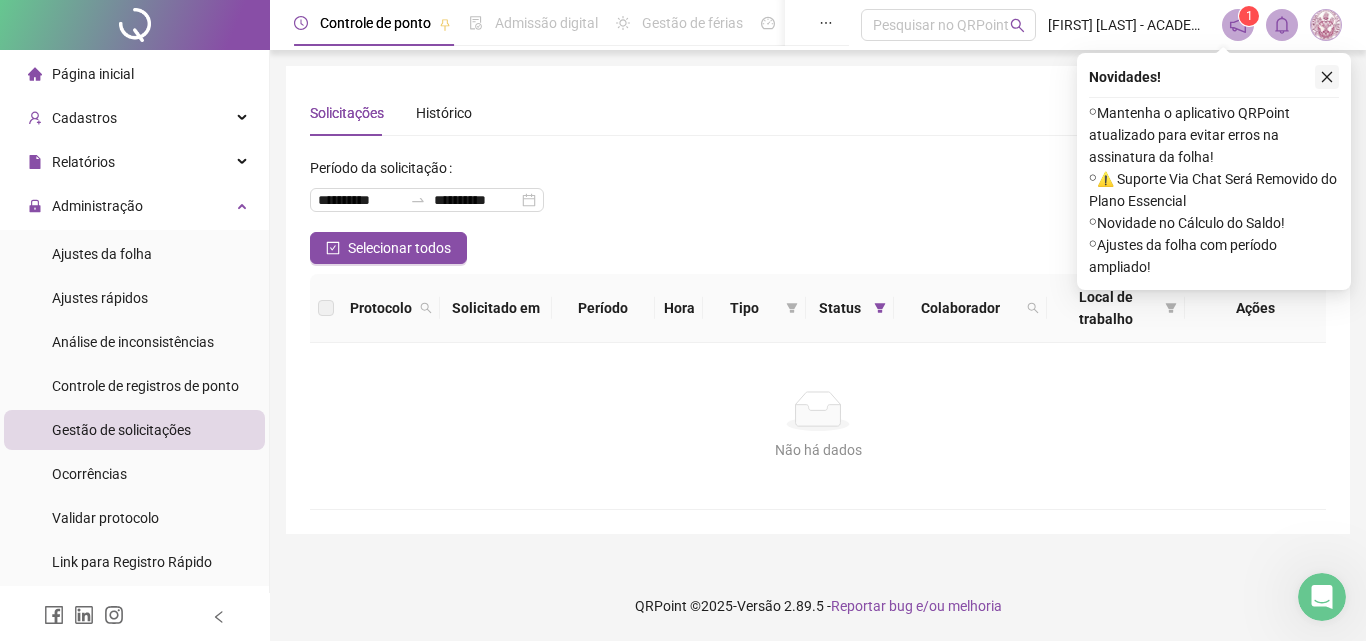 click 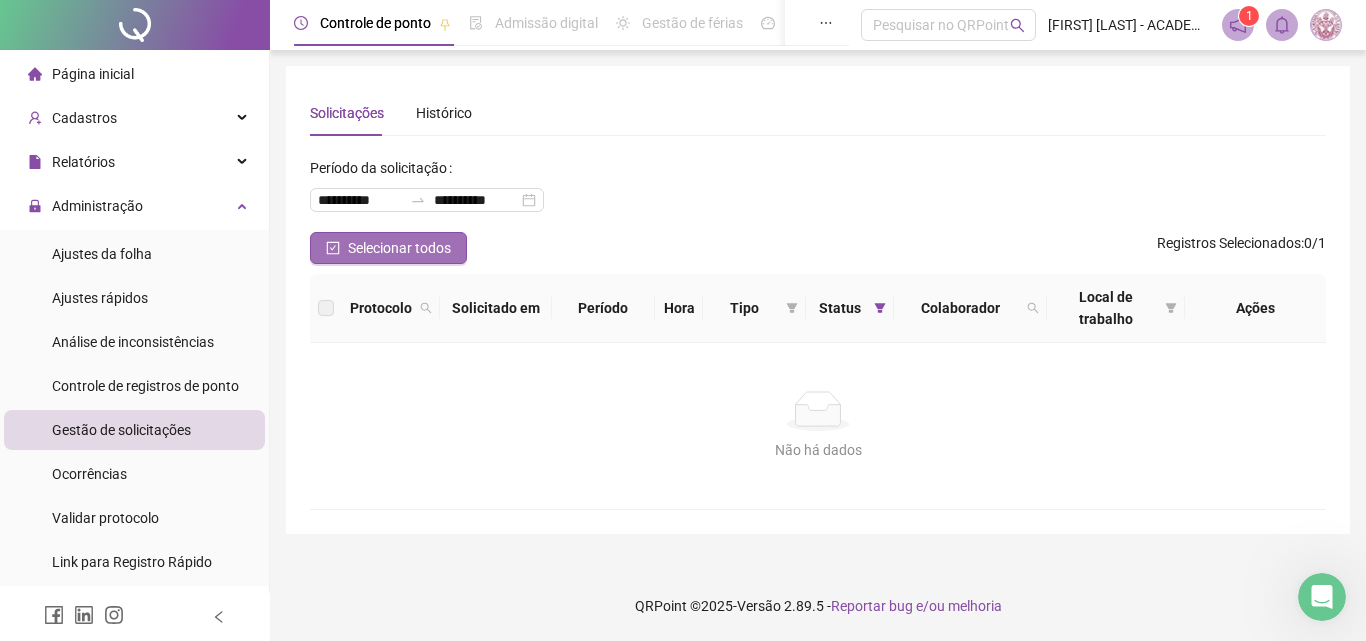 click on "Selecionar todos" at bounding box center [399, 248] 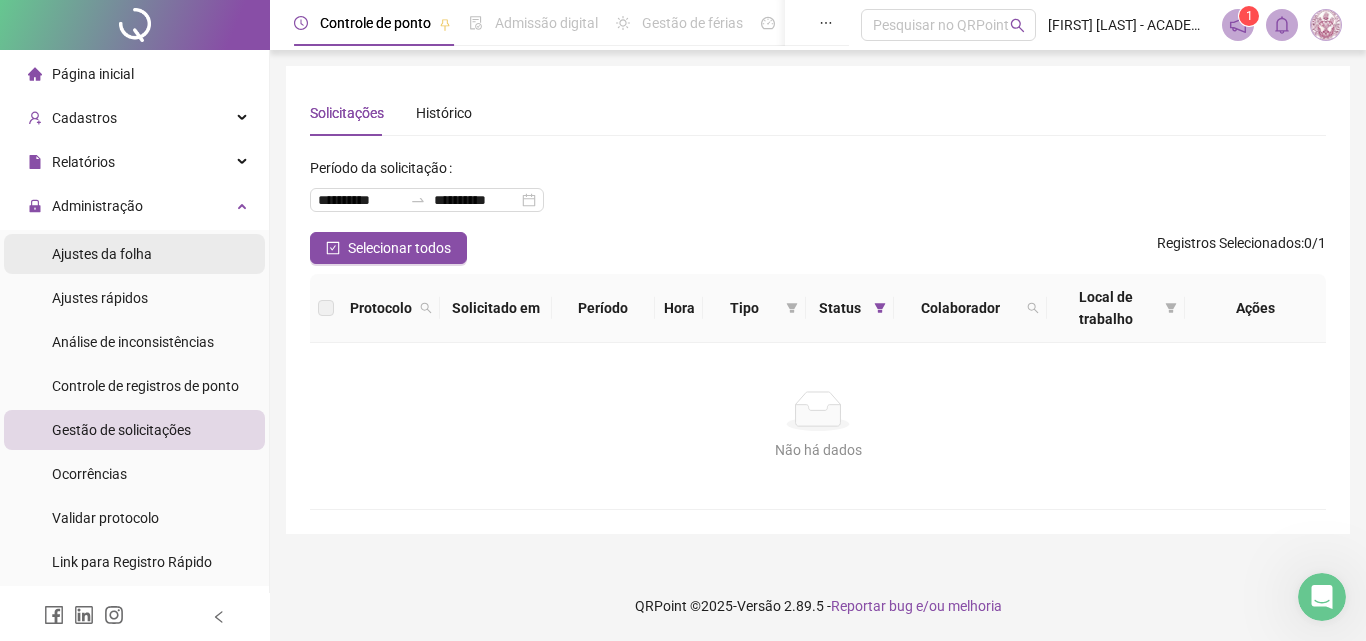 click on "Ajustes da folha" at bounding box center (102, 254) 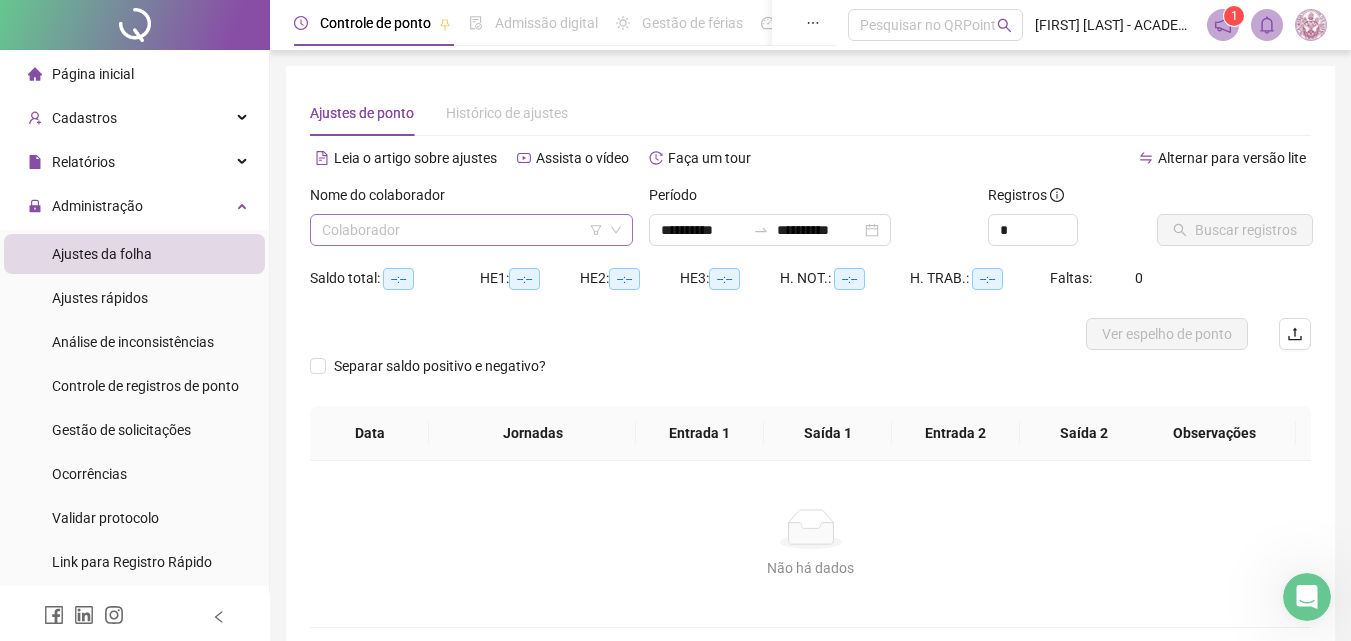 click at bounding box center (462, 230) 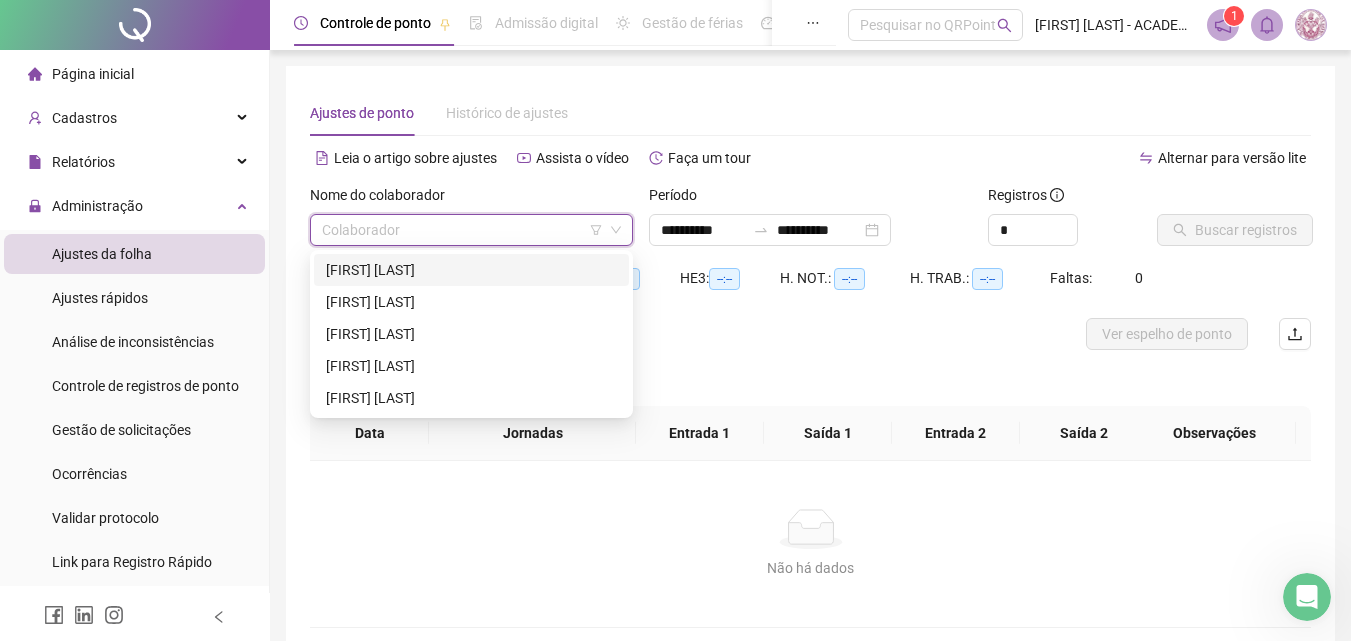 click on "[FIRST] [LAST]" at bounding box center [471, 270] 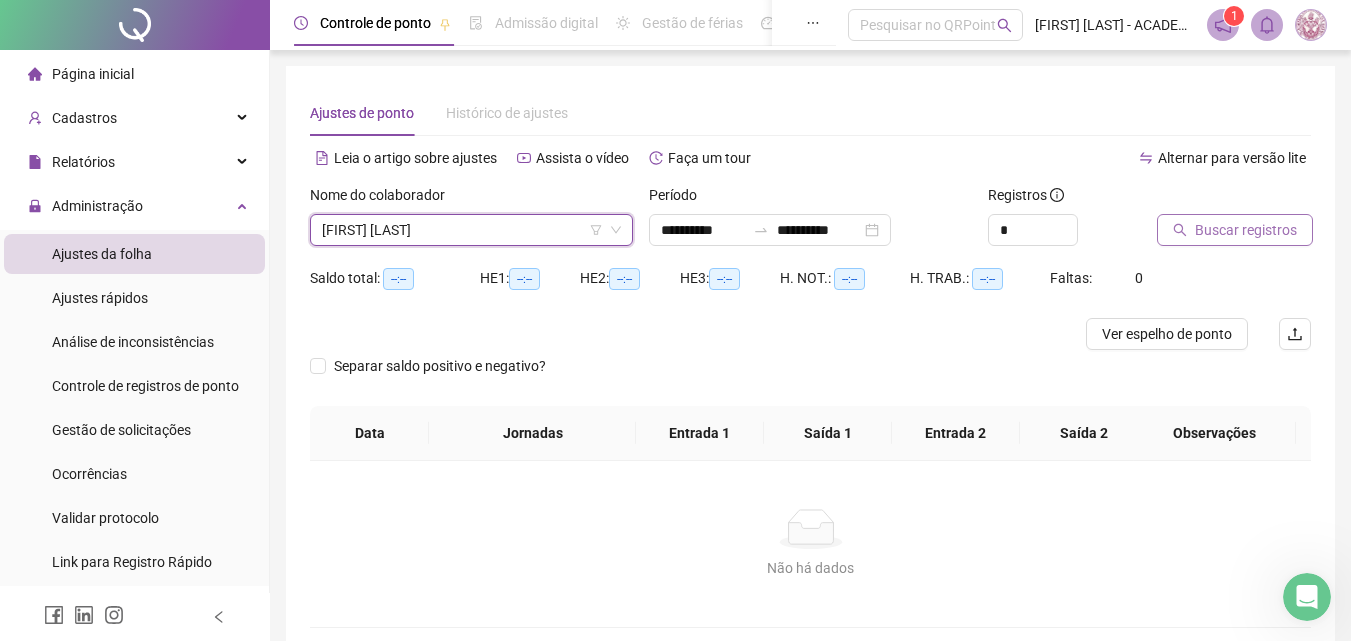 click on "Buscar registros" at bounding box center (1246, 230) 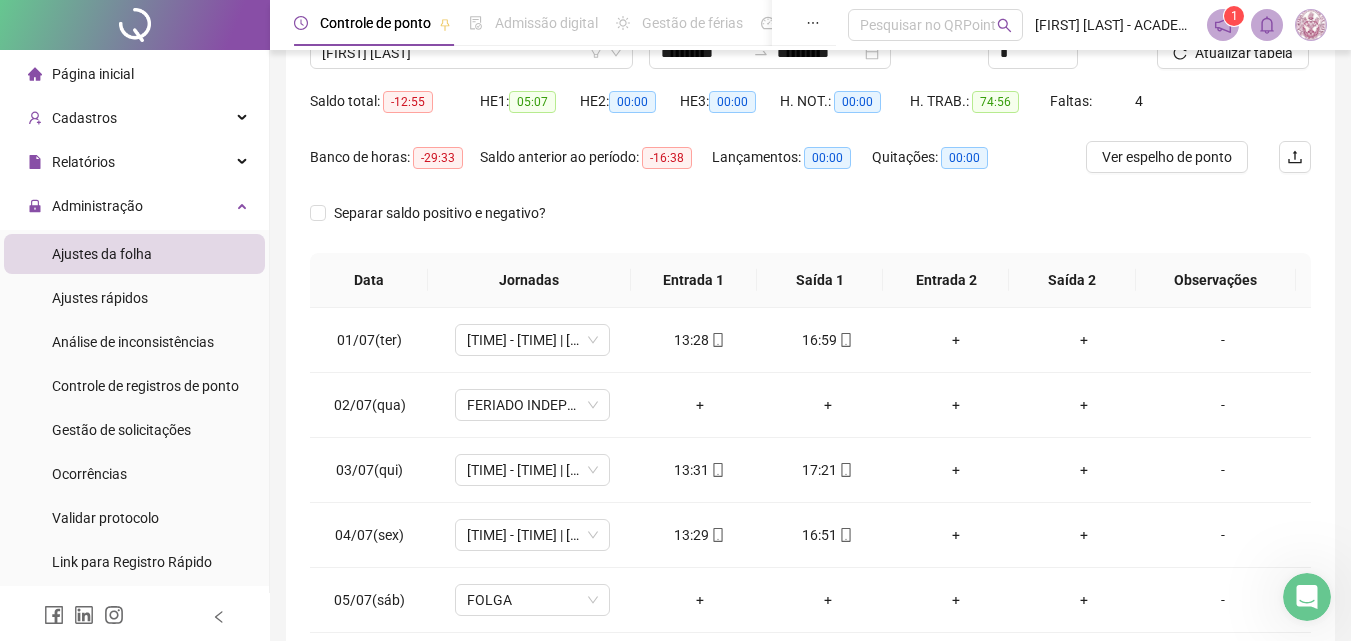 scroll, scrollTop: 300, scrollLeft: 0, axis: vertical 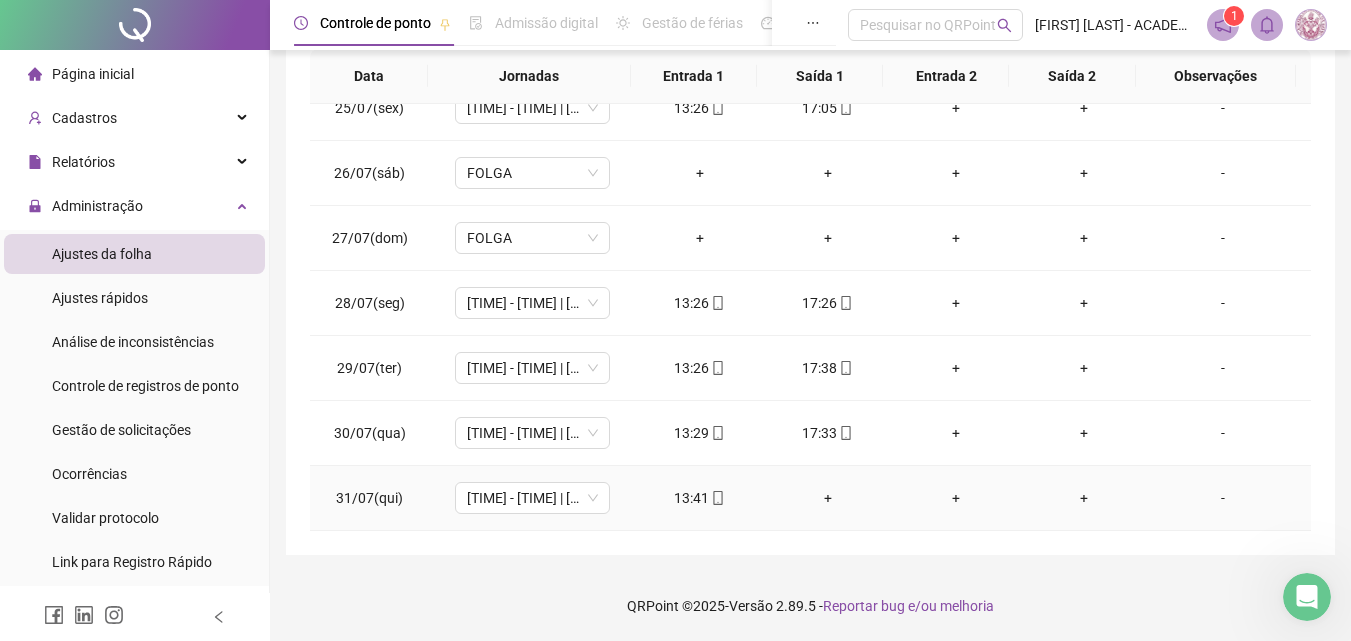 click on "+" at bounding box center (828, 498) 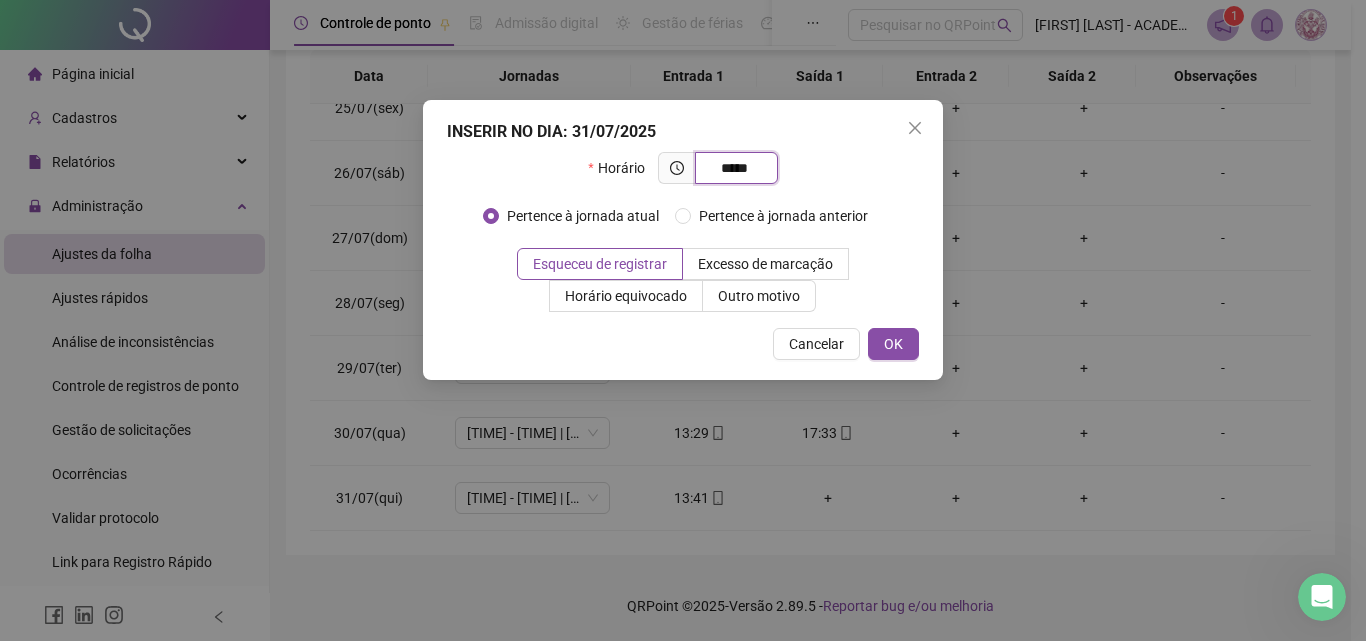 type on "*****" 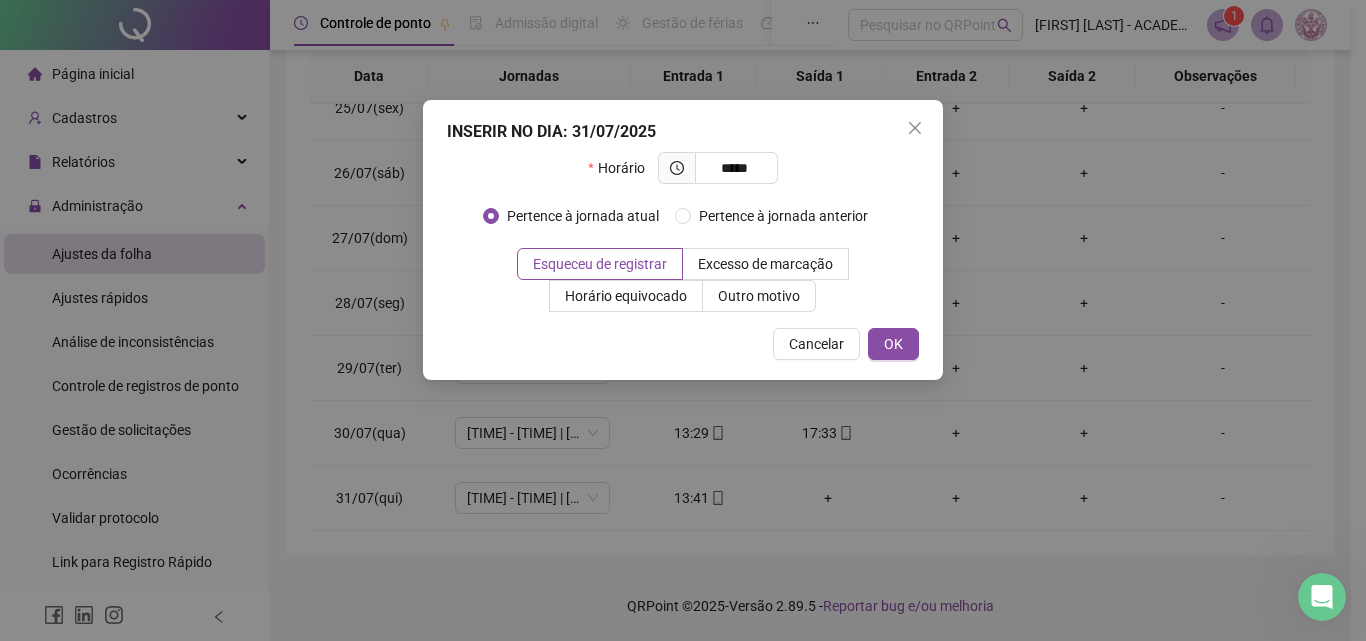 click on "INSERIR NO DIA :   31/07/2025 Horário ***** Pertence à jornada atual Pertence à jornada anterior Esqueceu de registrar Excesso de marcação Horário equivocado Outro motivo Motivo Cancelar OK" at bounding box center [683, 240] 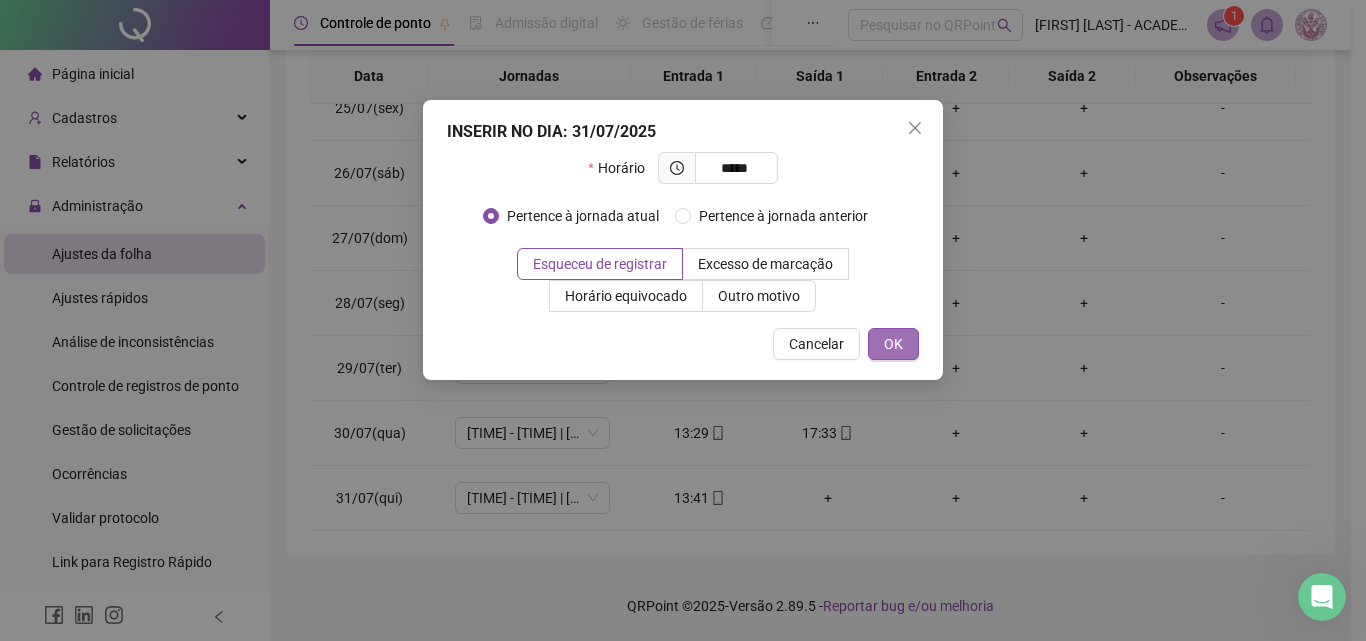 click on "OK" at bounding box center [893, 344] 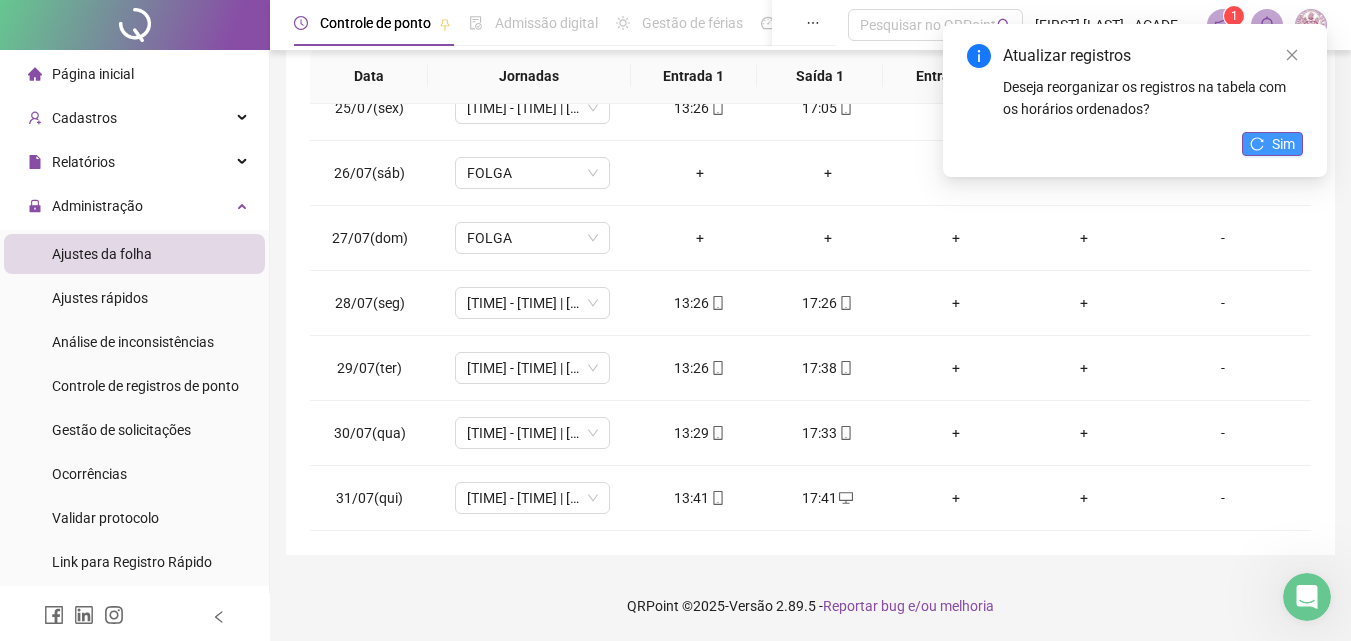 click 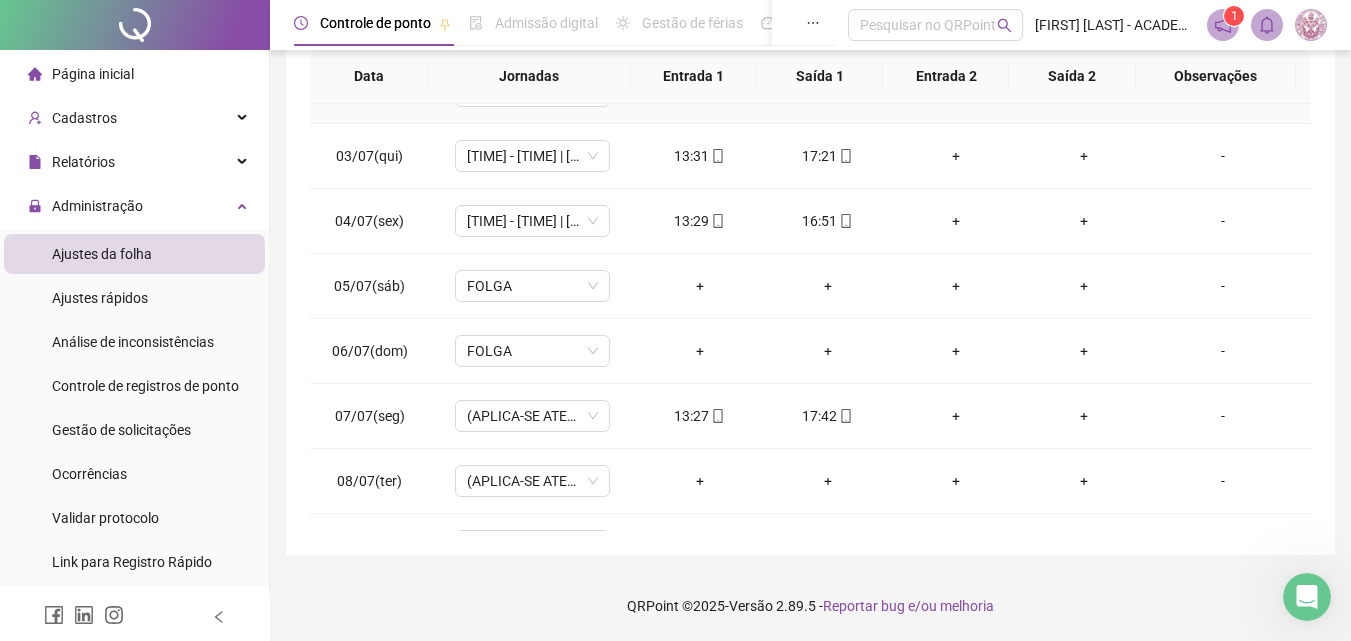 scroll, scrollTop: 0, scrollLeft: 0, axis: both 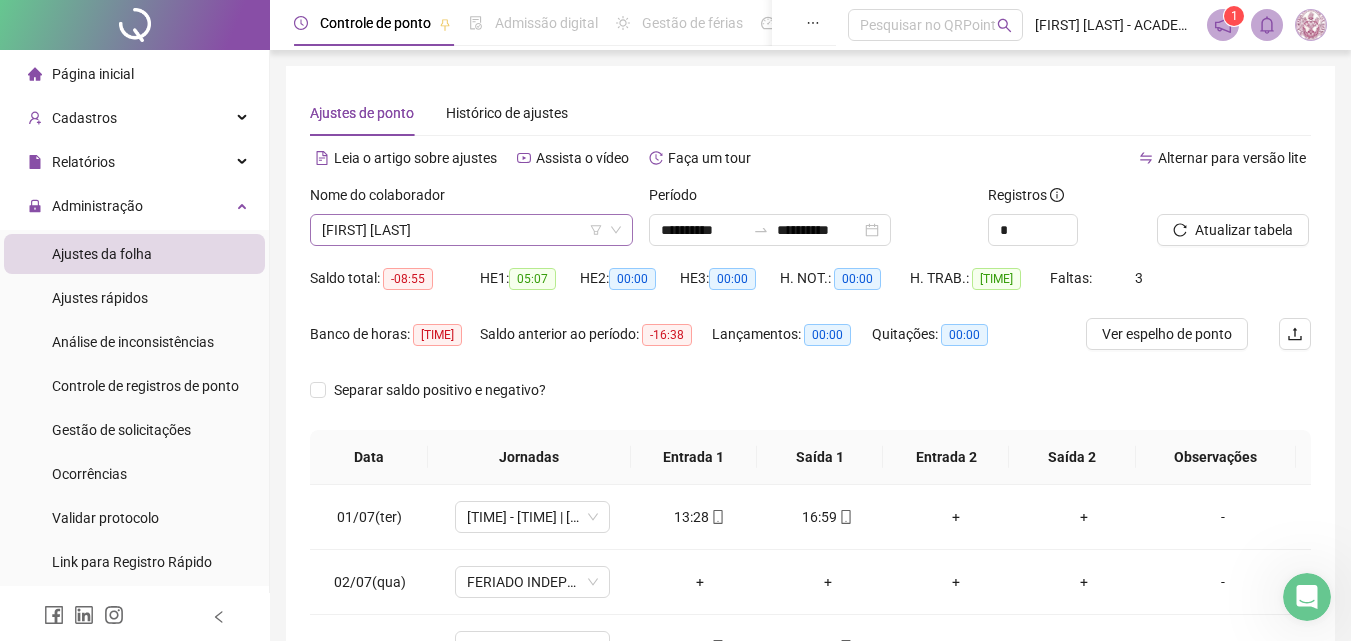 click on "[FIRST] [LAST]" at bounding box center [471, 230] 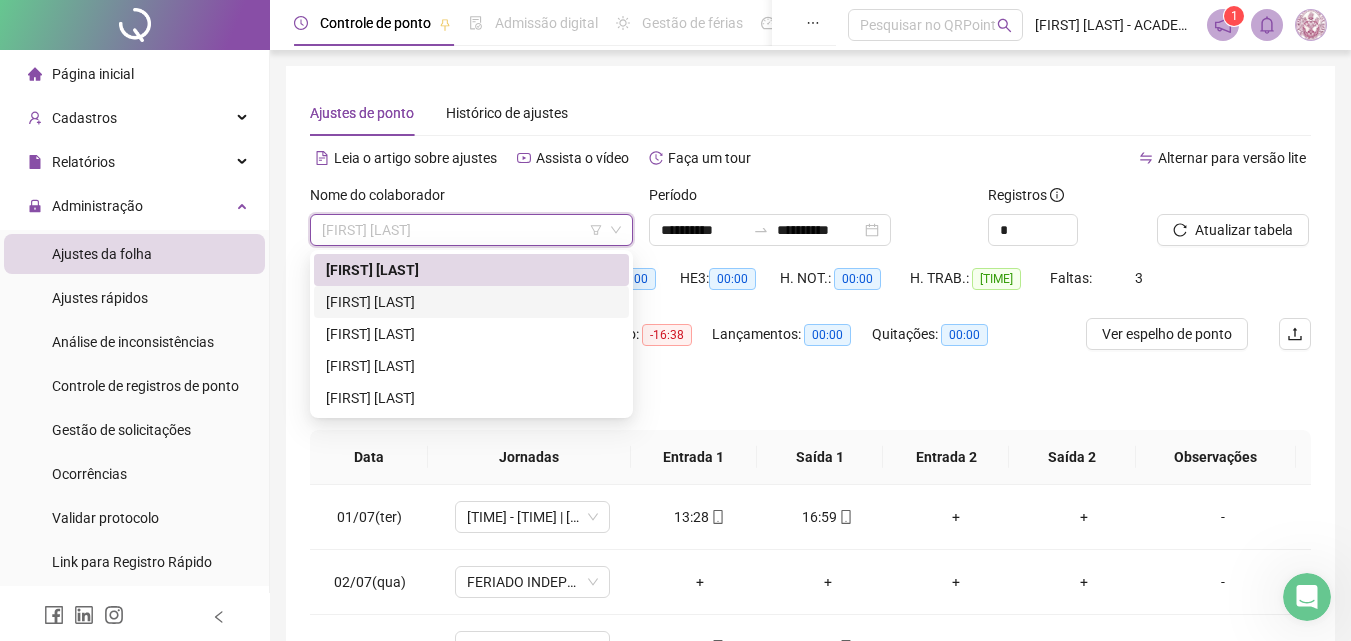 click on "[FIRST] [LAST]" at bounding box center (471, 302) 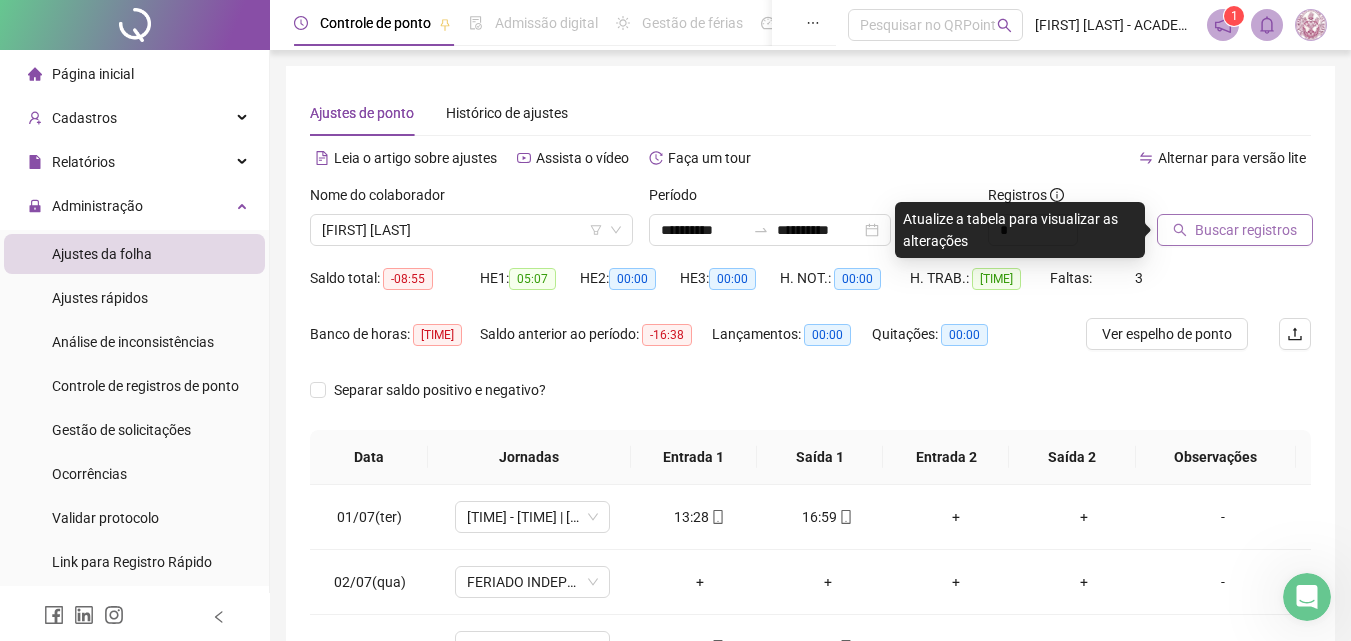 click on "Buscar registros" at bounding box center (1246, 230) 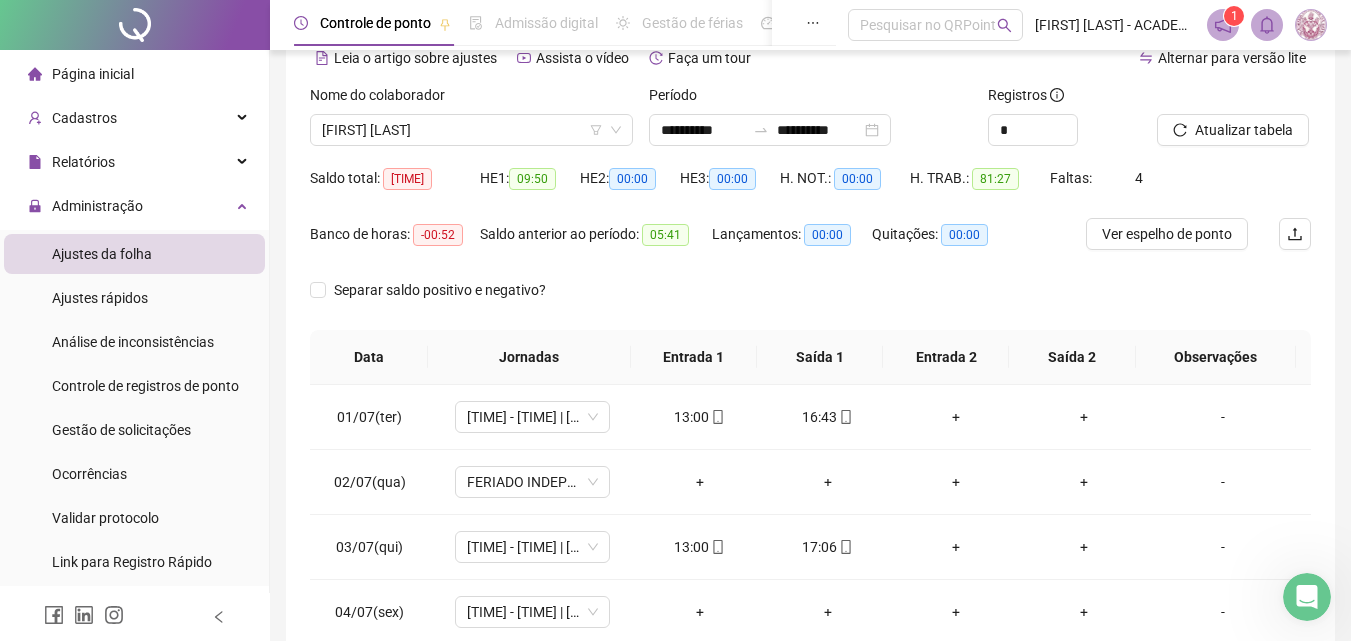 scroll, scrollTop: 300, scrollLeft: 0, axis: vertical 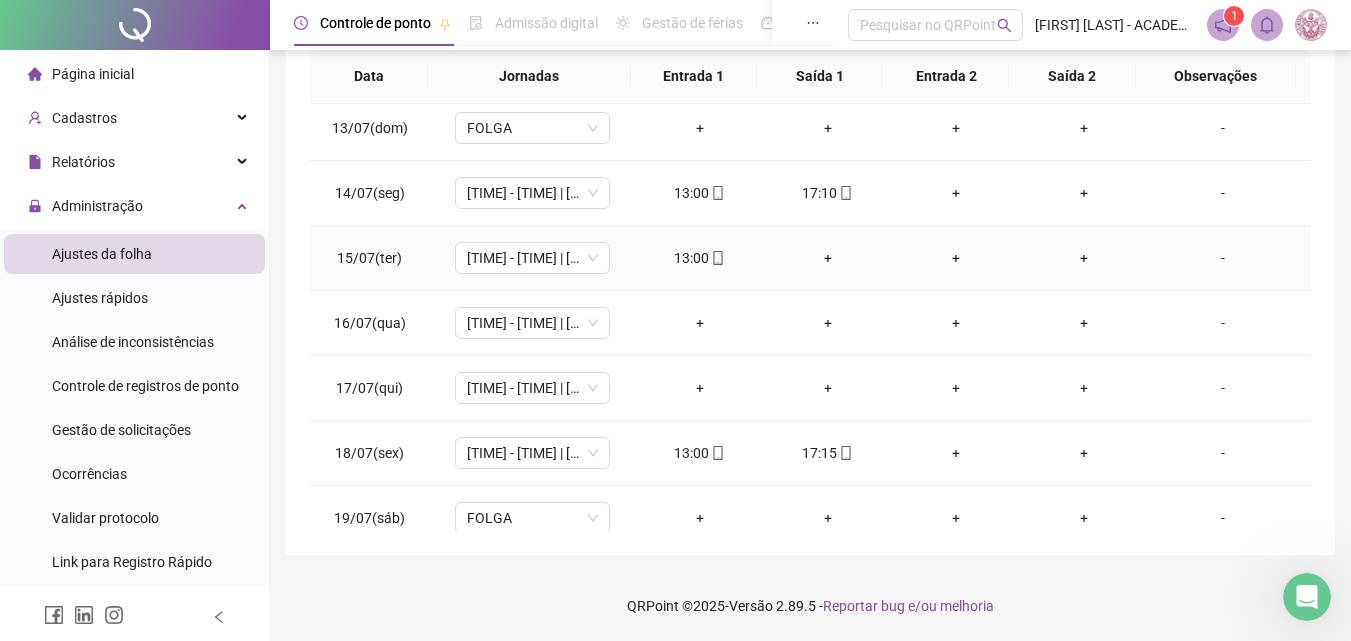 click on "+" at bounding box center [828, 258] 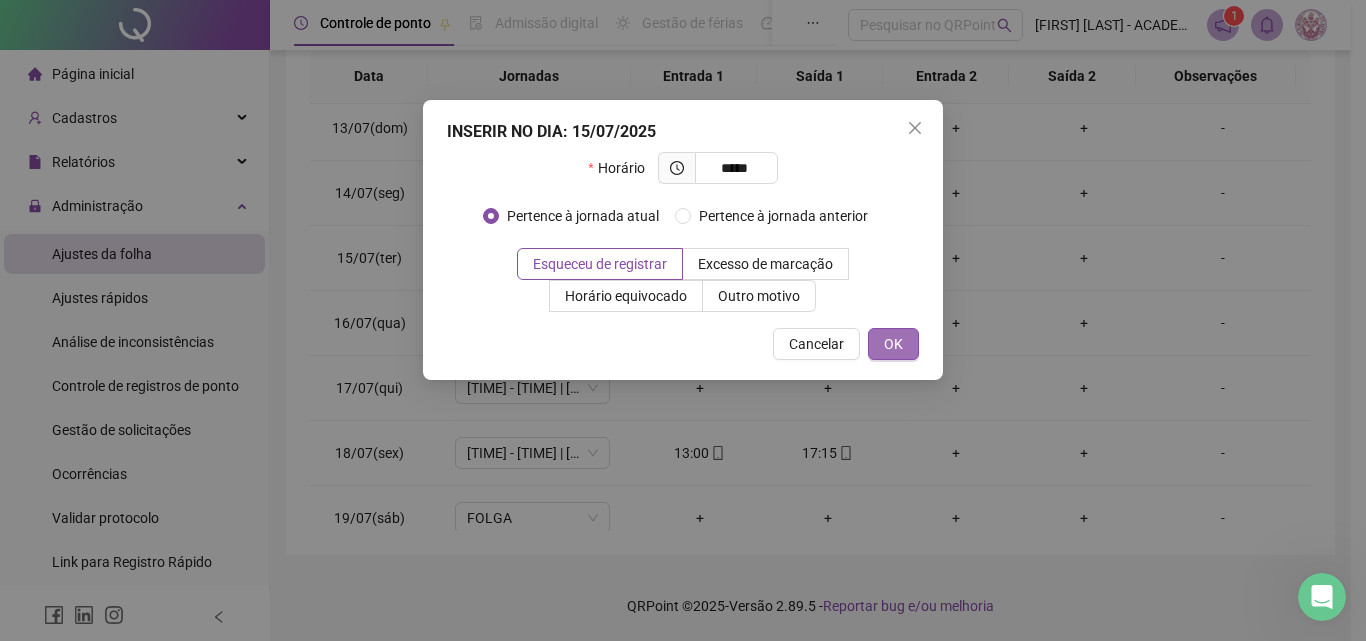 type on "*****" 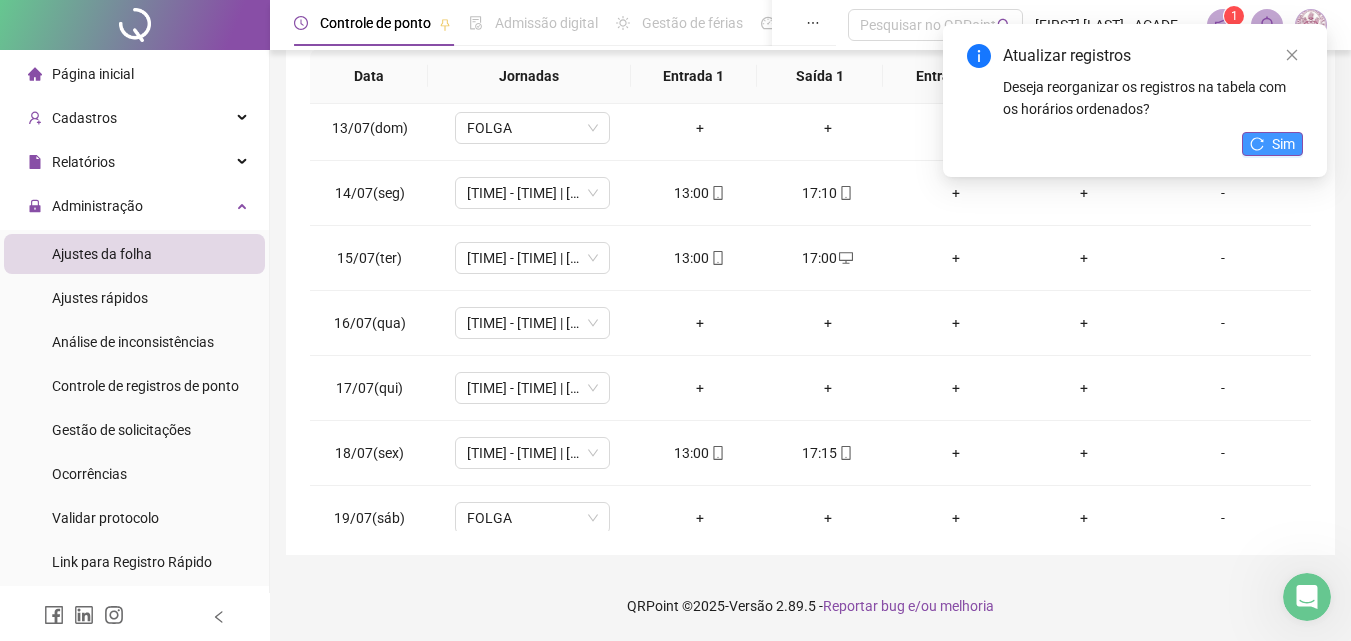 click 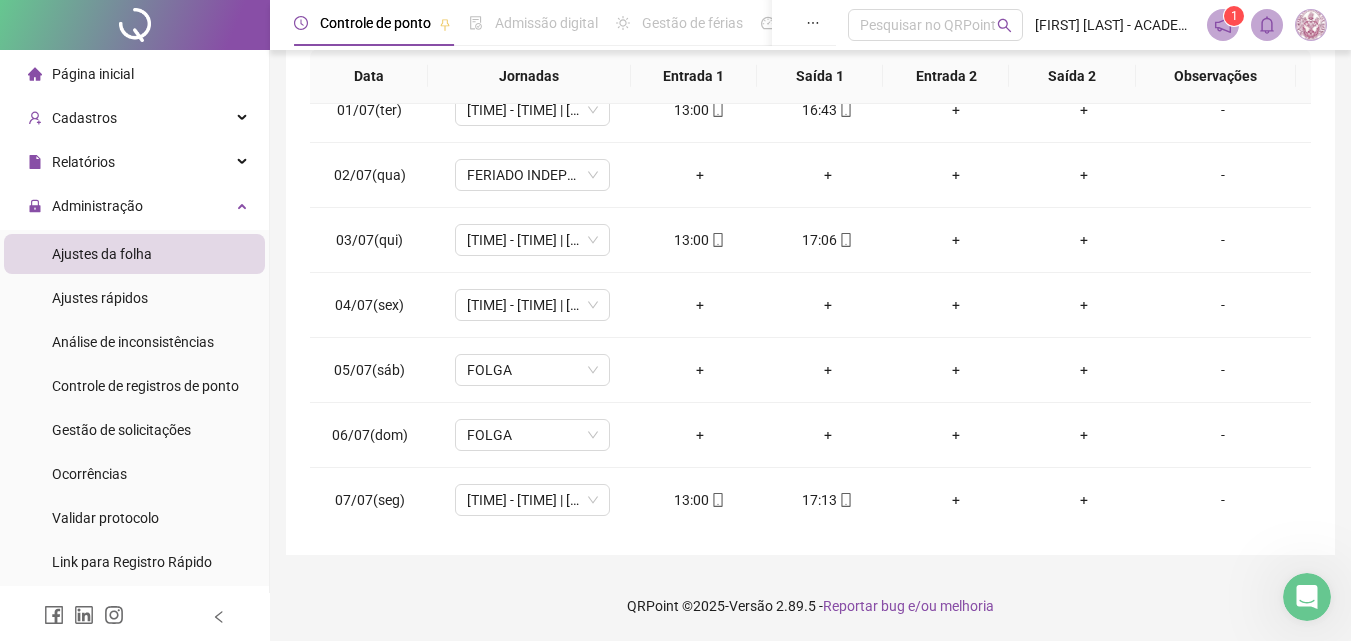 scroll, scrollTop: 0, scrollLeft: 0, axis: both 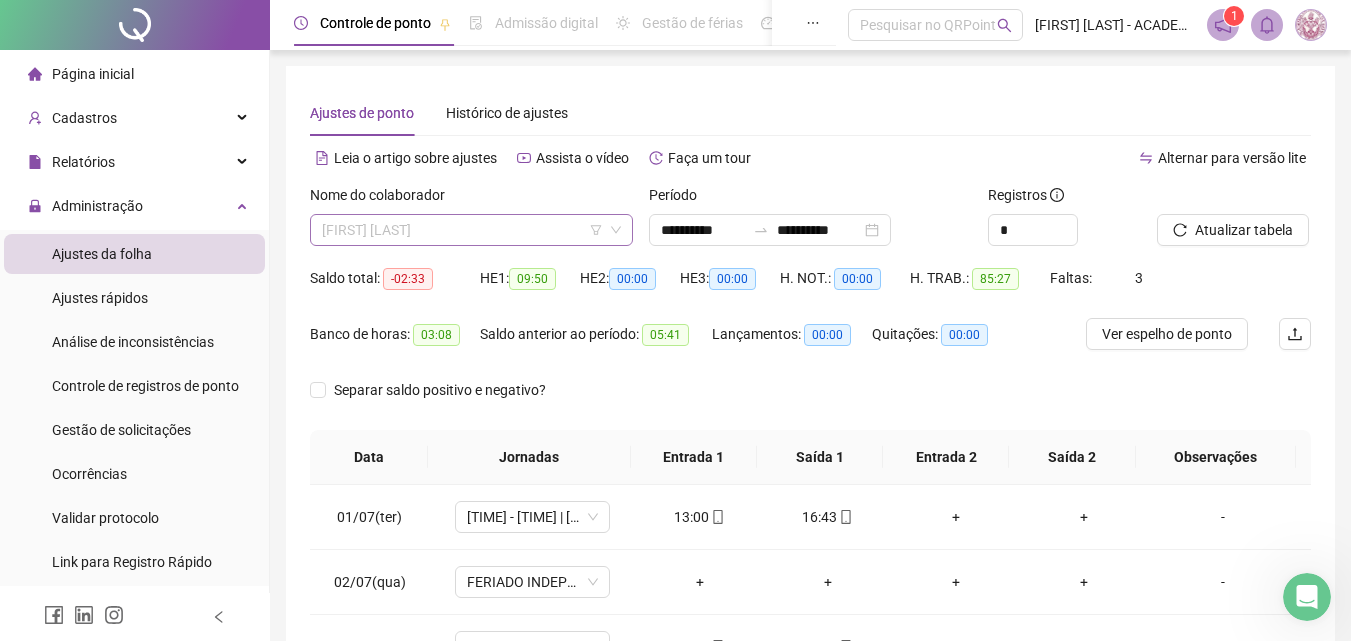 click on "[FIRST] [LAST]" at bounding box center [471, 230] 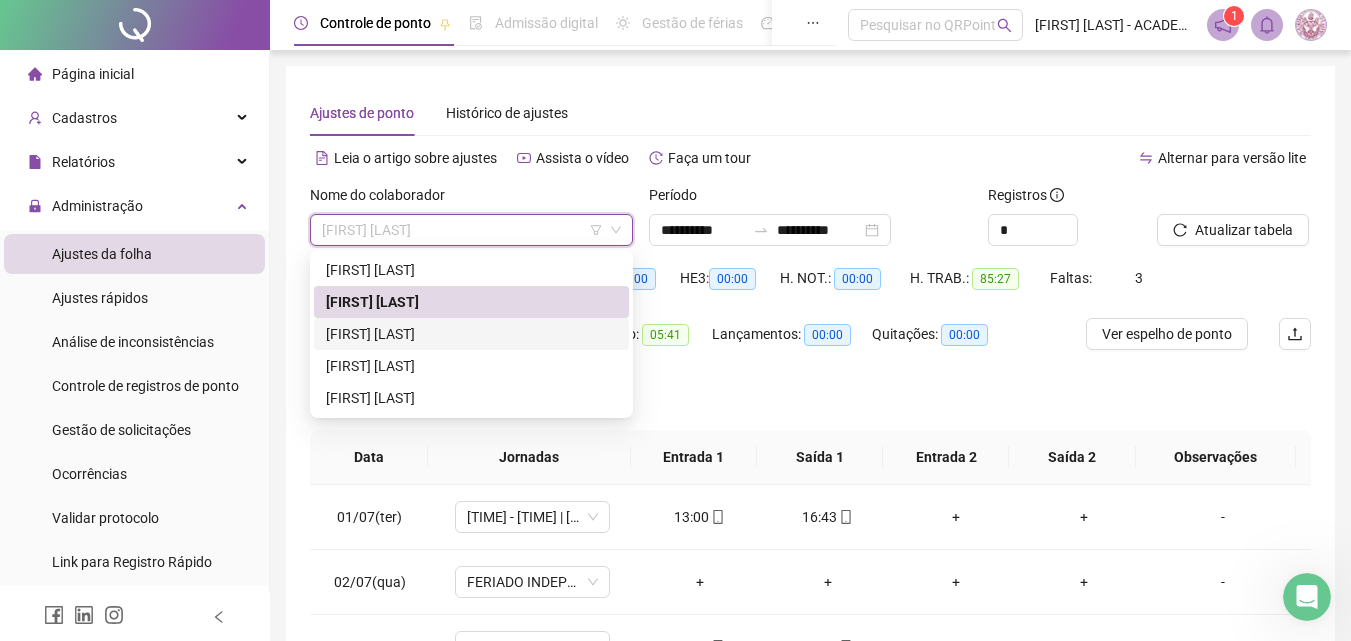 click on "[FIRST] [LAST]" at bounding box center (471, 334) 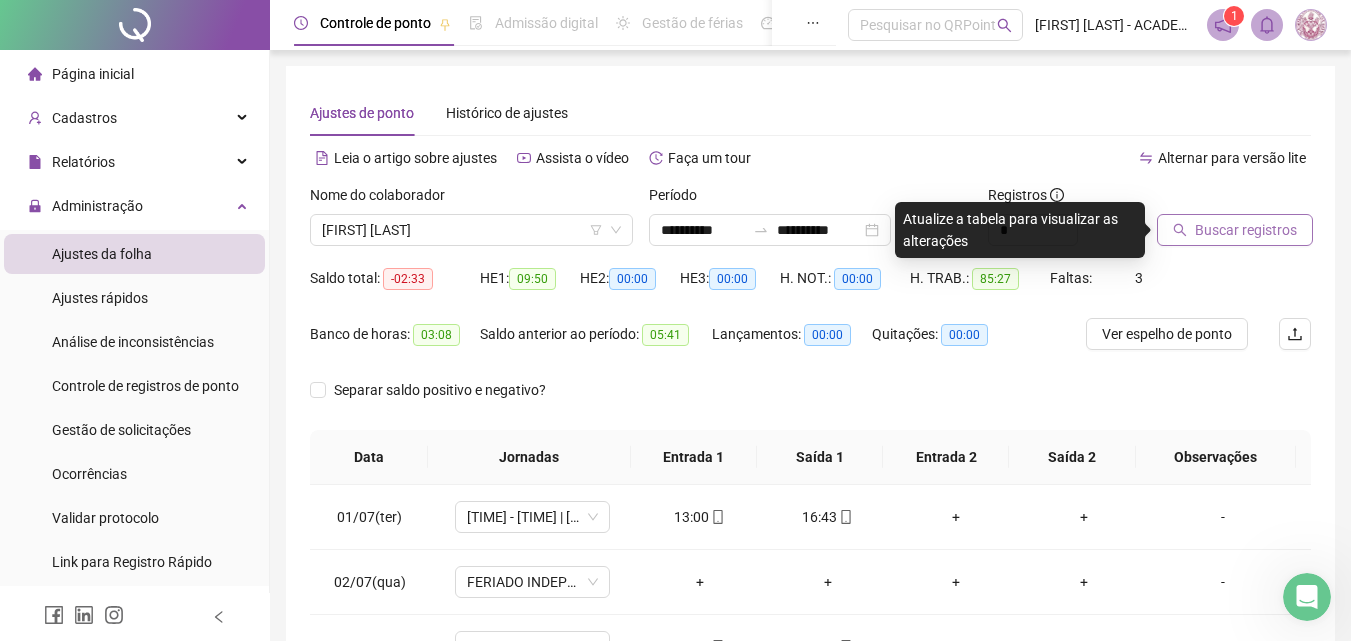 click on "Buscar registros" at bounding box center [1246, 230] 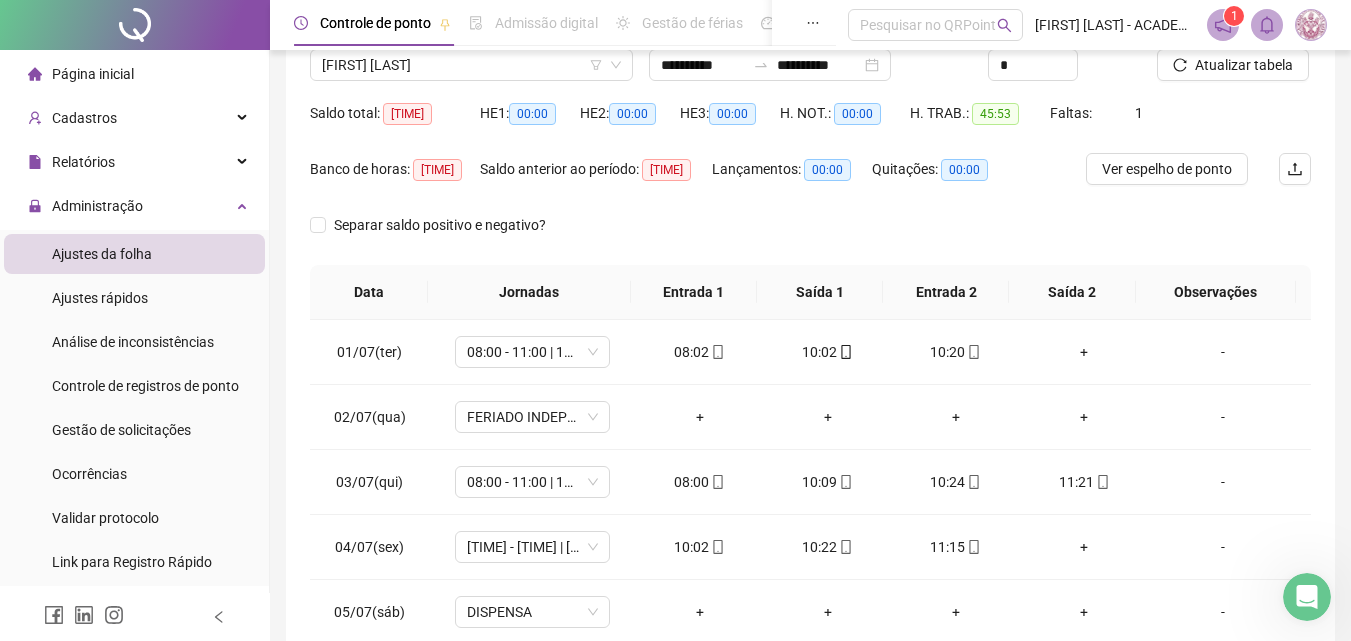 scroll, scrollTop: 200, scrollLeft: 0, axis: vertical 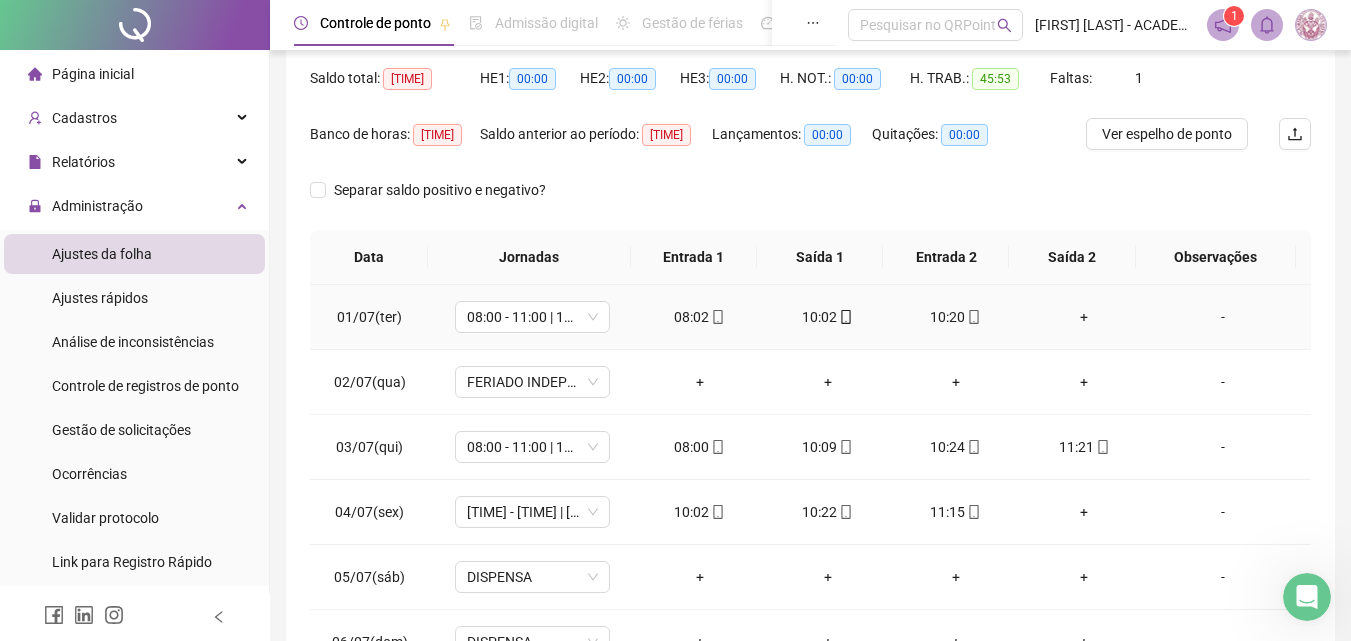 click on "+" at bounding box center (1084, 317) 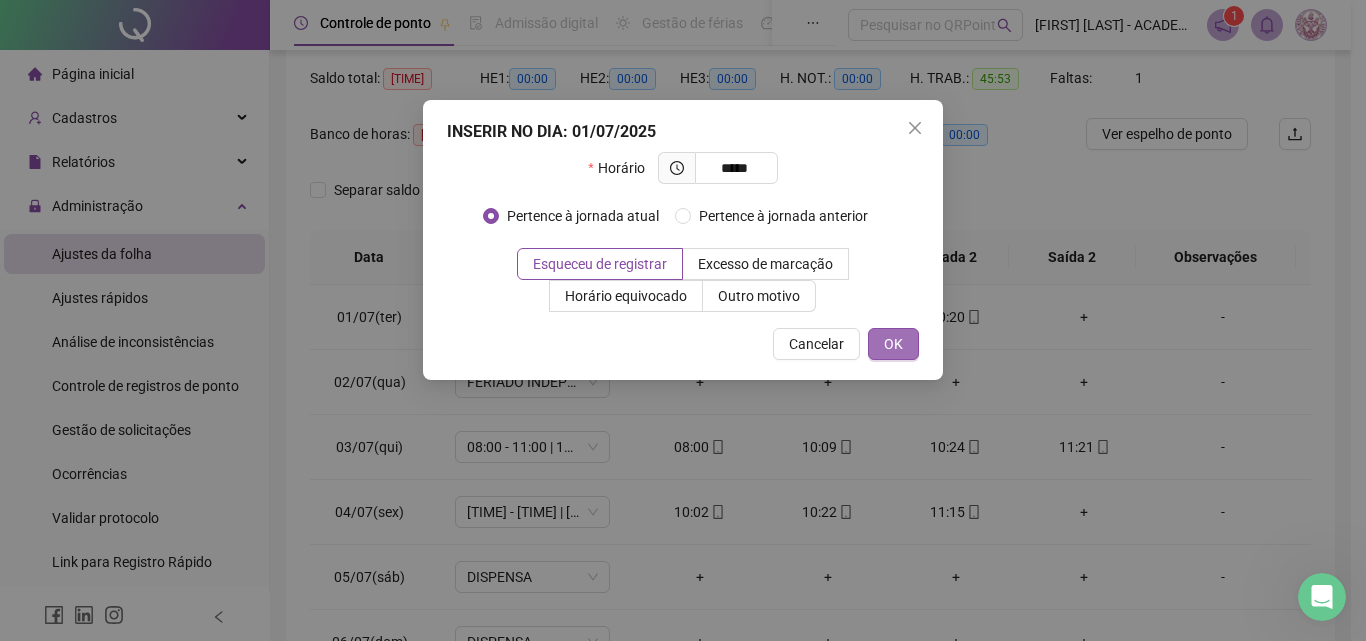 type on "*****" 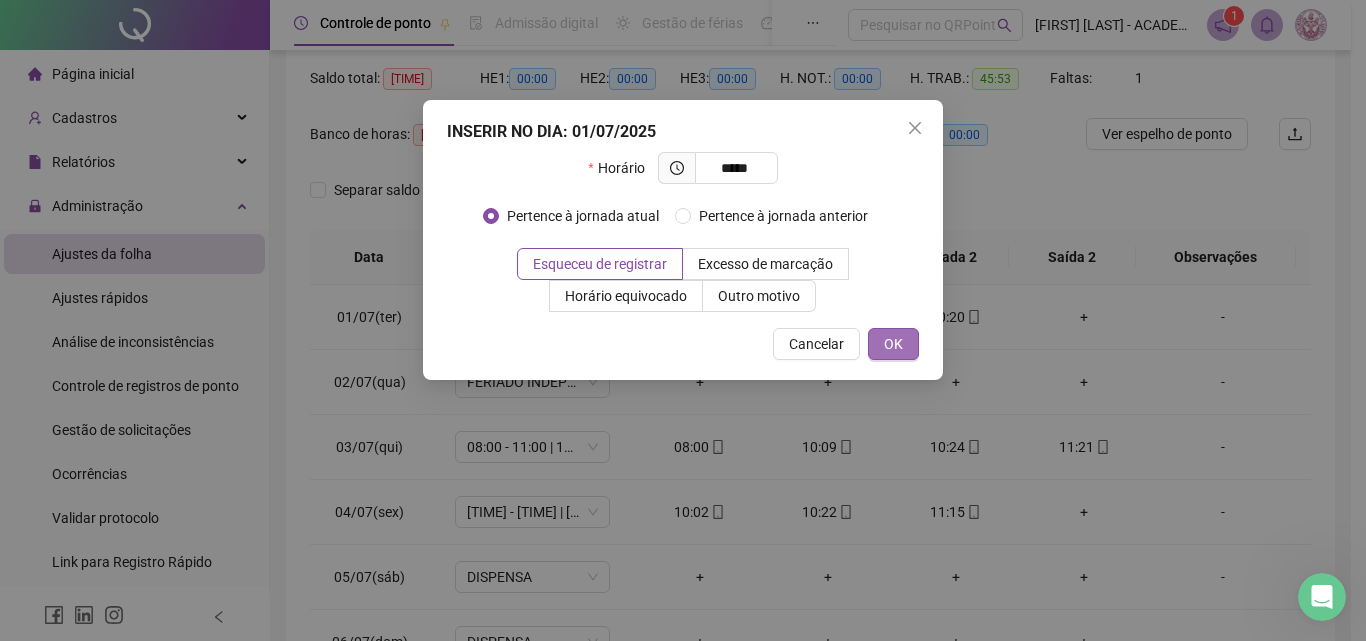 click on "OK" at bounding box center (893, 344) 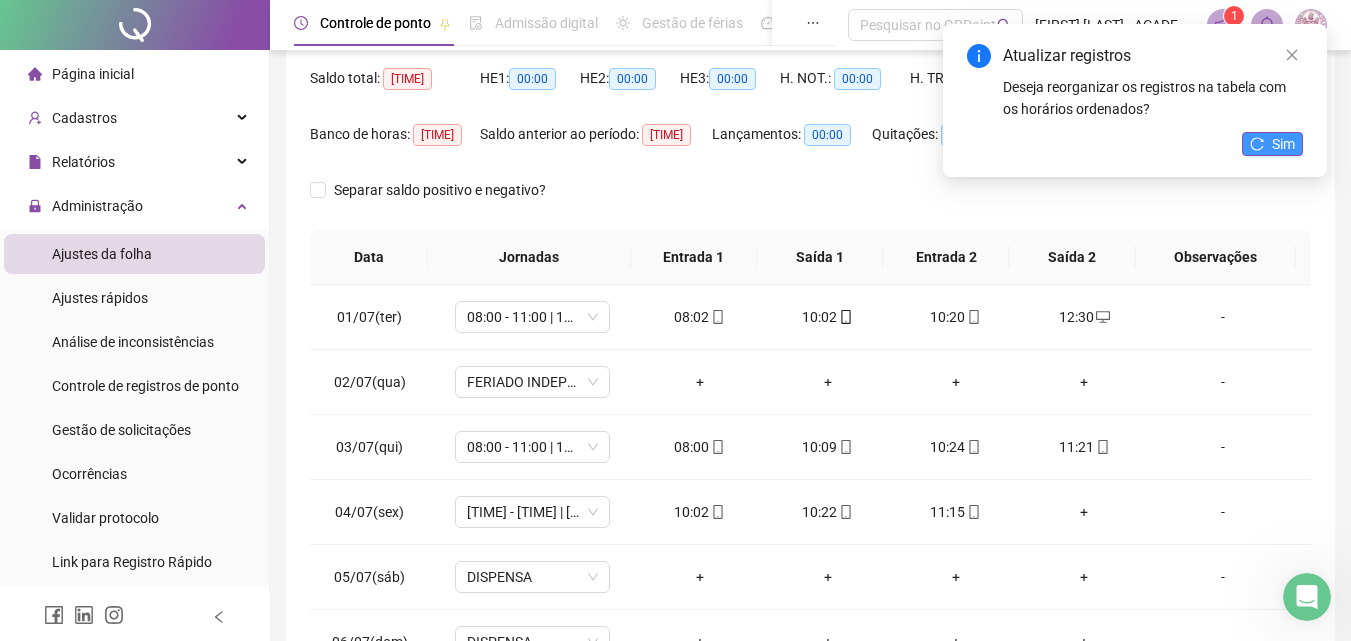 click on "Sim" at bounding box center [1272, 144] 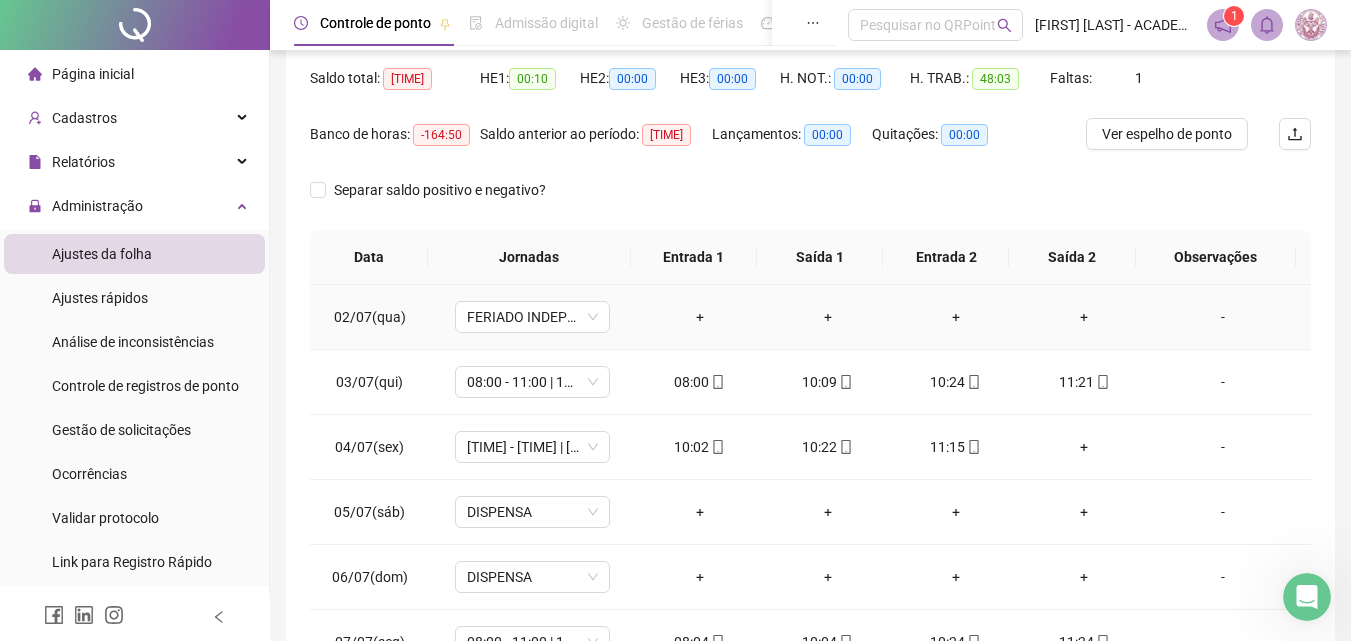 scroll, scrollTop: 100, scrollLeft: 0, axis: vertical 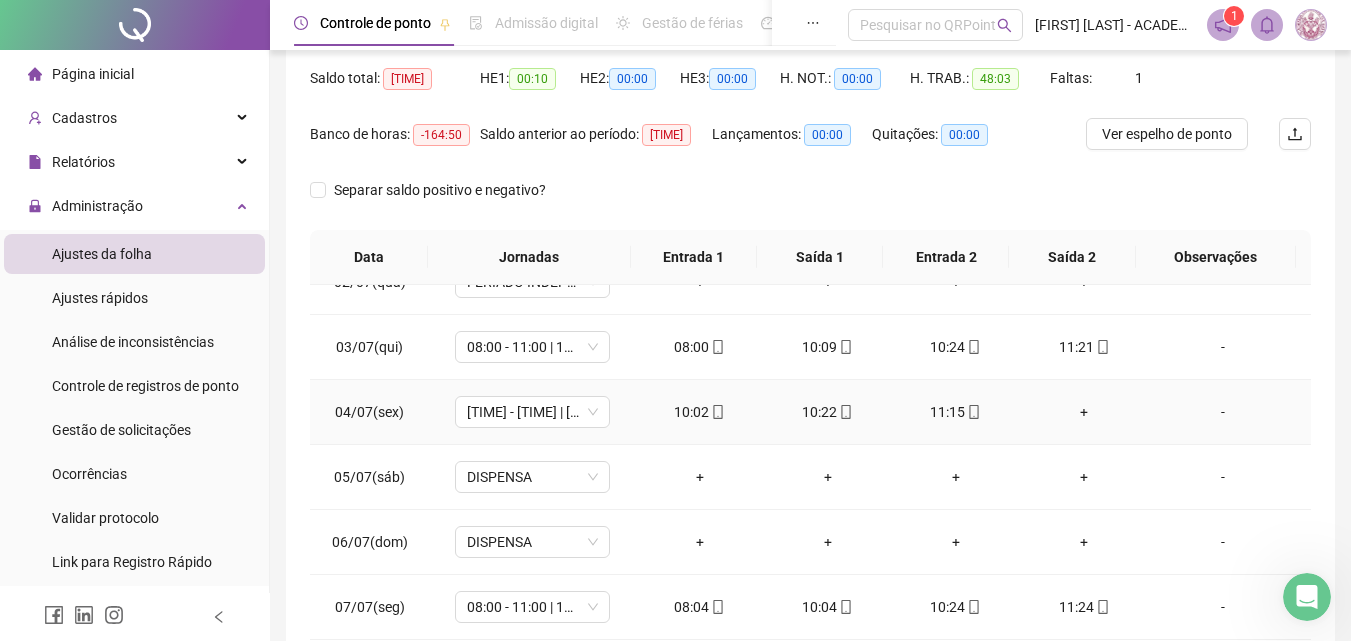 click on "+" at bounding box center (1084, 412) 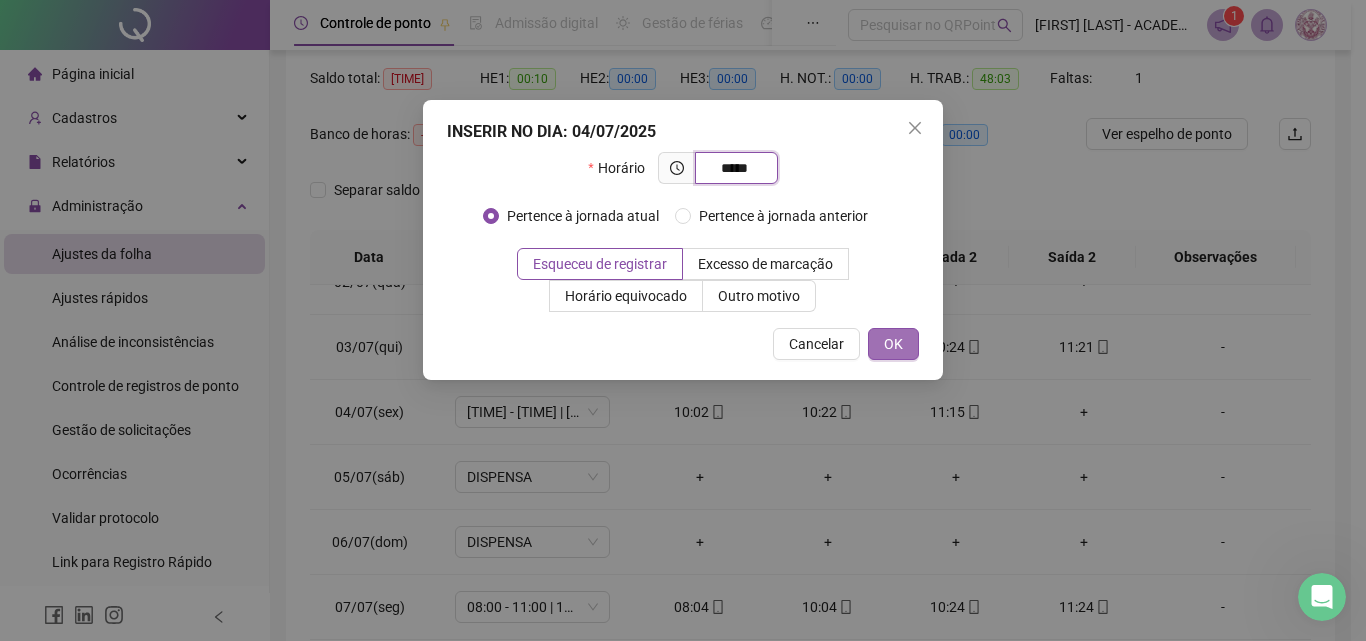 type on "*****" 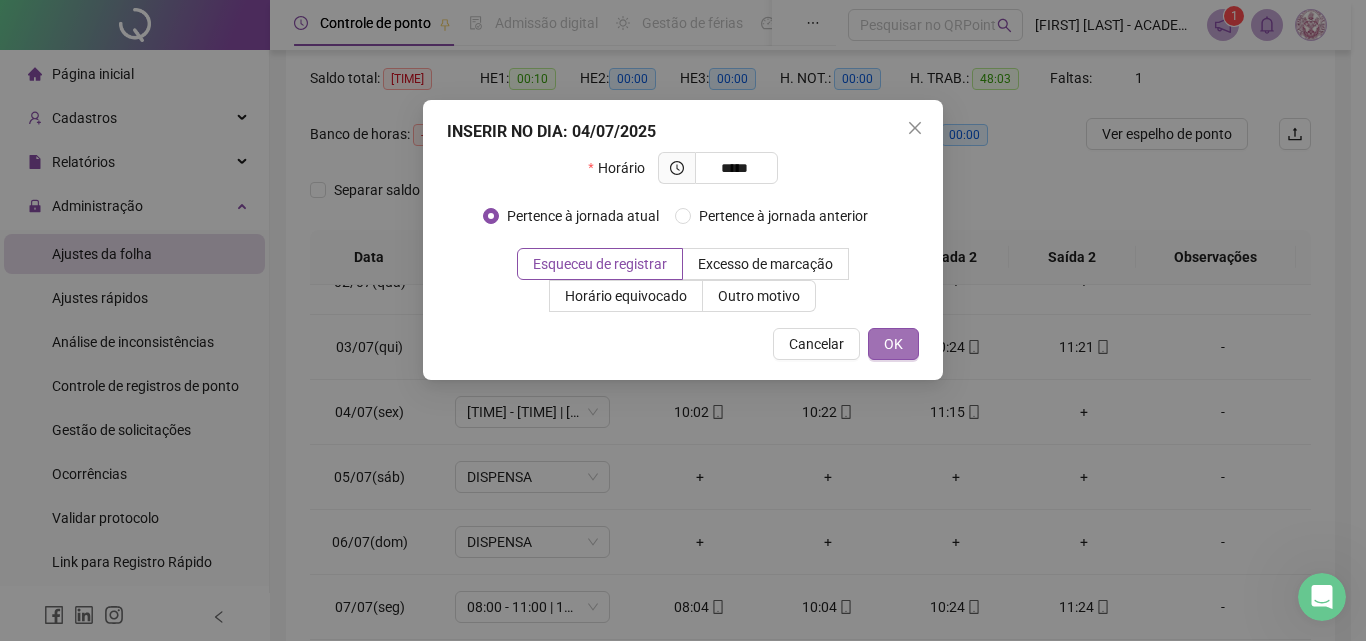 click on "OK" at bounding box center [893, 344] 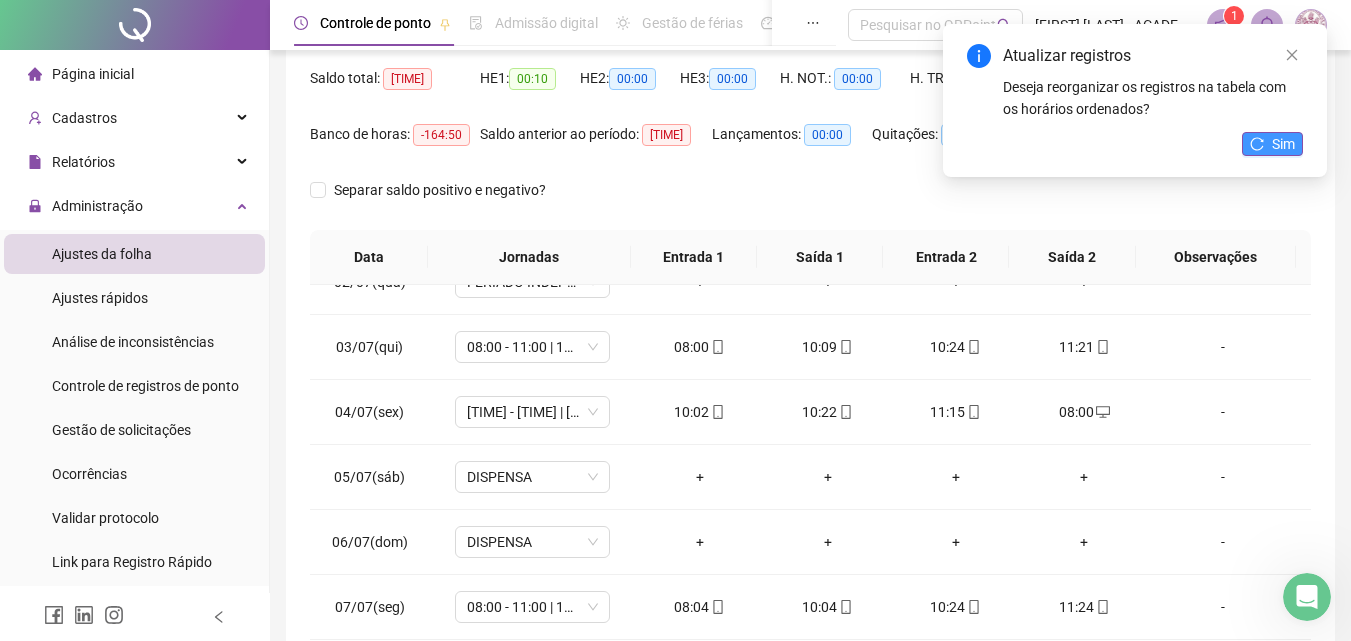 click on "Sim" at bounding box center [1272, 144] 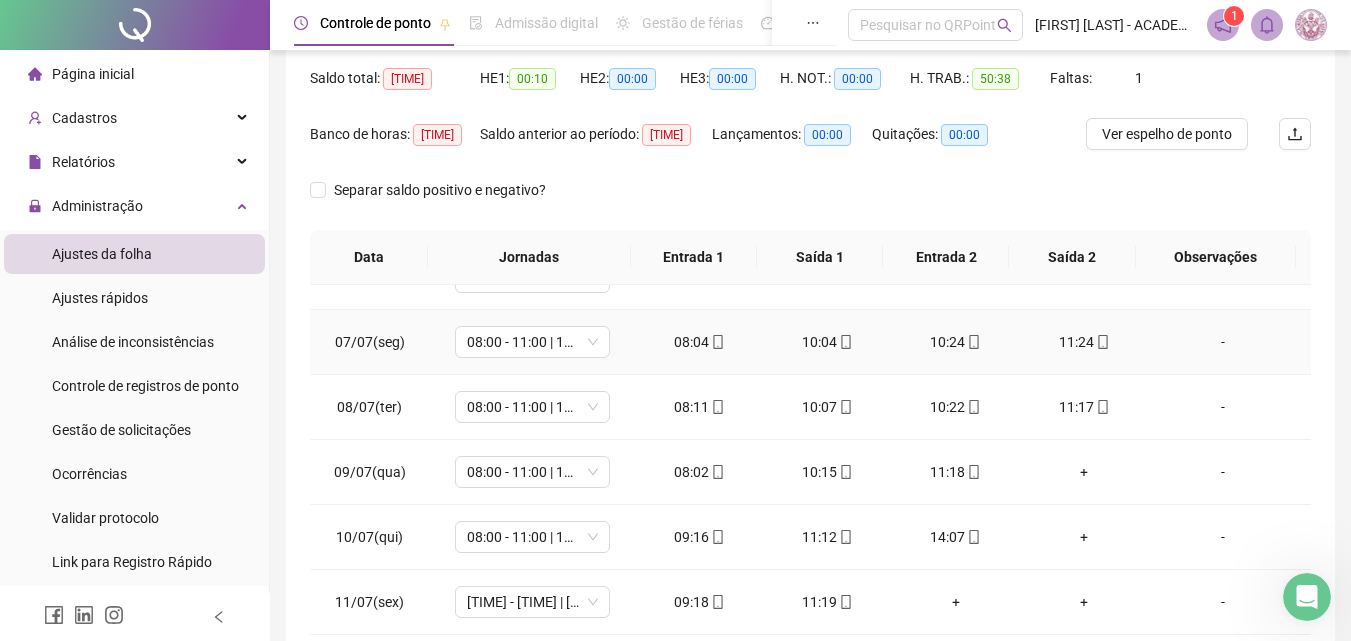 scroll, scrollTop: 400, scrollLeft: 0, axis: vertical 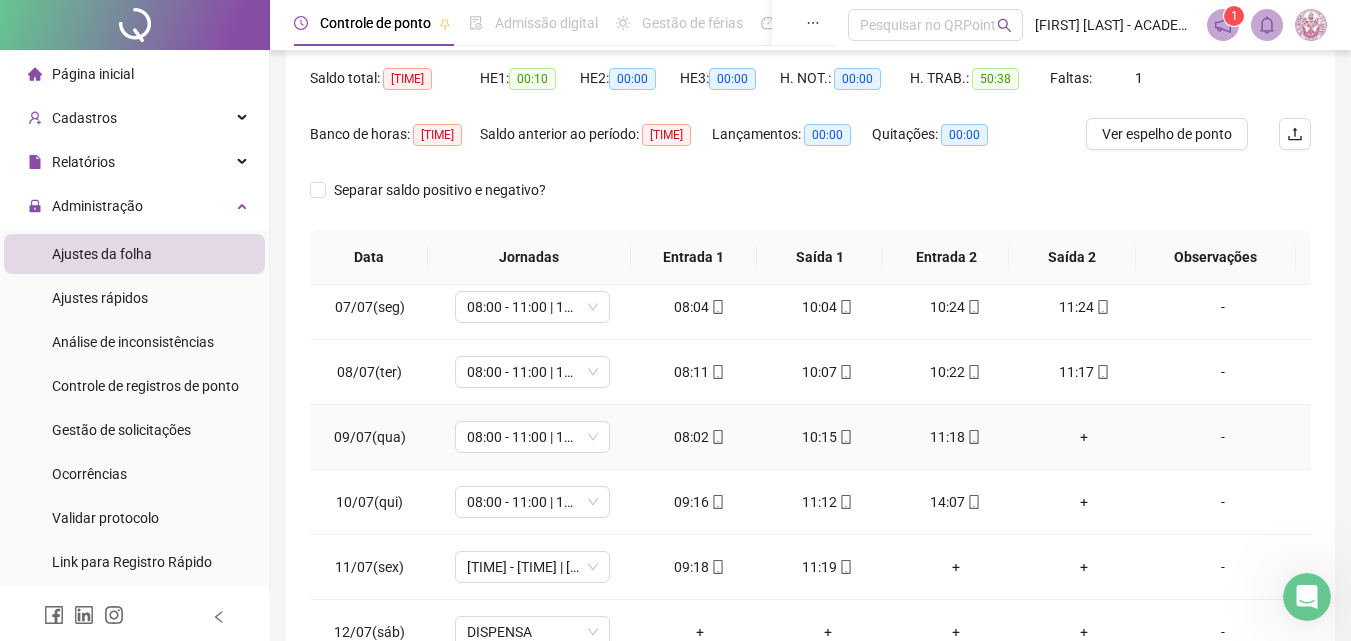 click on "+" at bounding box center (1084, 437) 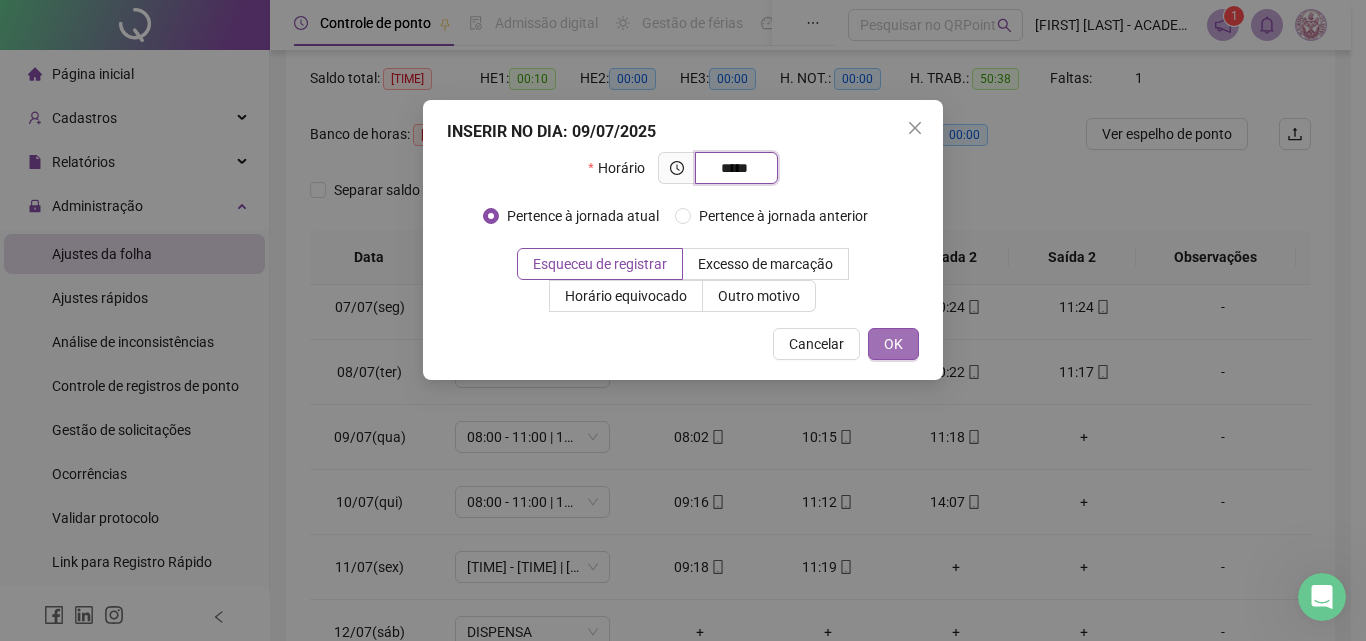 type on "*****" 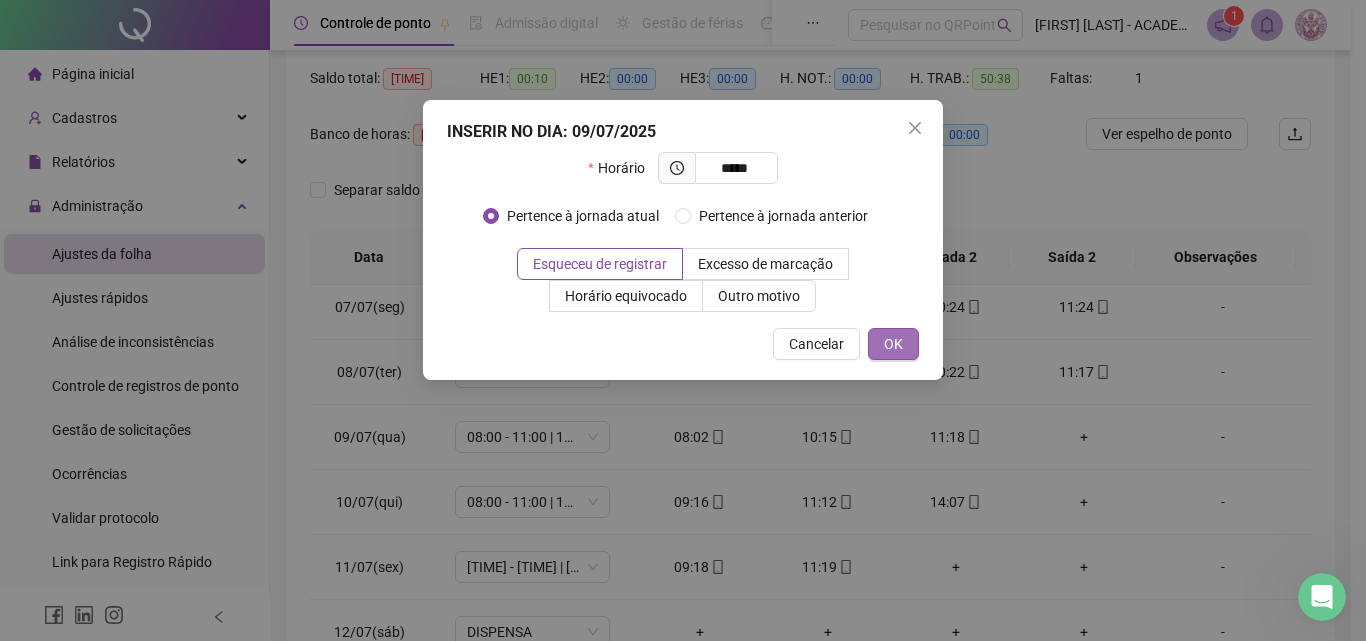 click on "OK" at bounding box center [893, 344] 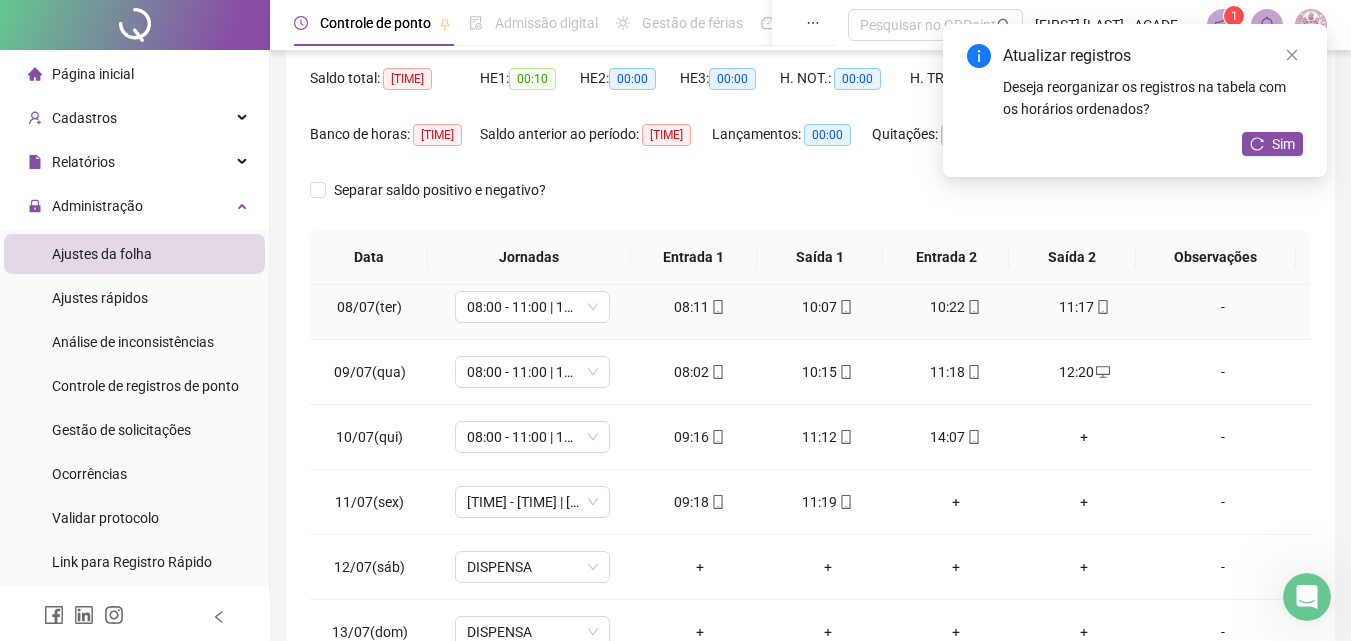 scroll, scrollTop: 500, scrollLeft: 0, axis: vertical 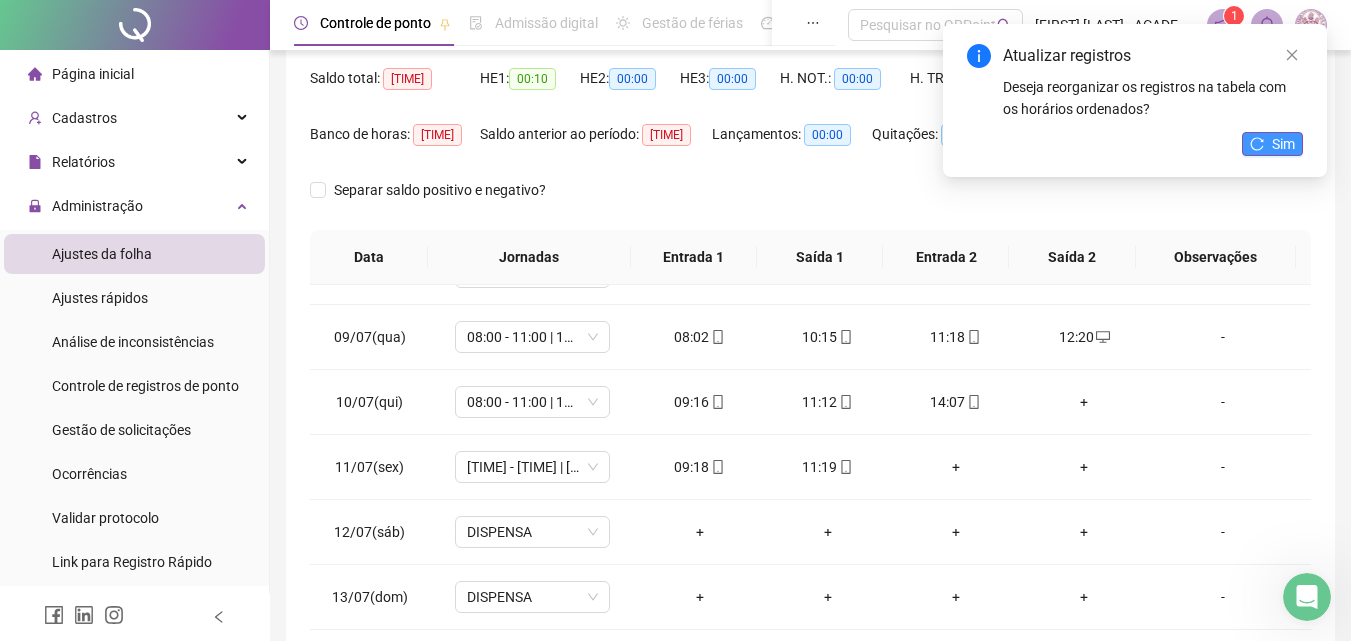 click on "Sim" at bounding box center [1283, 144] 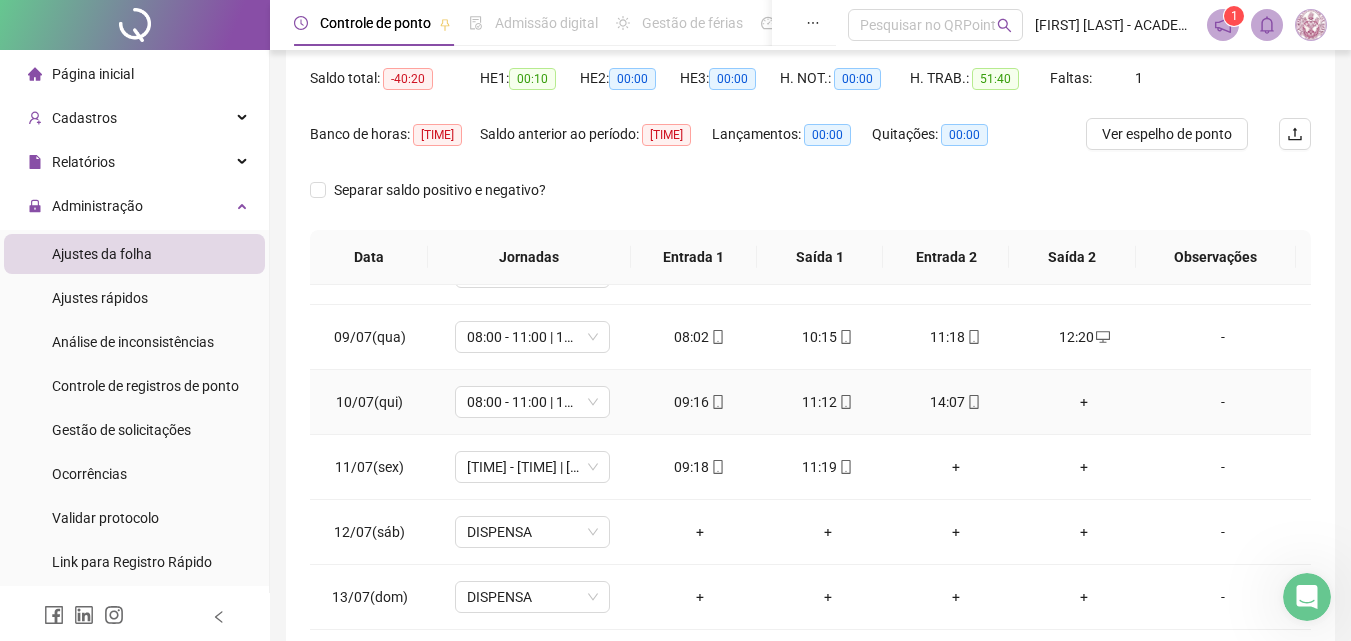 click on "+" at bounding box center [1084, 402] 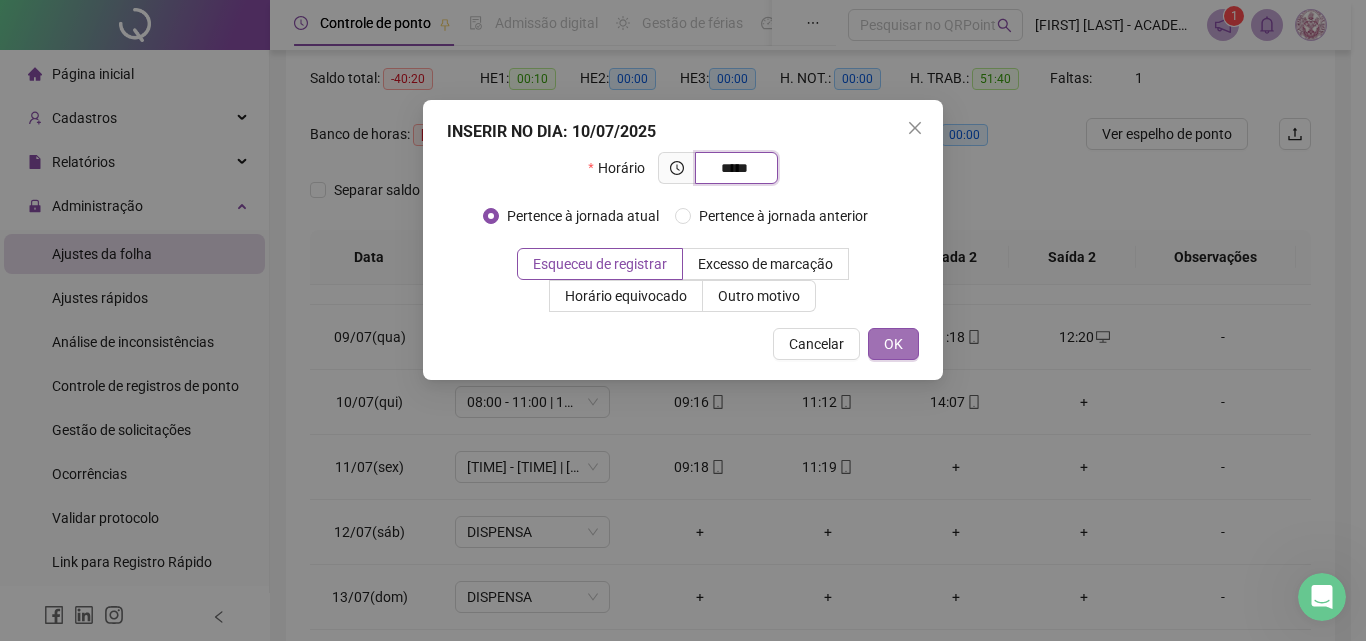 type on "*****" 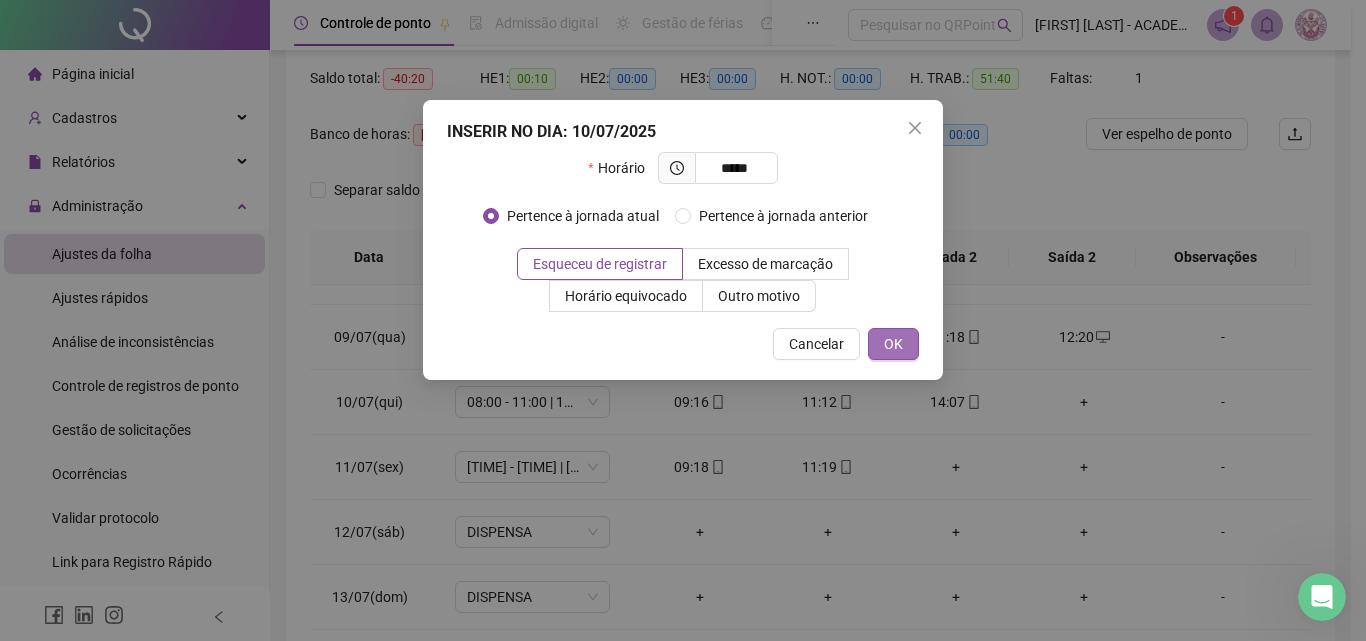 click on "OK" at bounding box center (893, 344) 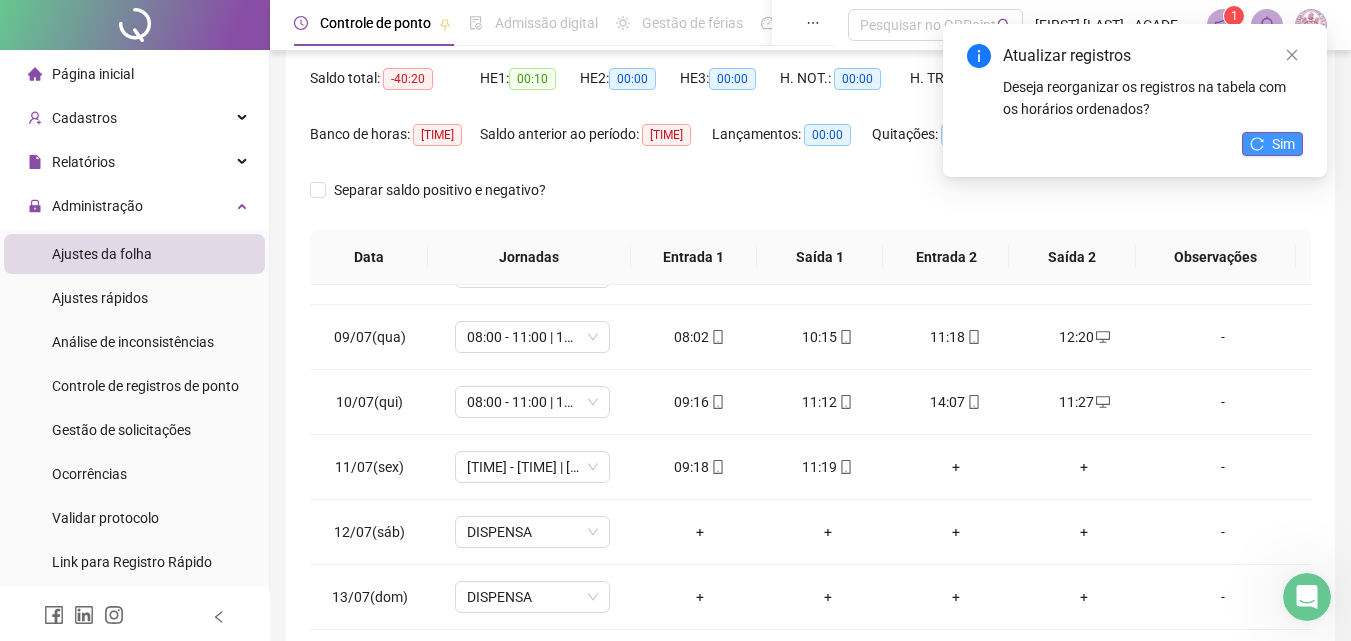 click on "Sim" at bounding box center [1272, 144] 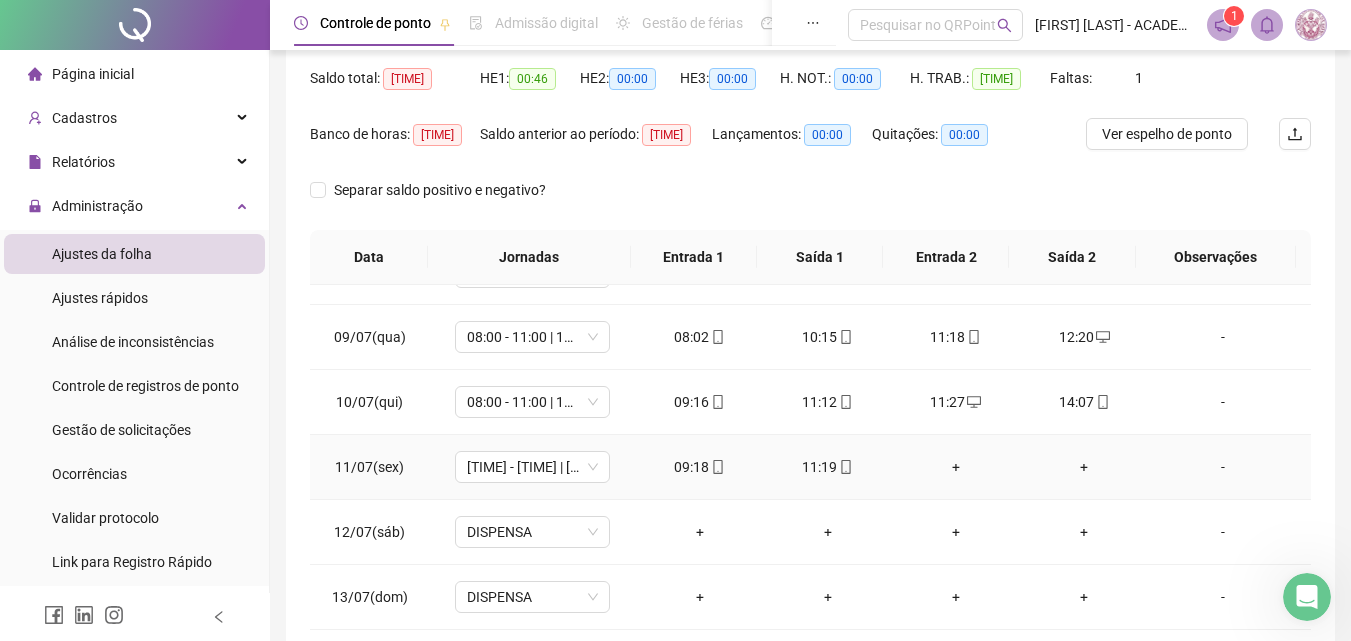 click on "+" at bounding box center [956, 467] 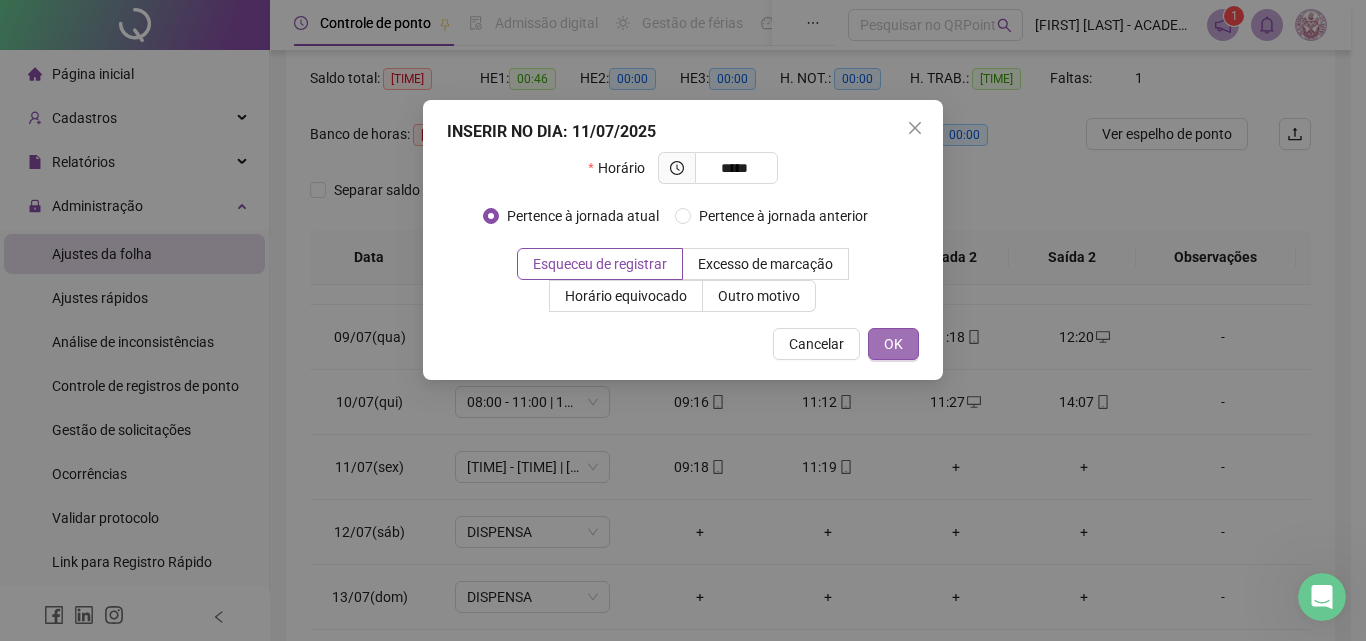 type on "*****" 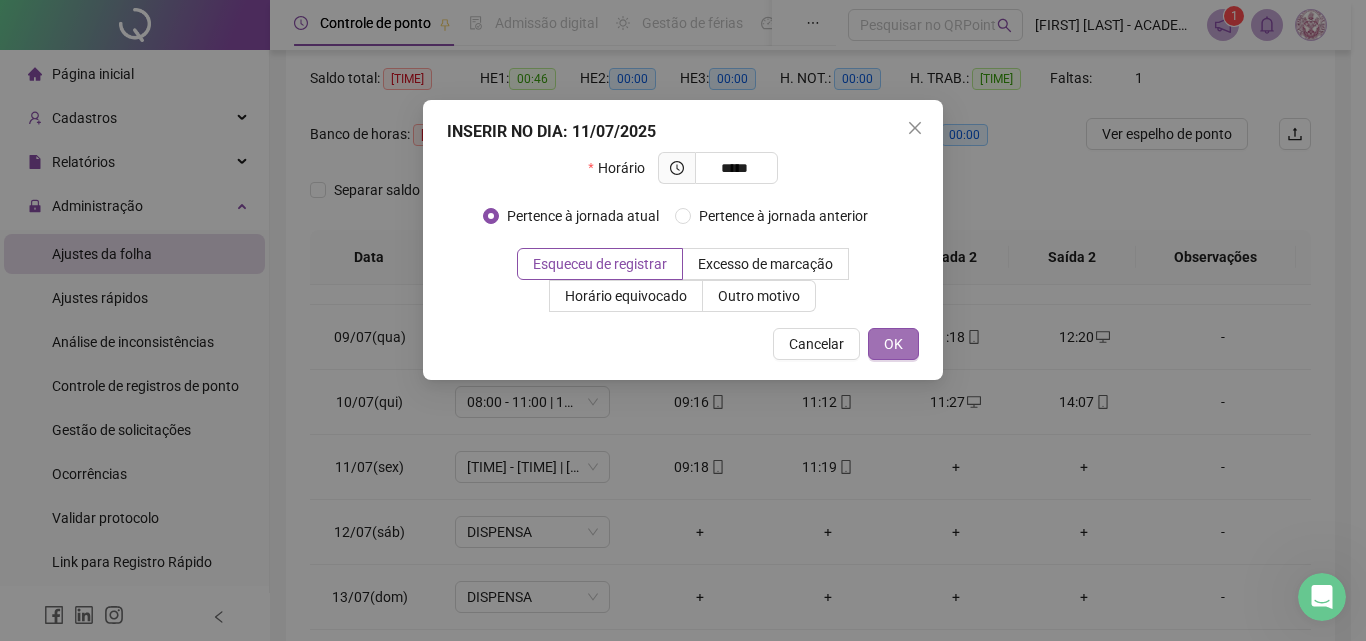 click on "OK" at bounding box center [893, 344] 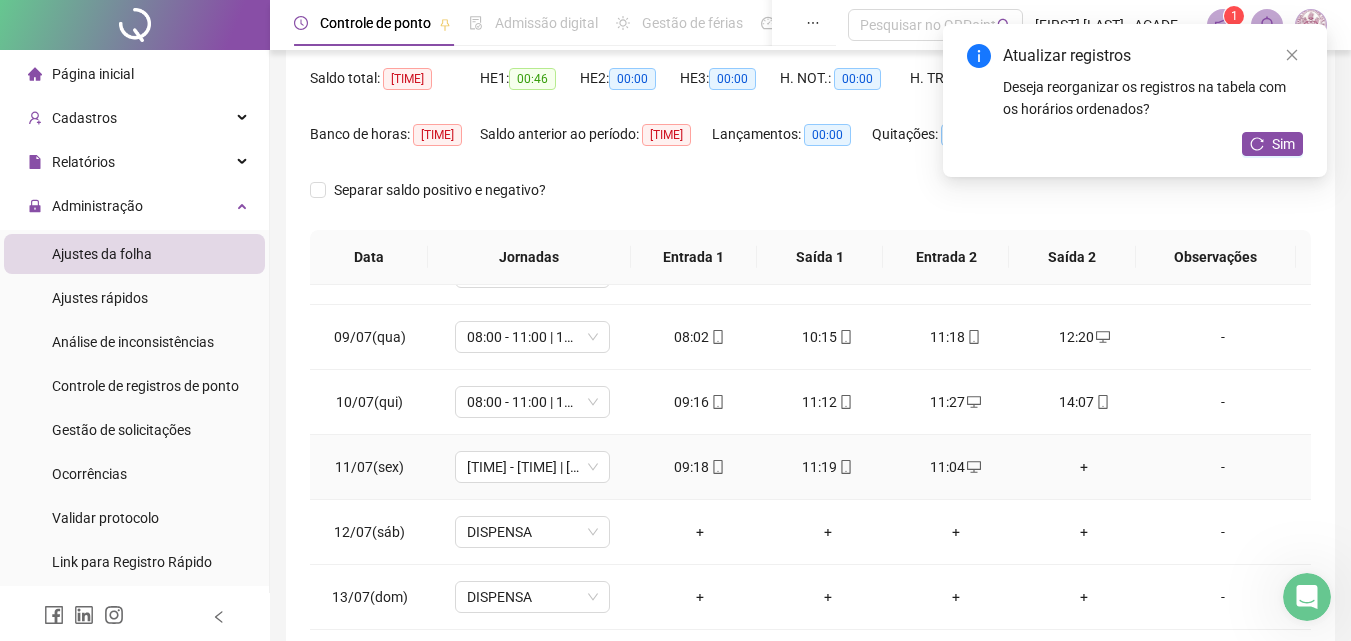 click on "+" at bounding box center (1084, 467) 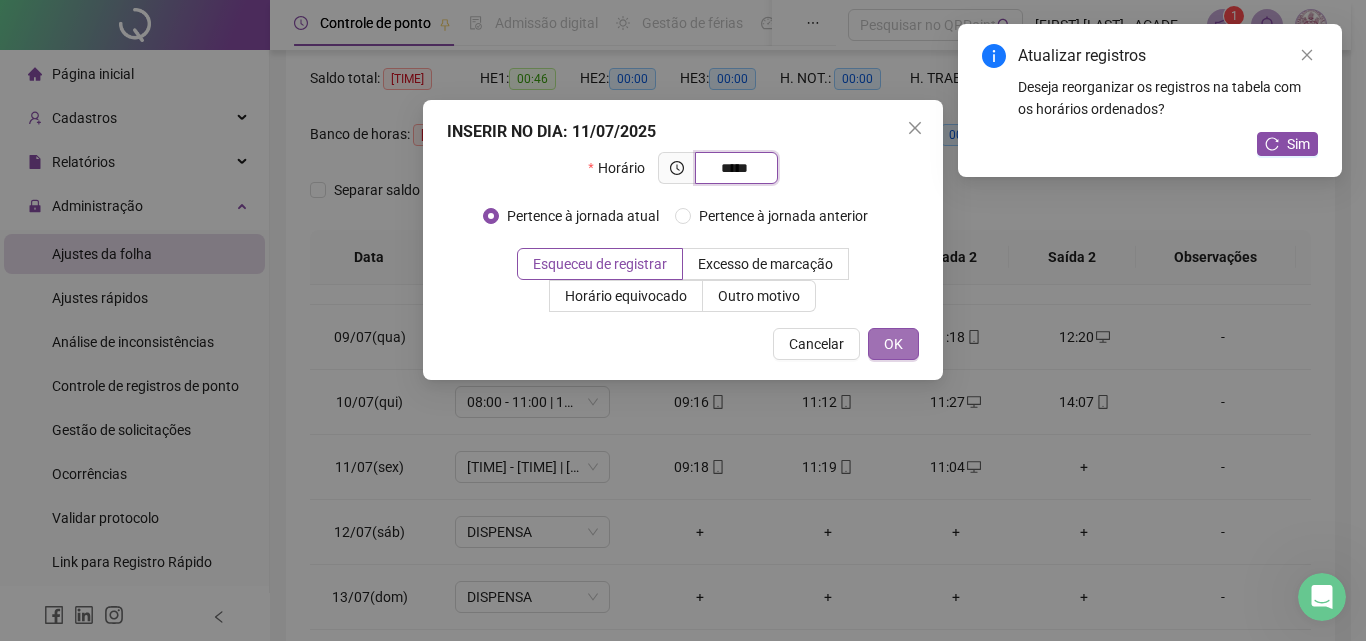 type on "*****" 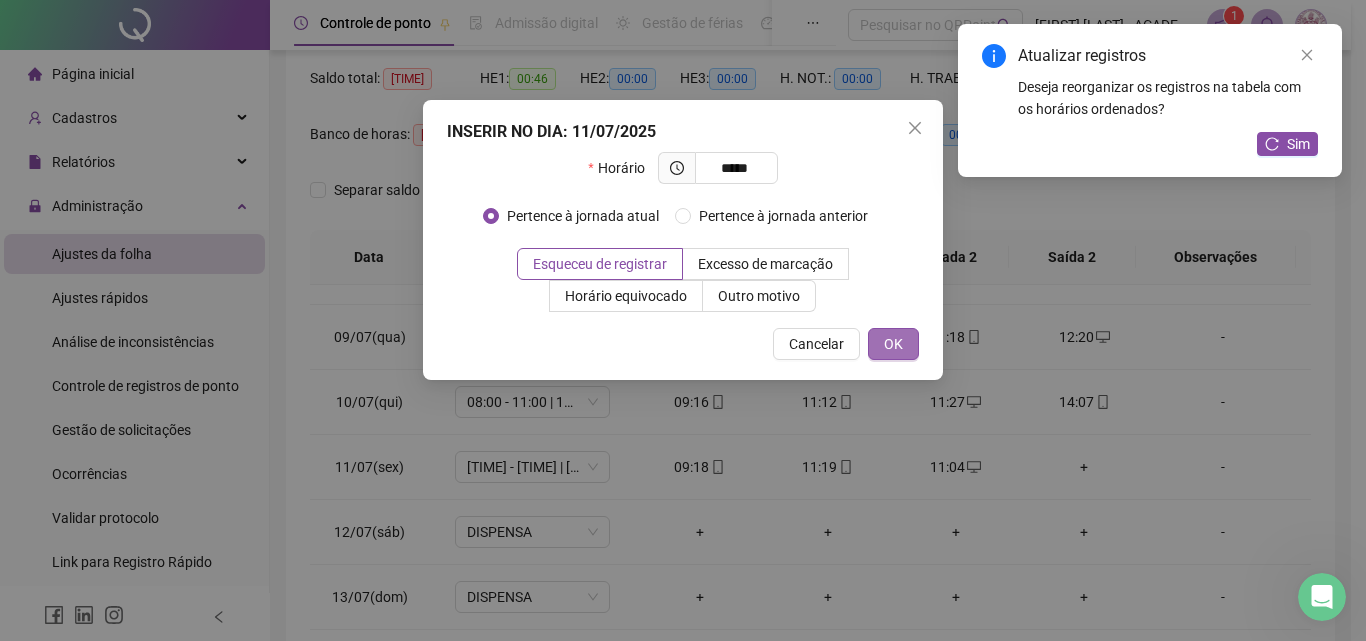 click on "OK" at bounding box center [893, 344] 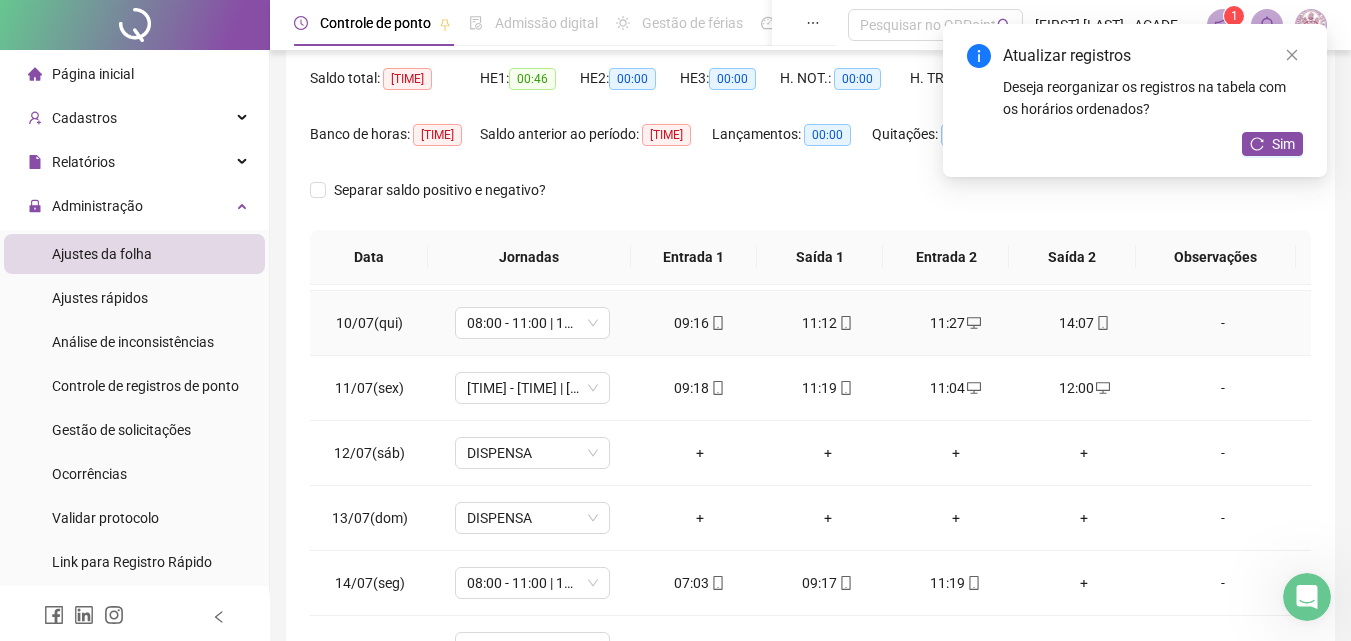 scroll, scrollTop: 700, scrollLeft: 0, axis: vertical 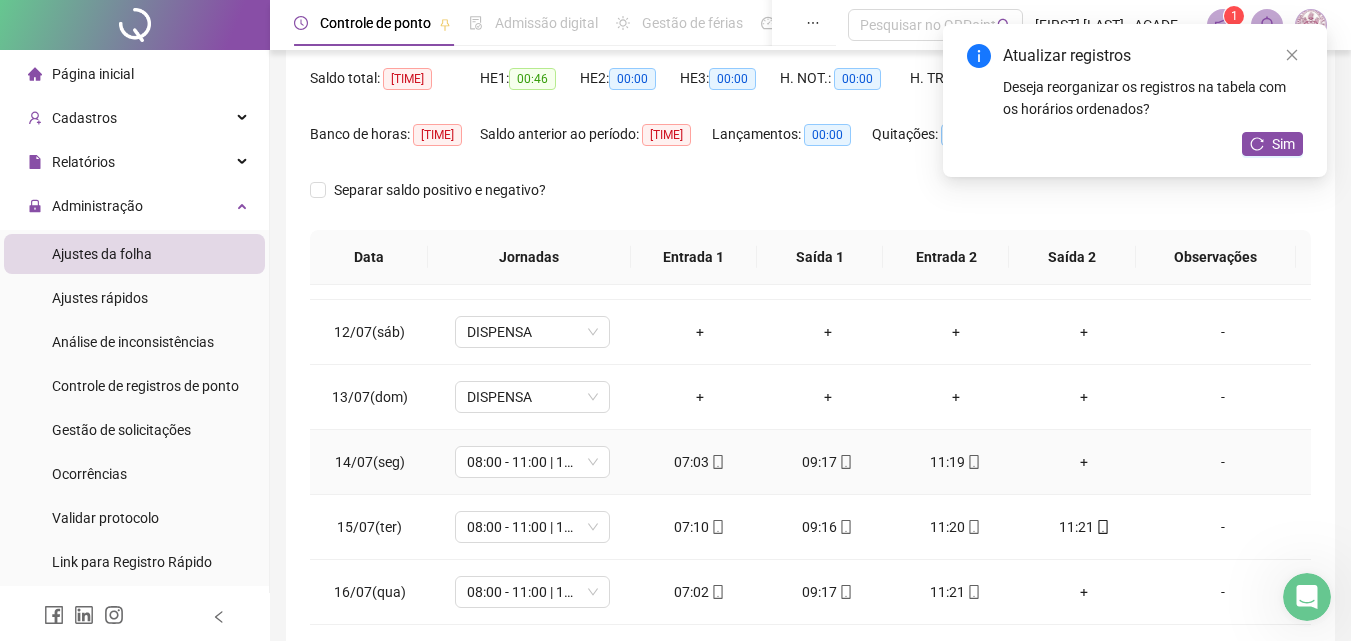 click on "+" at bounding box center [1084, 462] 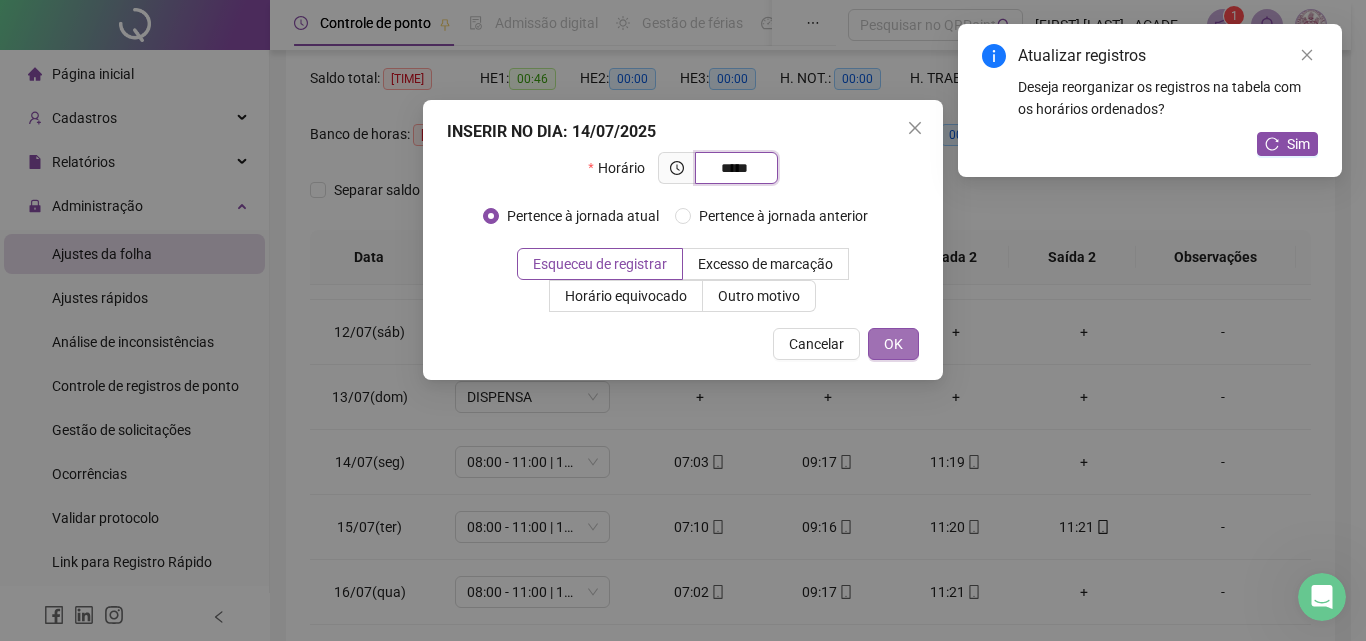 type on "*****" 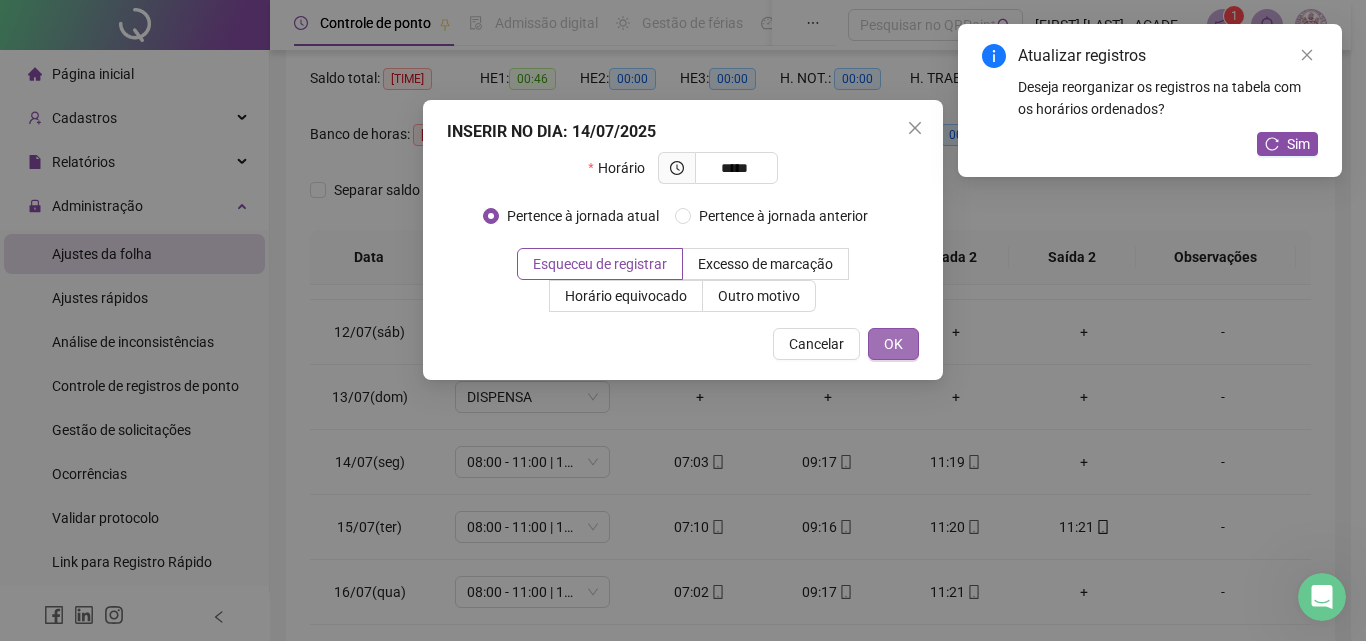 click on "OK" at bounding box center [893, 344] 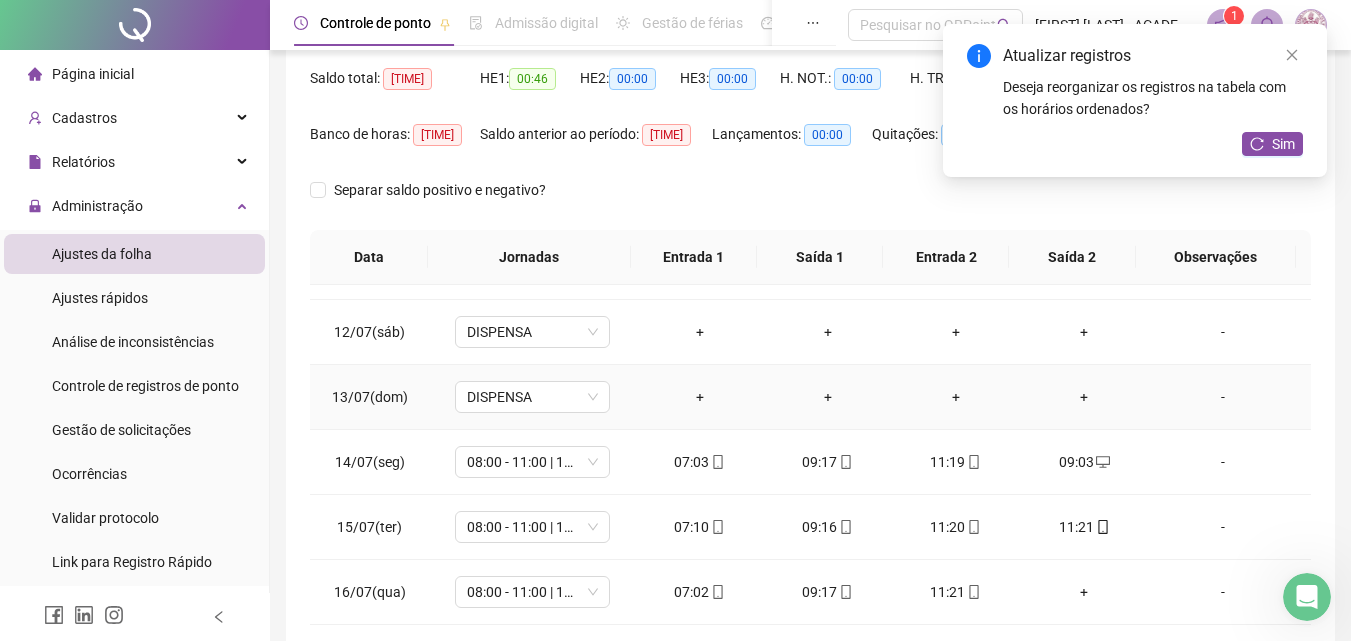scroll, scrollTop: 800, scrollLeft: 0, axis: vertical 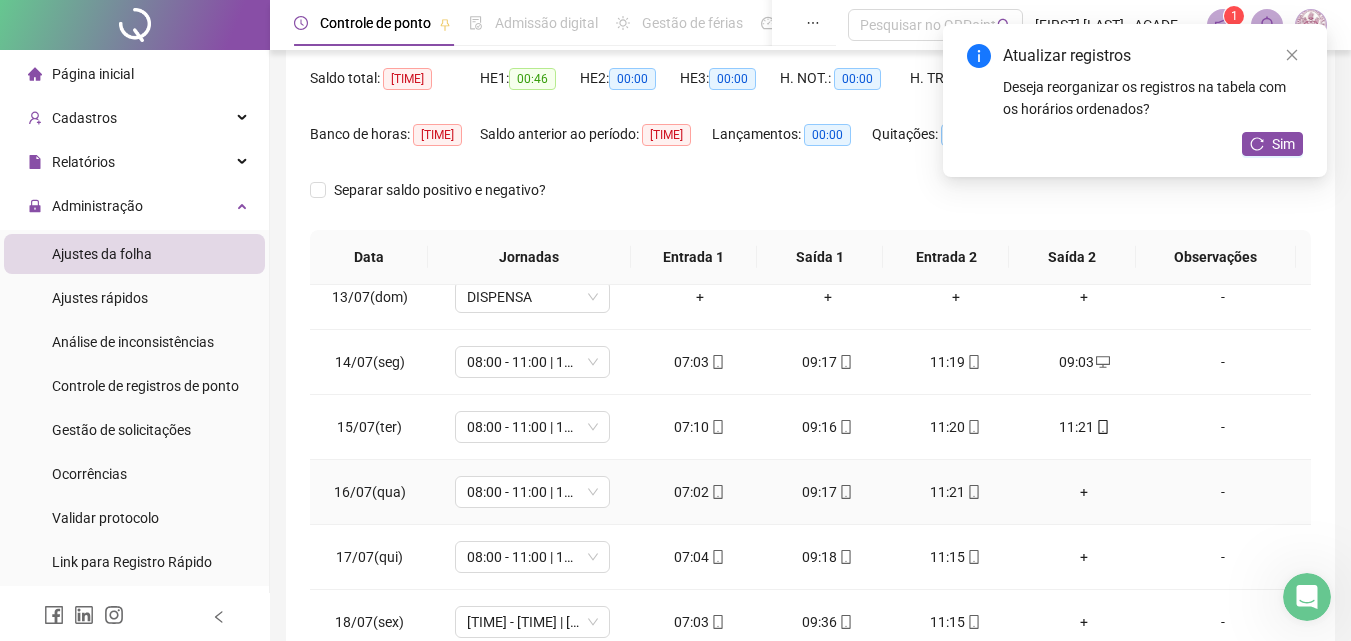 click on "+" at bounding box center (1084, 492) 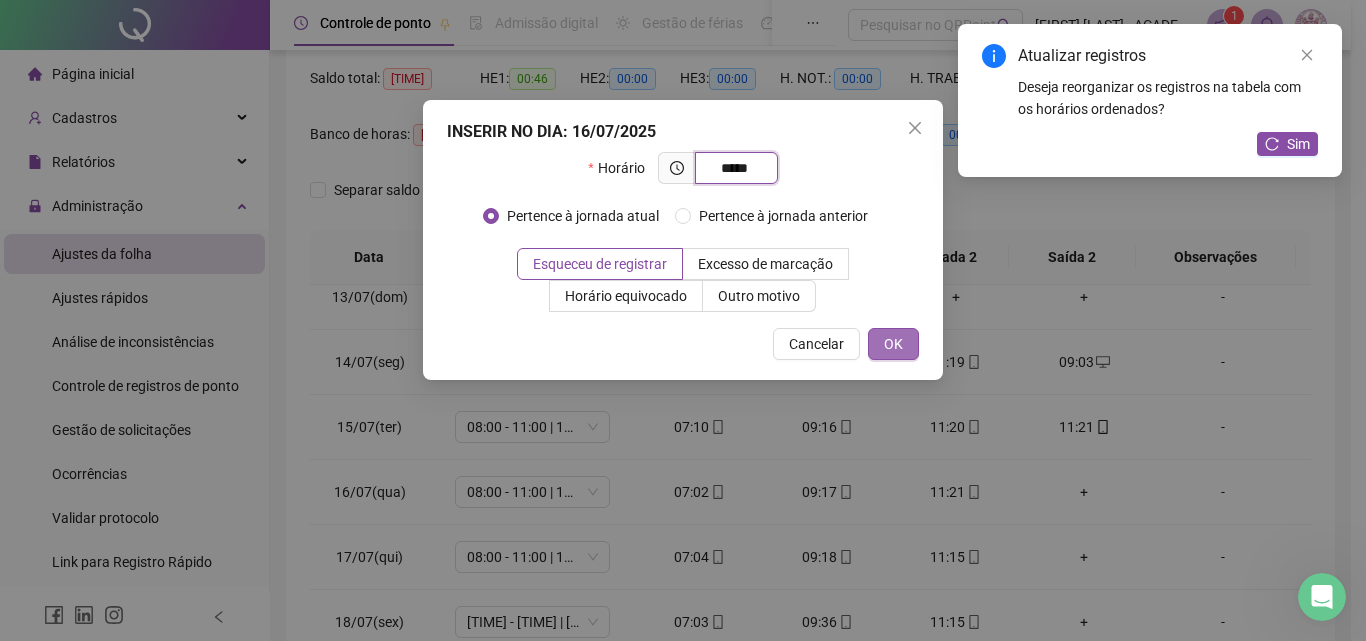 type on "*****" 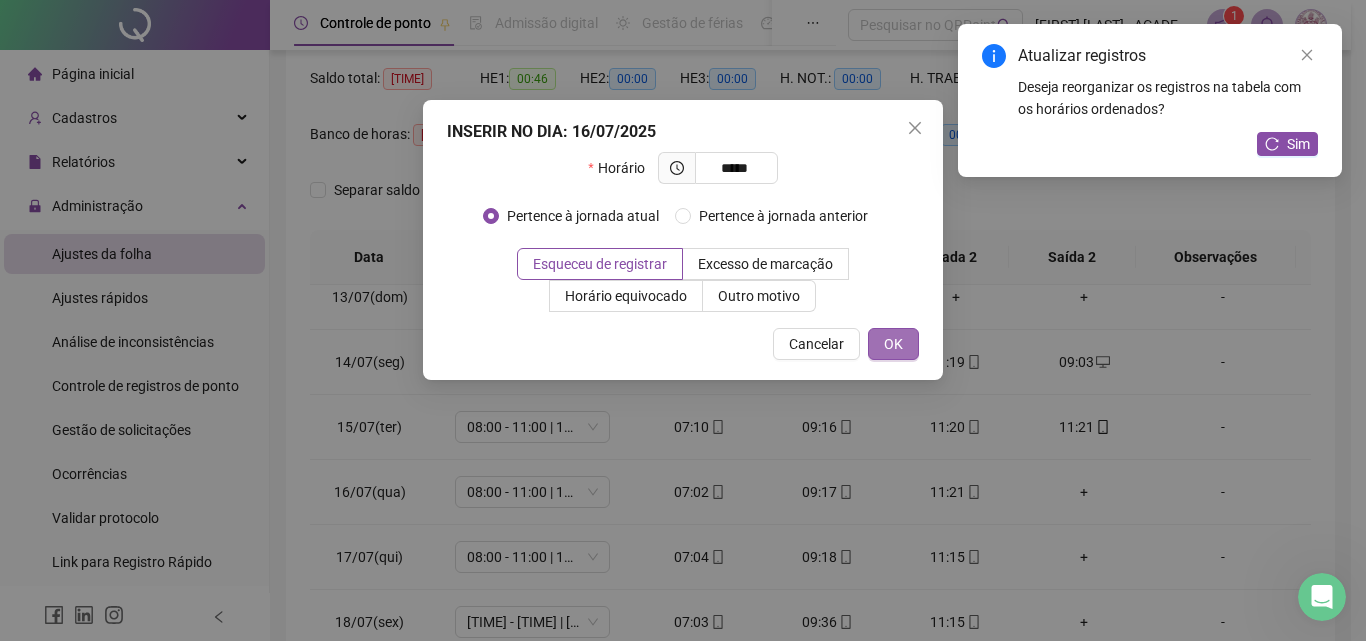 click on "OK" at bounding box center (893, 344) 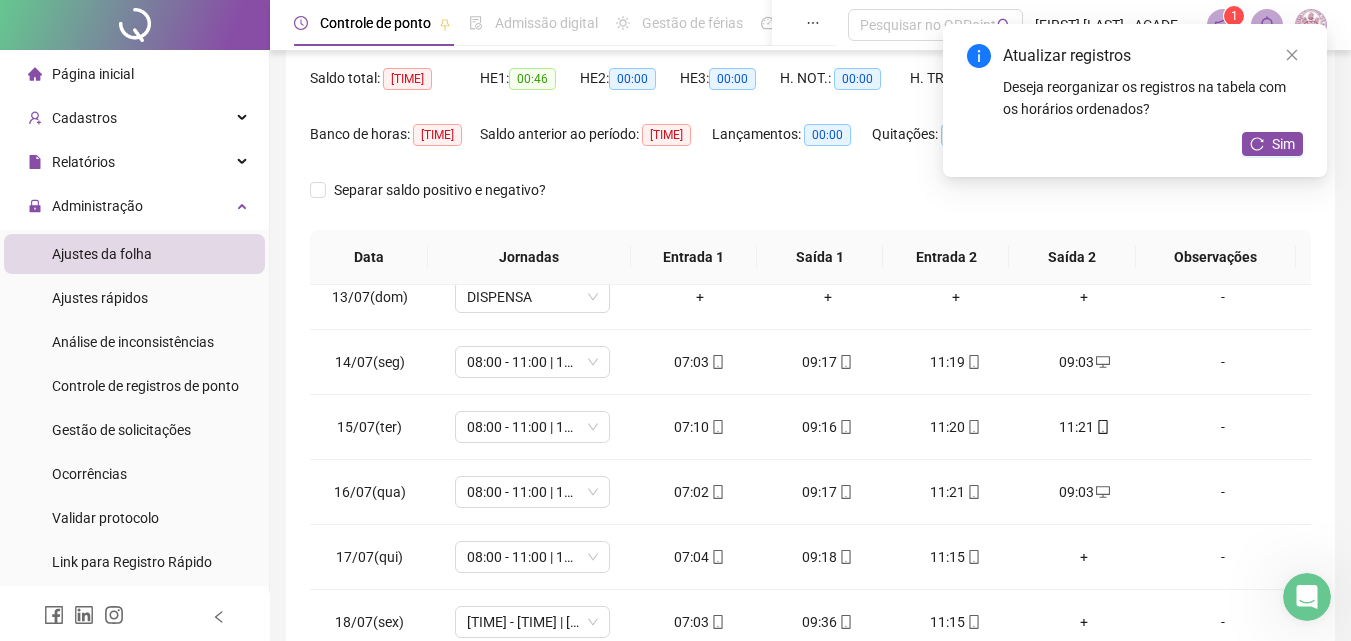scroll, scrollTop: 900, scrollLeft: 0, axis: vertical 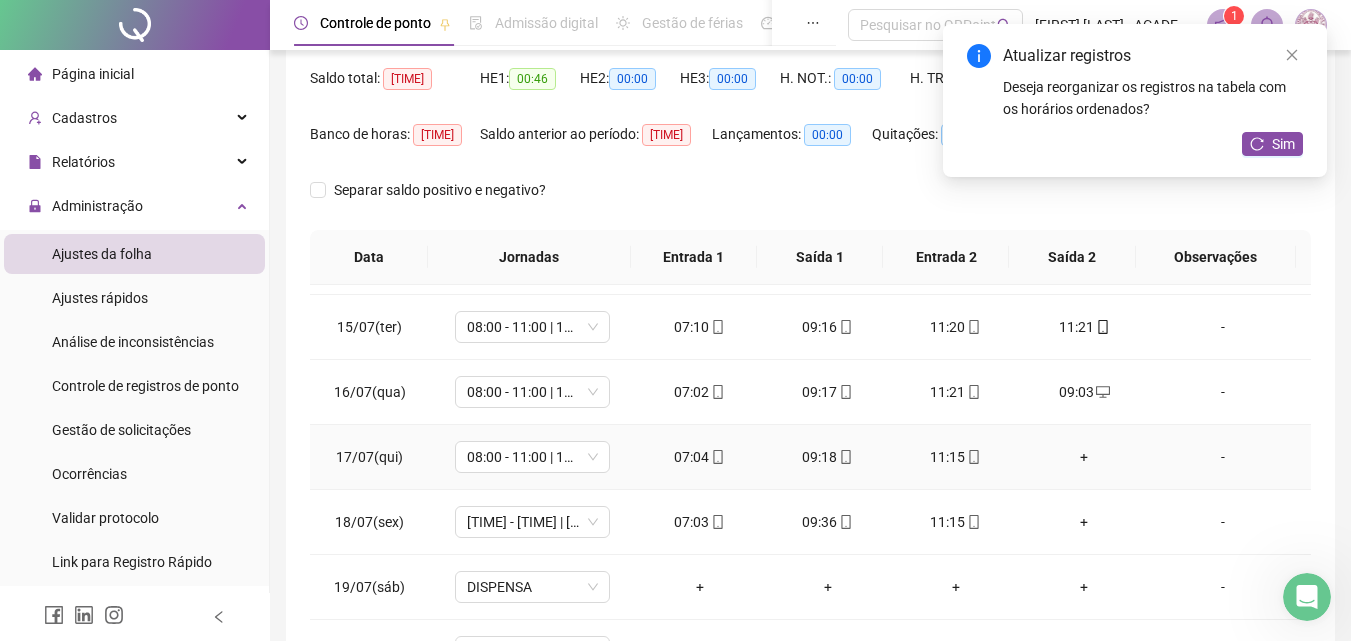 click on "+" at bounding box center [1084, 457] 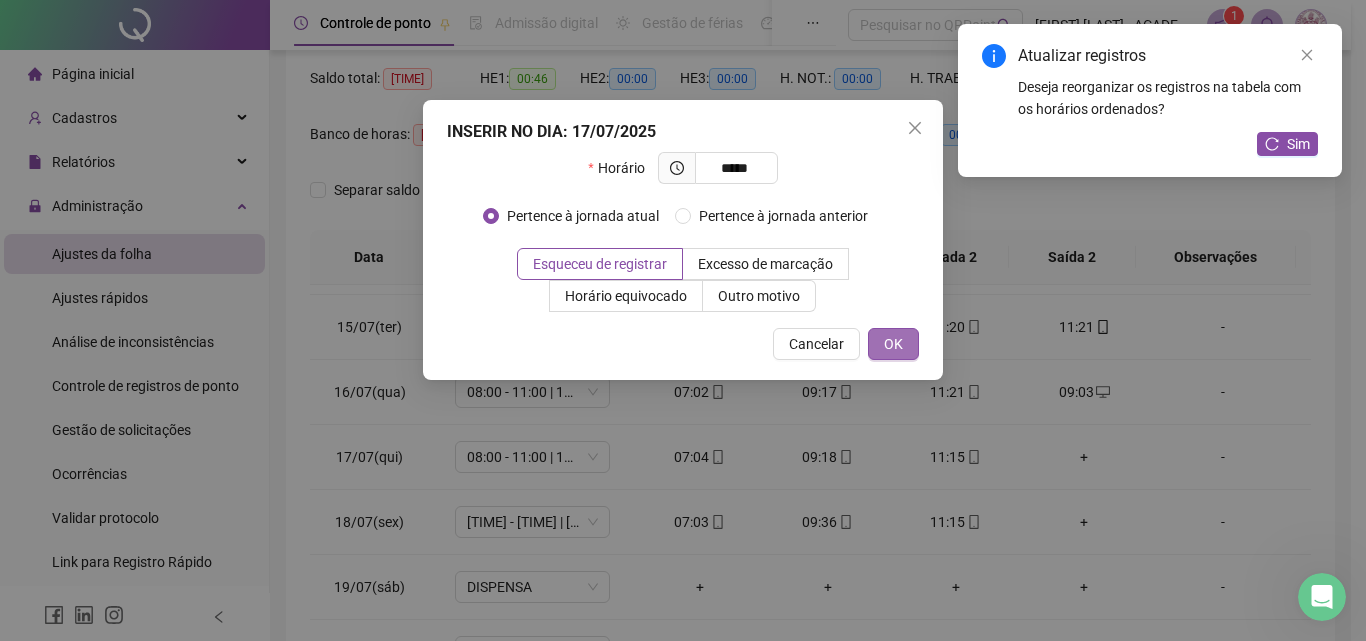 type on "*****" 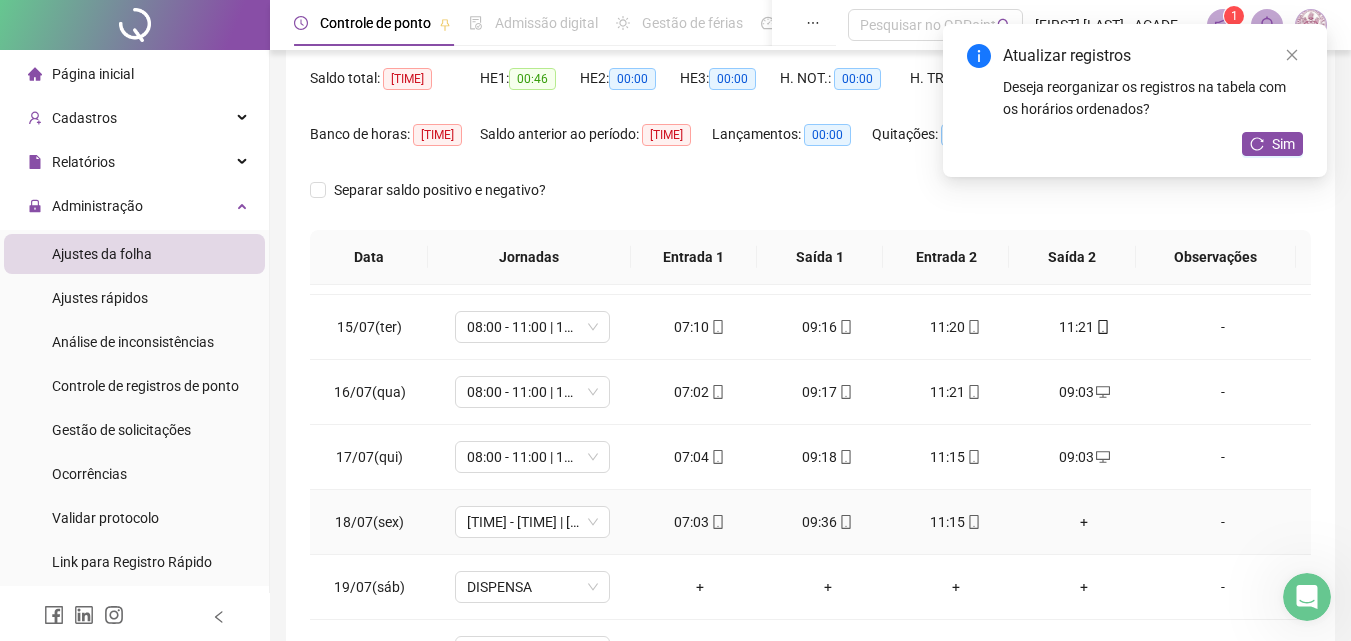 click on "+" at bounding box center [1084, 522] 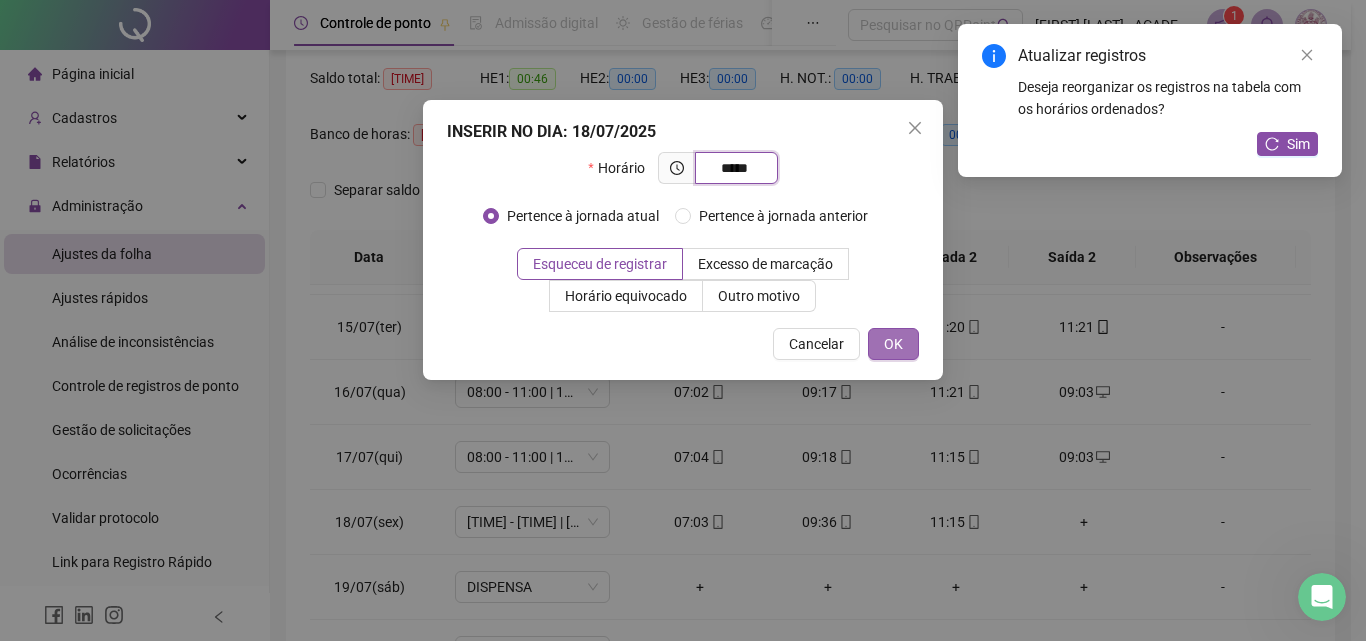 type on "*****" 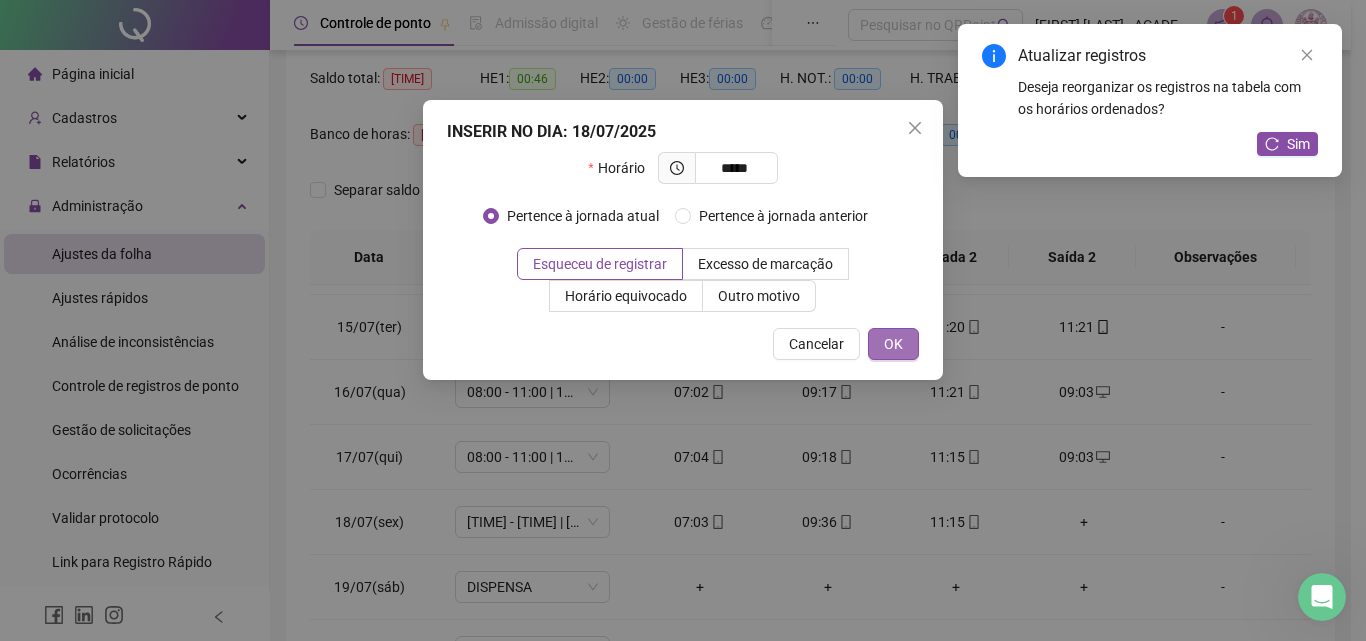 click on "OK" at bounding box center [893, 344] 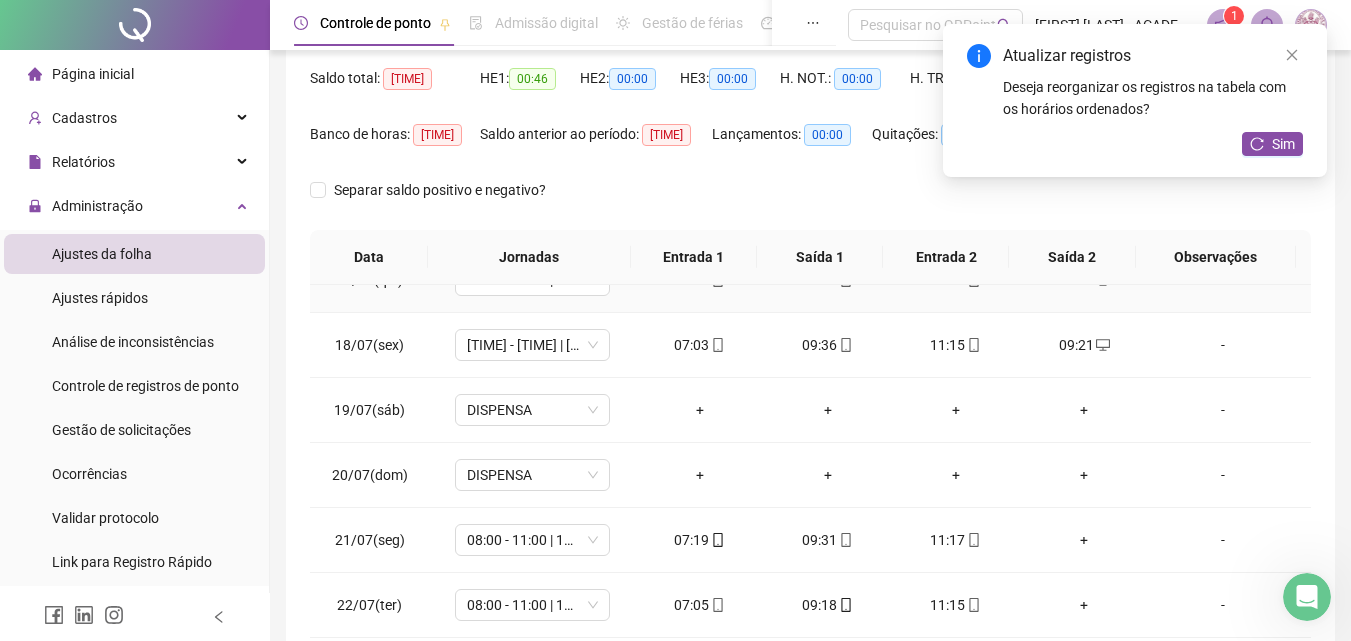 scroll, scrollTop: 1100, scrollLeft: 0, axis: vertical 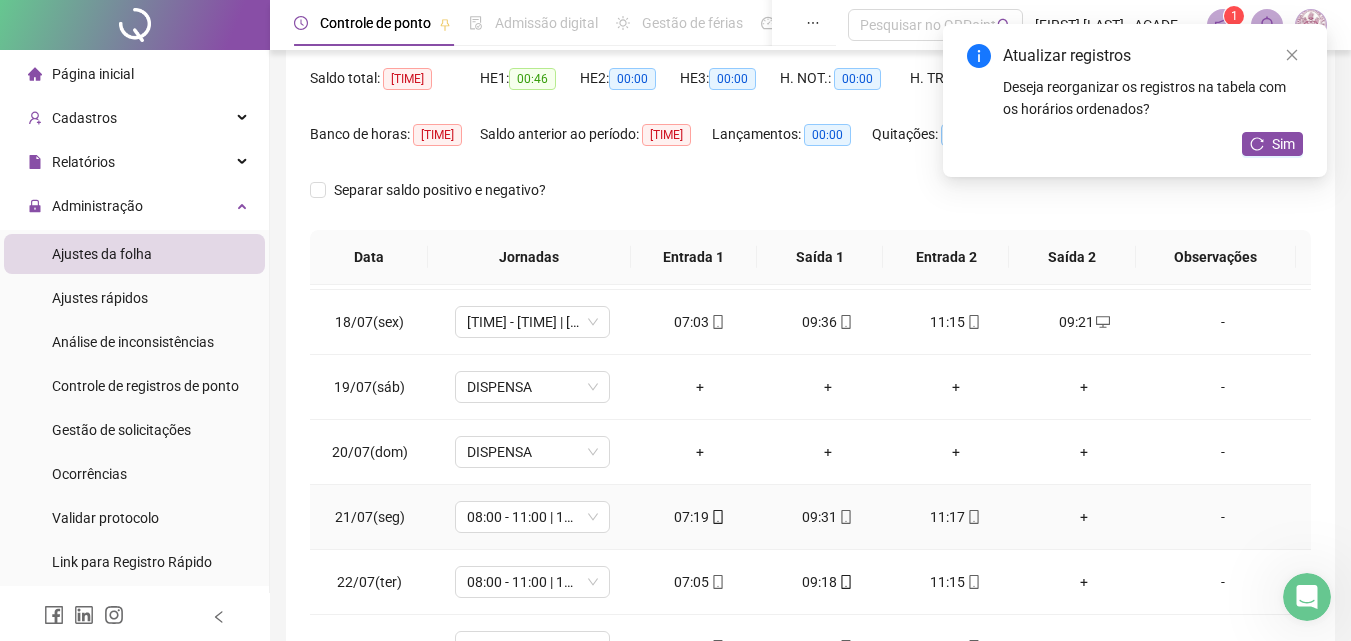 click on "+" at bounding box center [1084, 517] 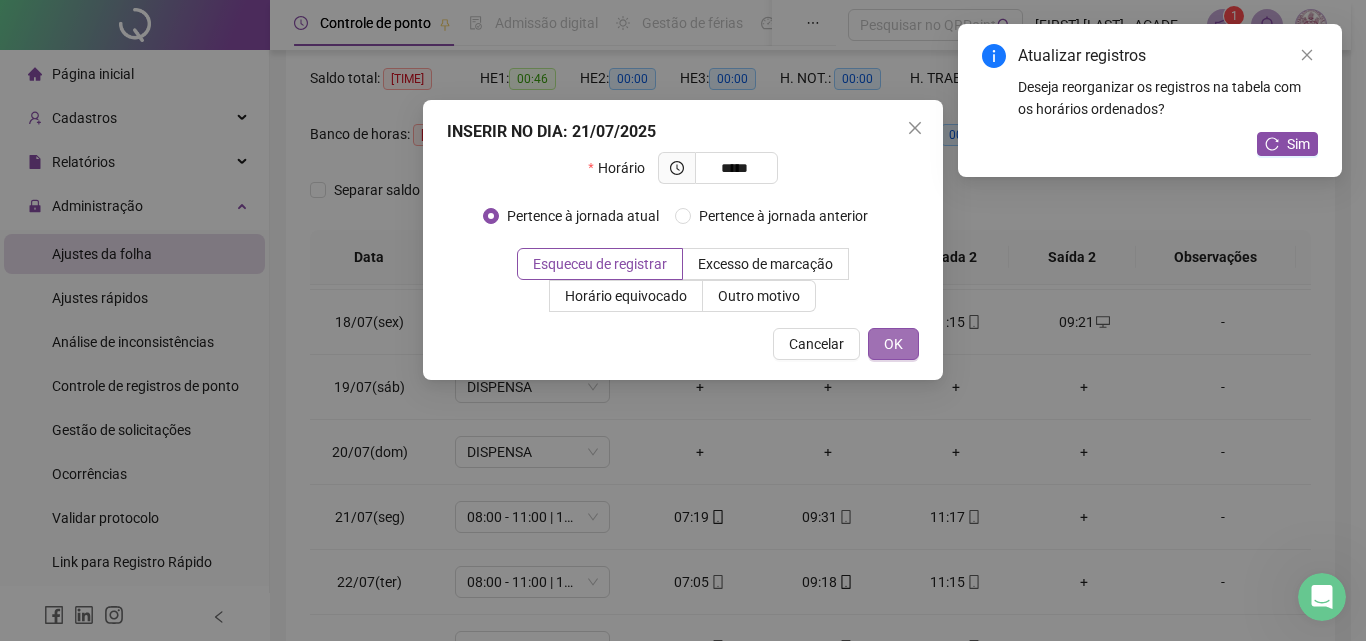 type on "*****" 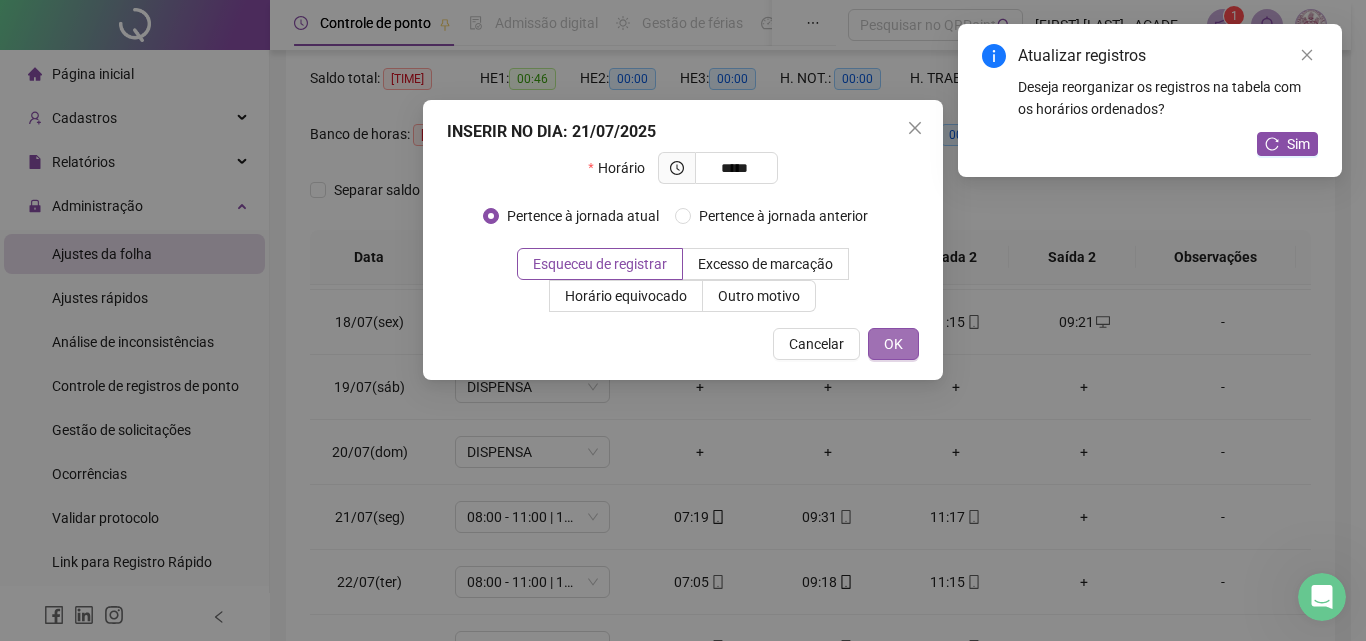 click on "OK" at bounding box center [893, 344] 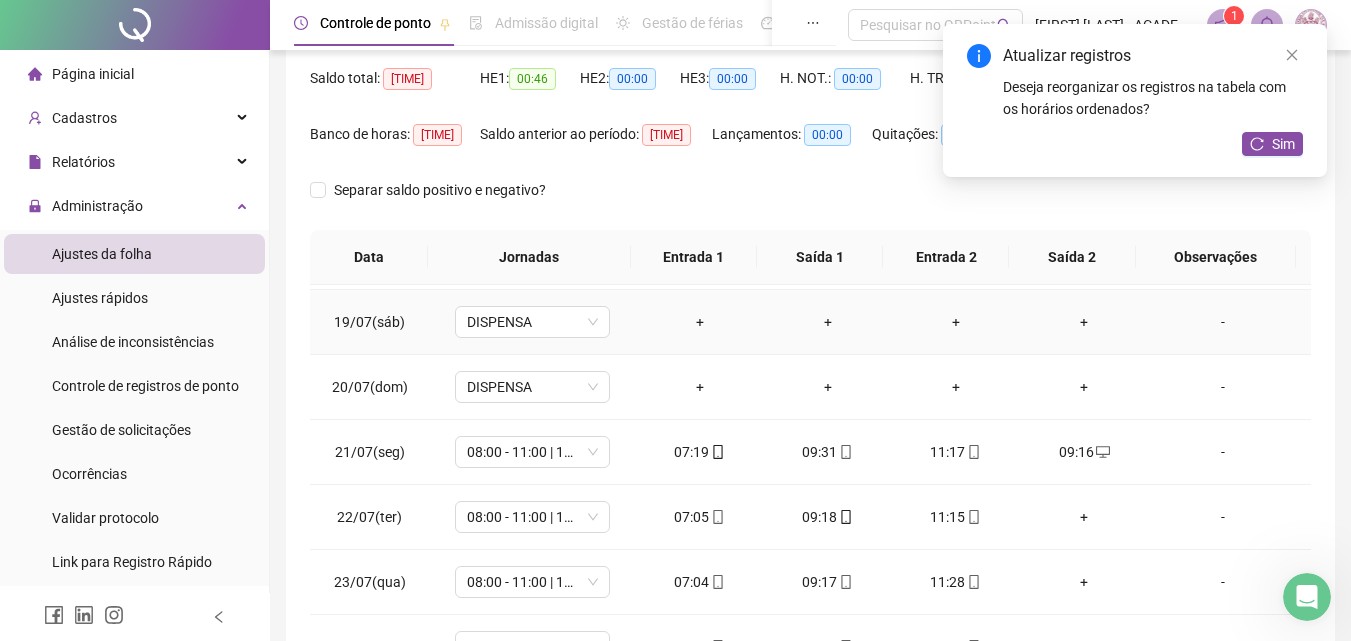 scroll, scrollTop: 1200, scrollLeft: 0, axis: vertical 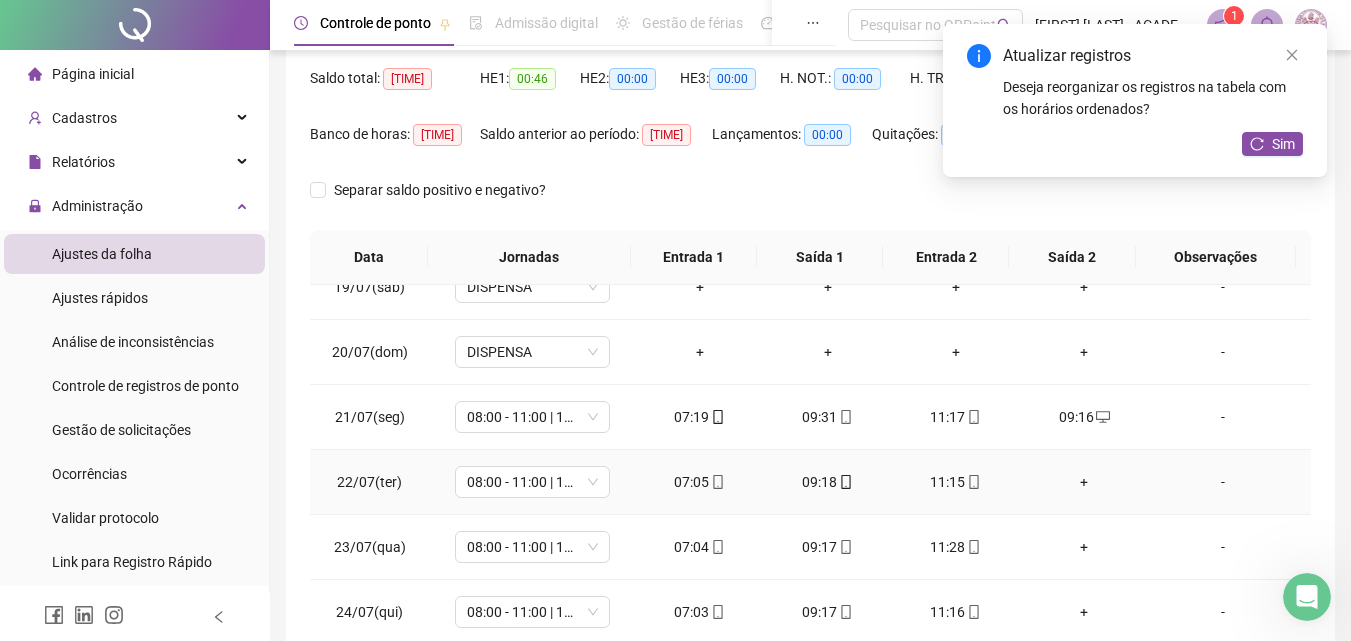 click on "+" at bounding box center (1084, 482) 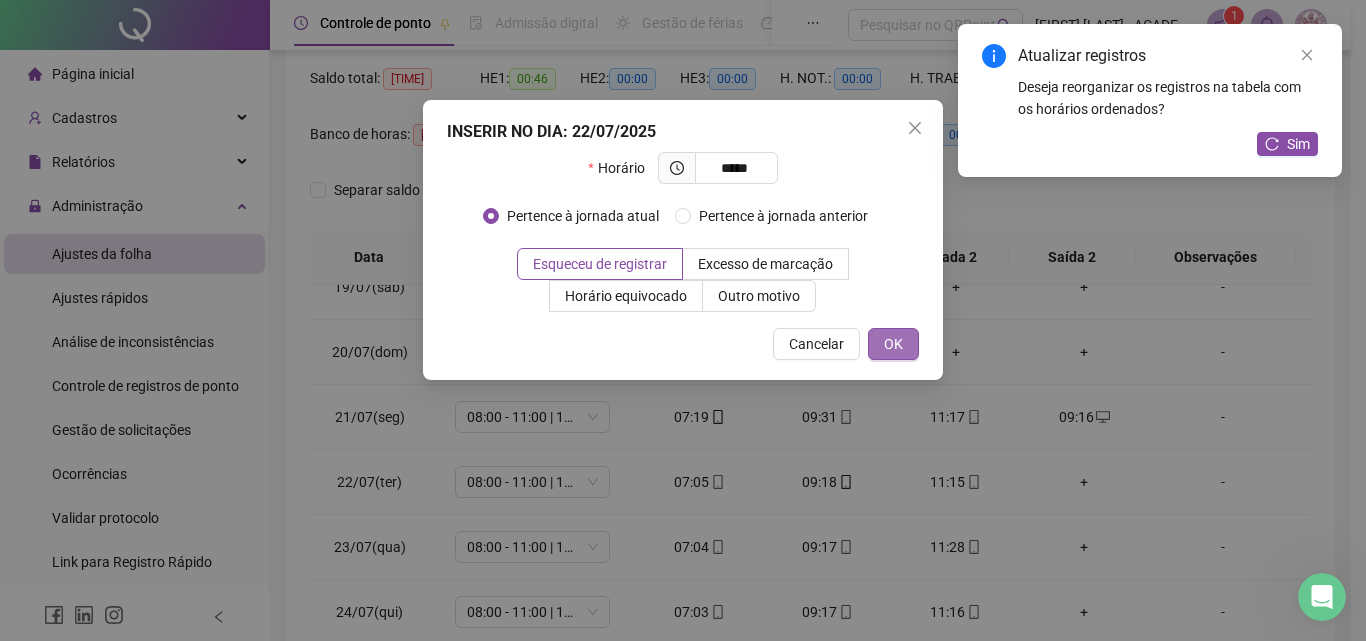 type on "*****" 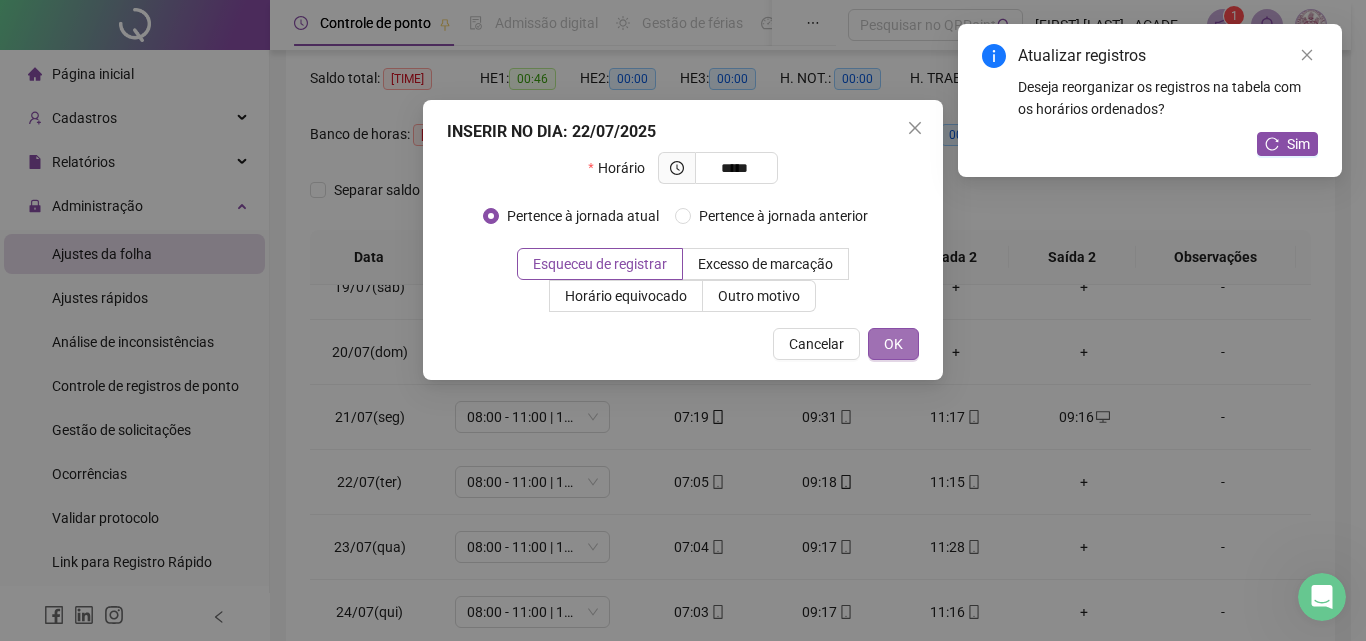 click on "OK" at bounding box center (893, 344) 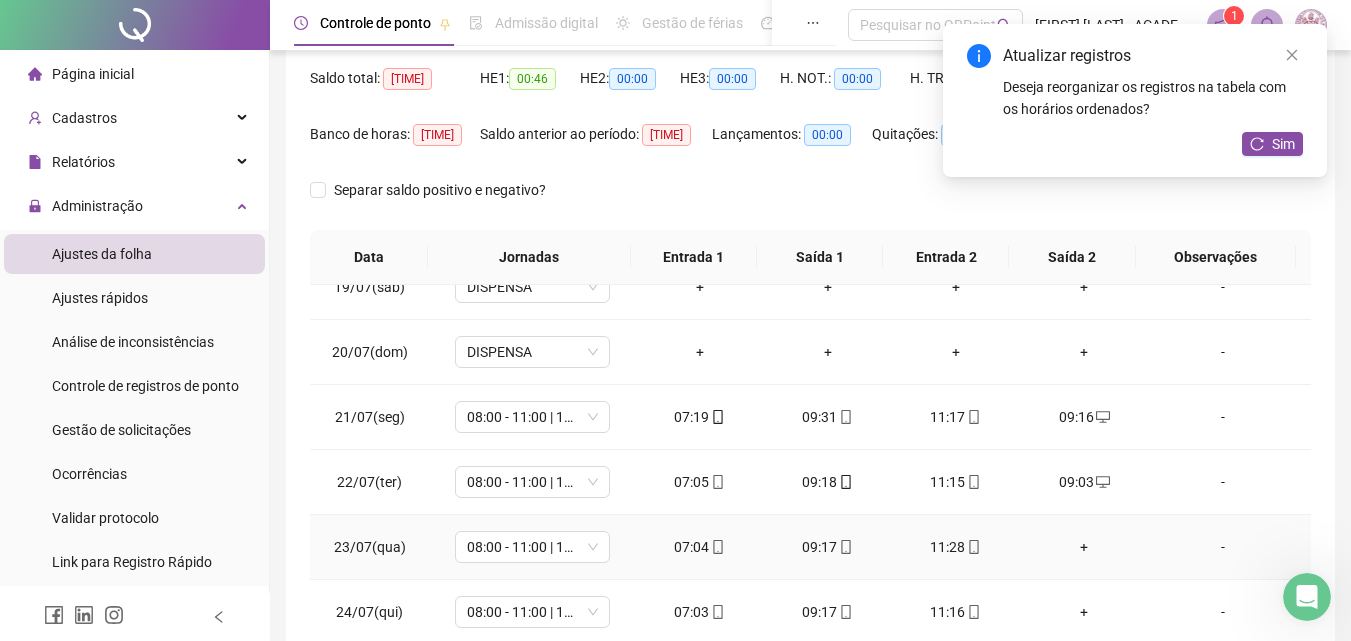 click on "+" at bounding box center [1084, 547] 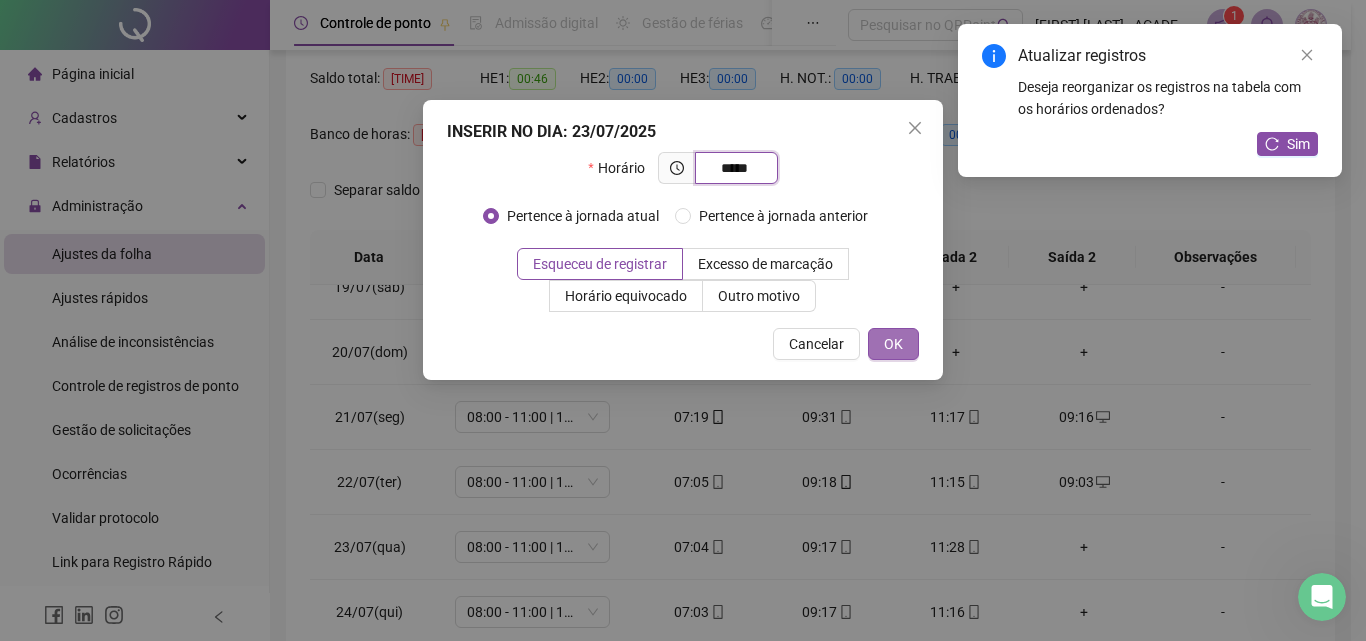 type on "*****" 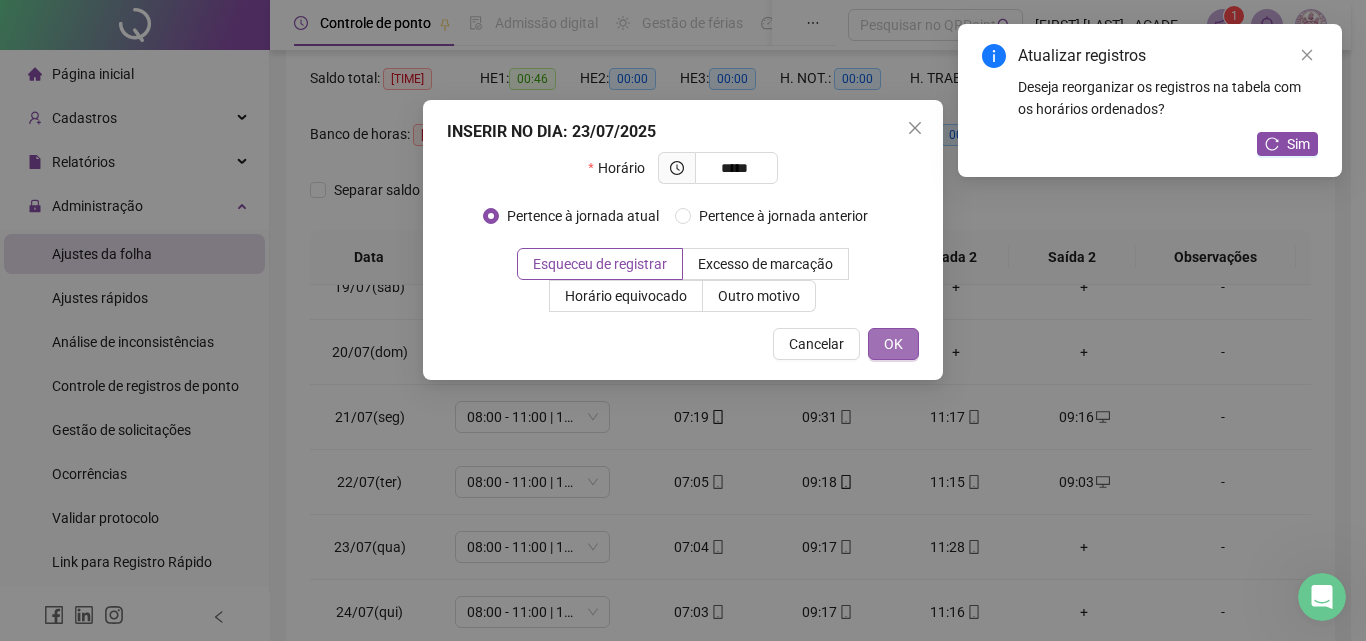 click on "OK" at bounding box center [893, 344] 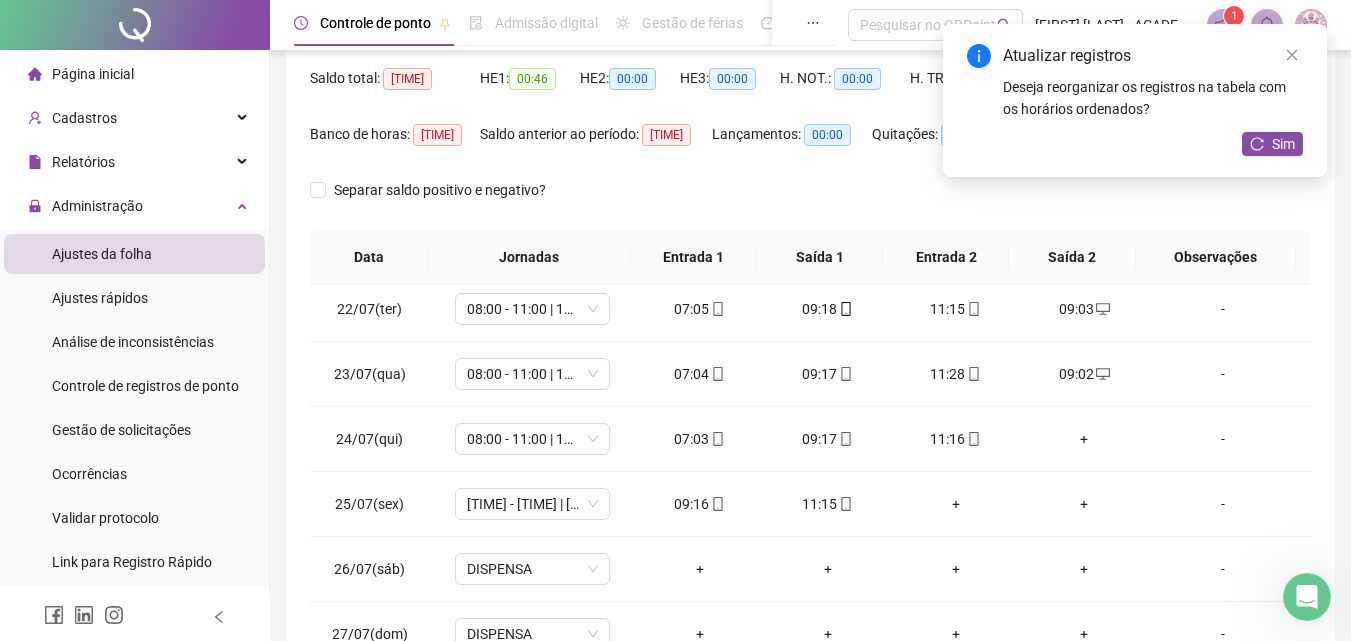 scroll, scrollTop: 1400, scrollLeft: 0, axis: vertical 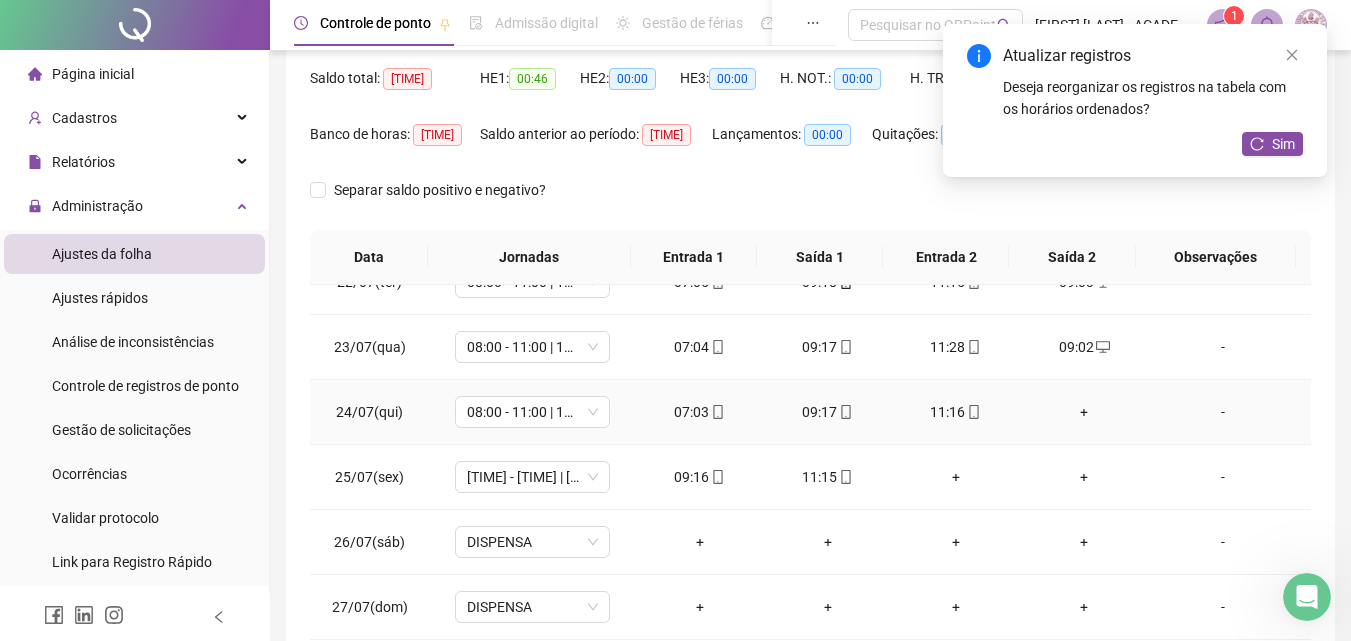 click on "+" at bounding box center [1084, 412] 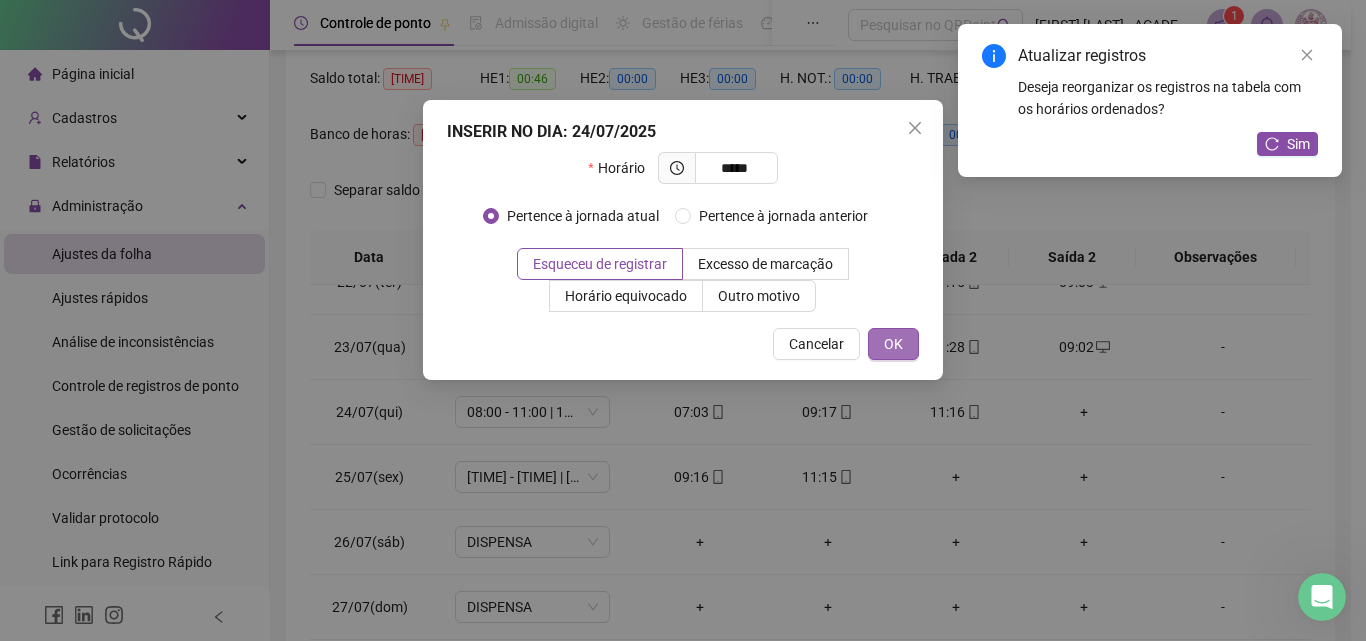 type on "*****" 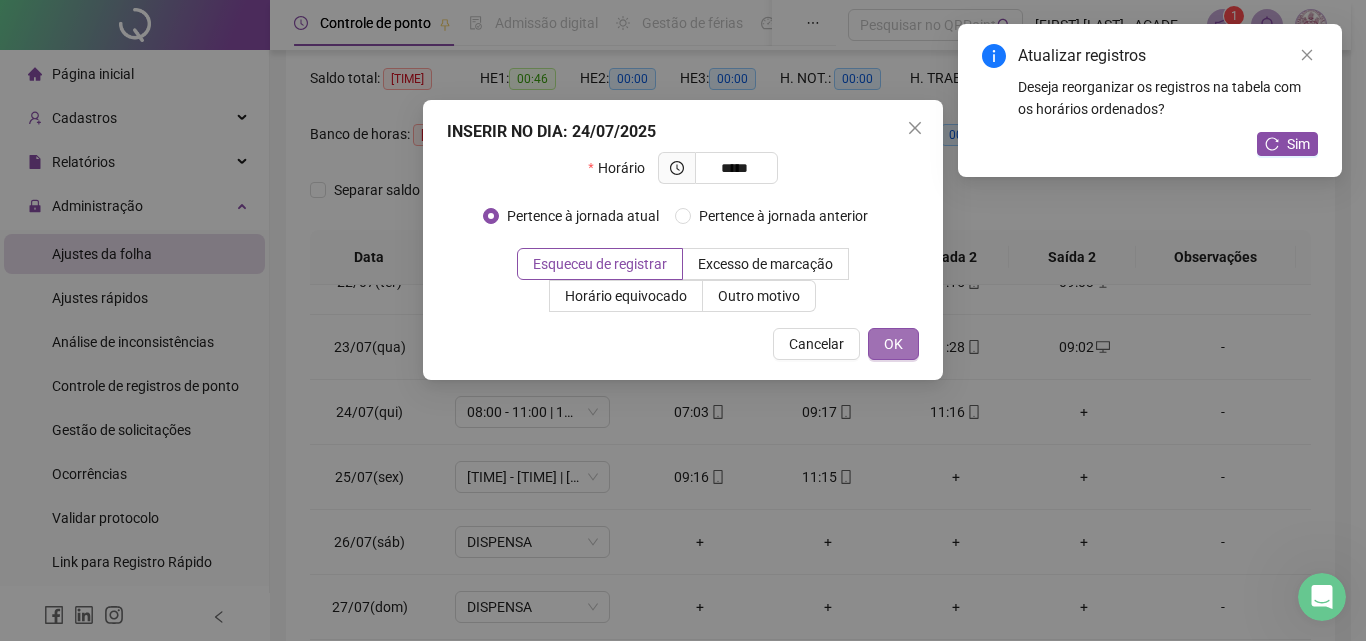 click on "OK" at bounding box center [893, 344] 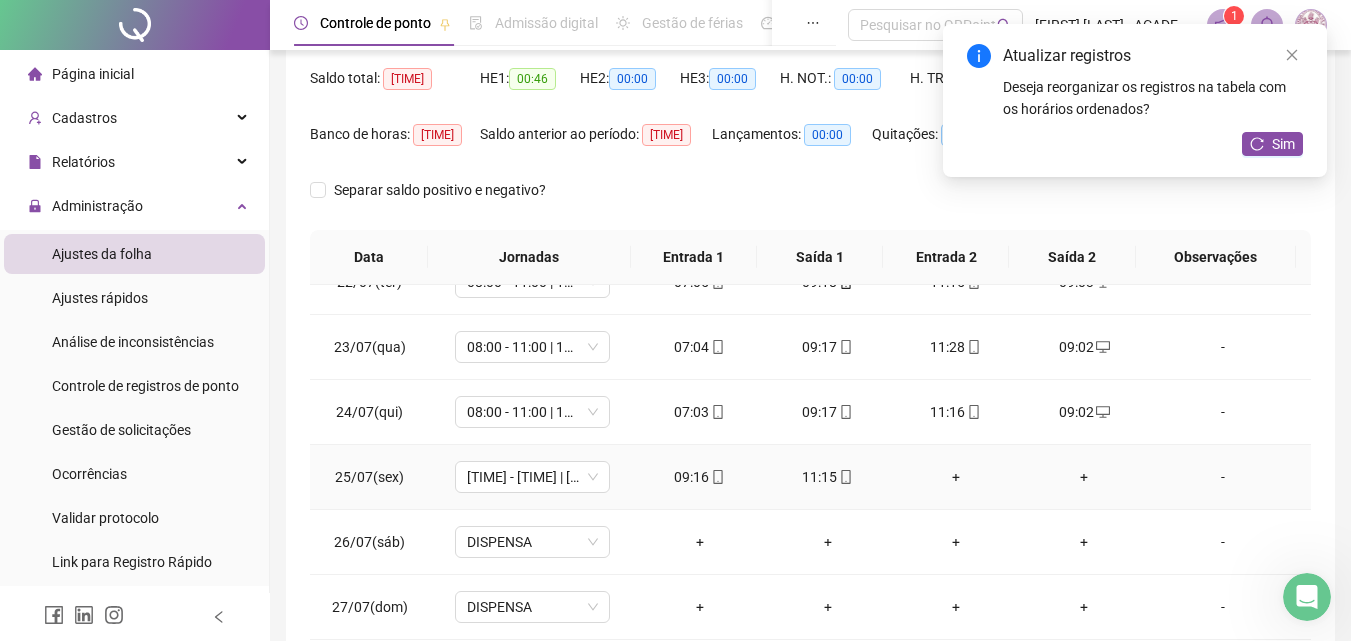 click on "+" at bounding box center [1084, 477] 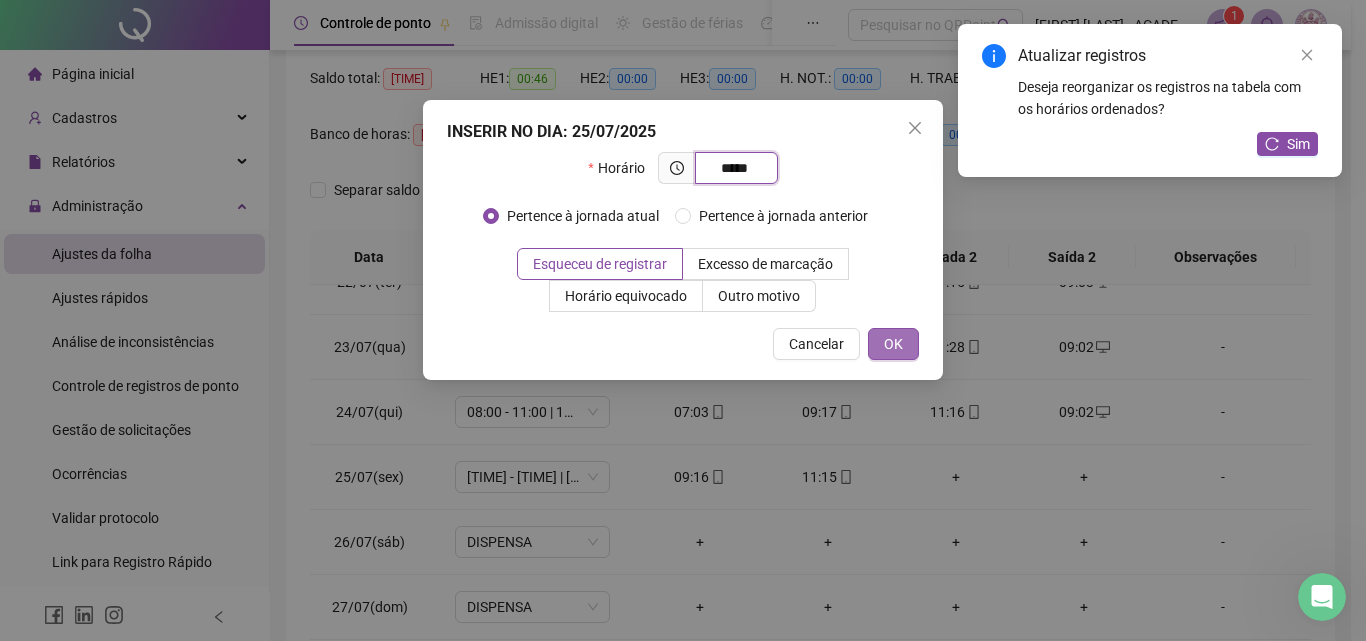 type on "*****" 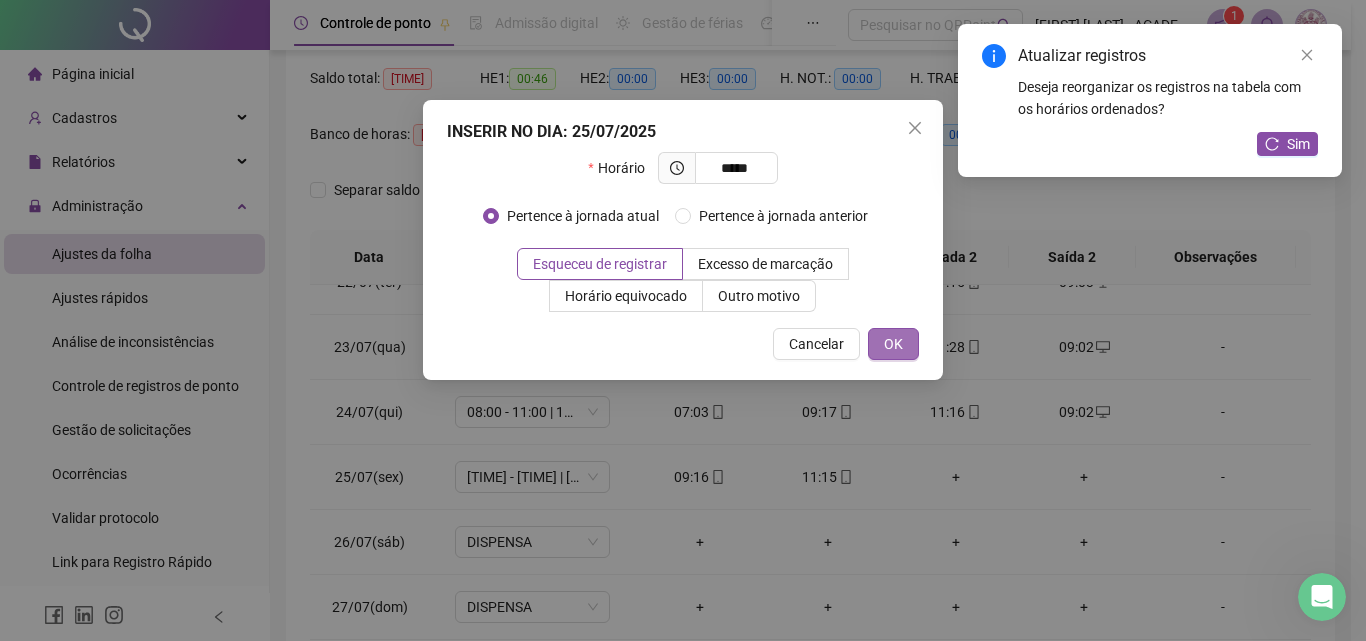 click on "OK" at bounding box center [893, 344] 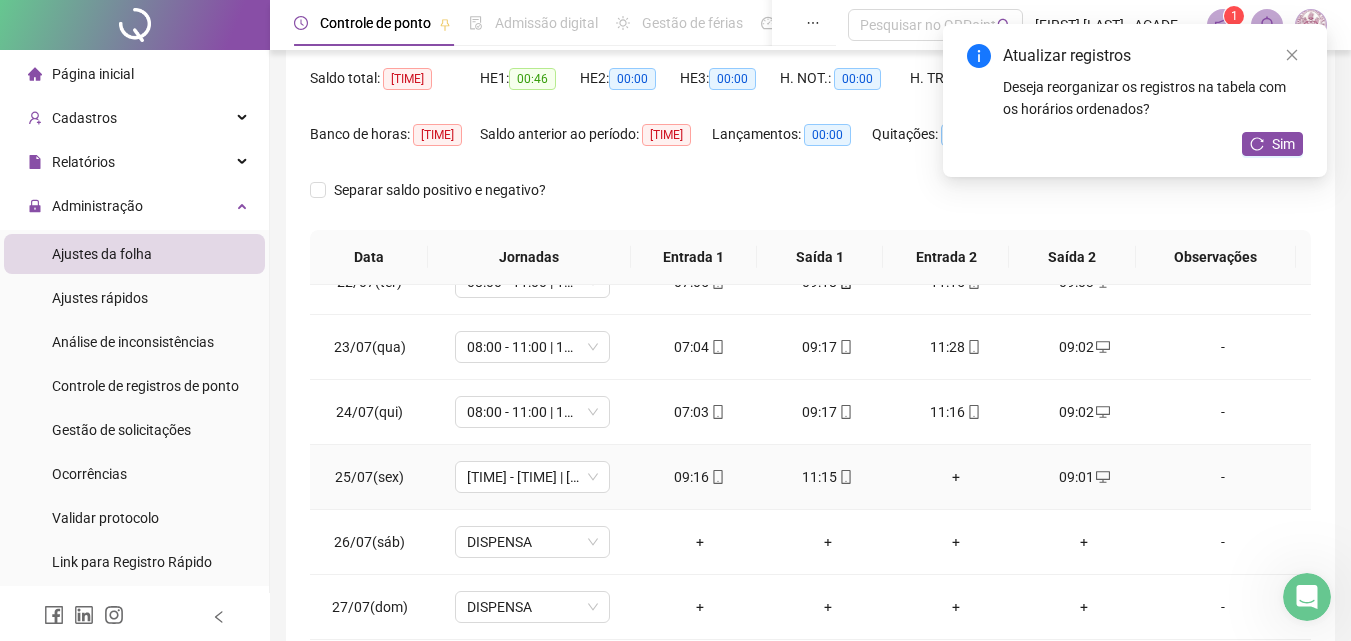 click on "+" at bounding box center (956, 477) 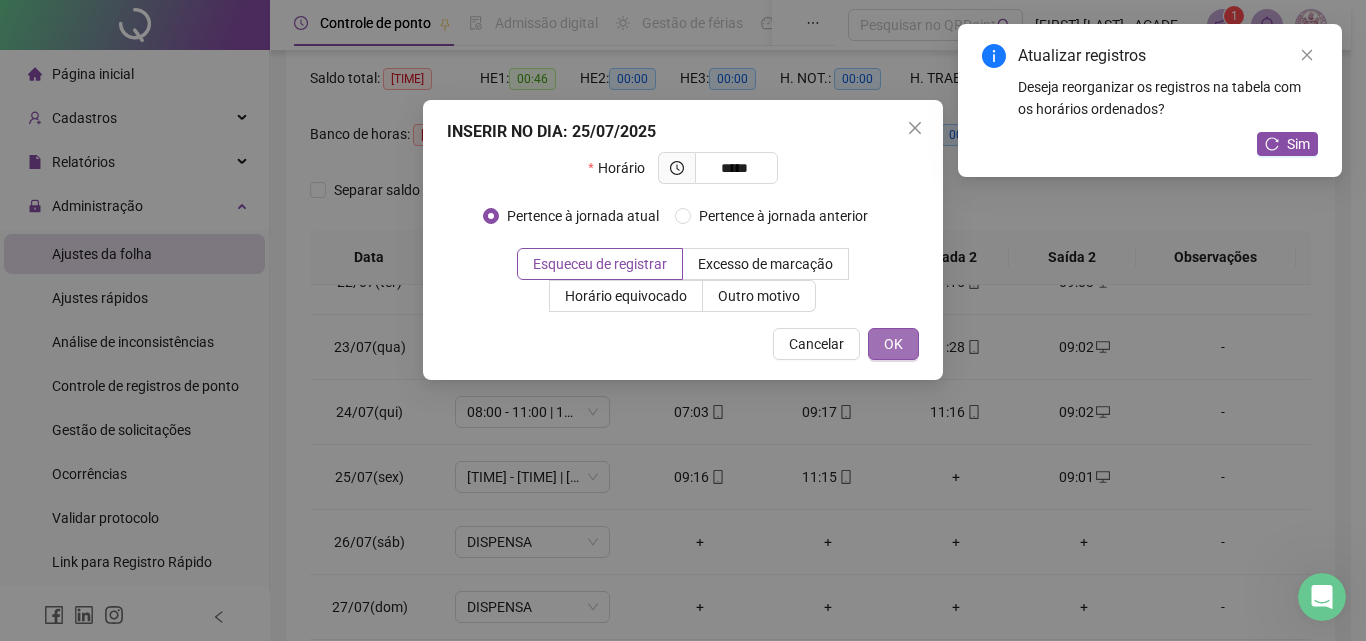 type on "*****" 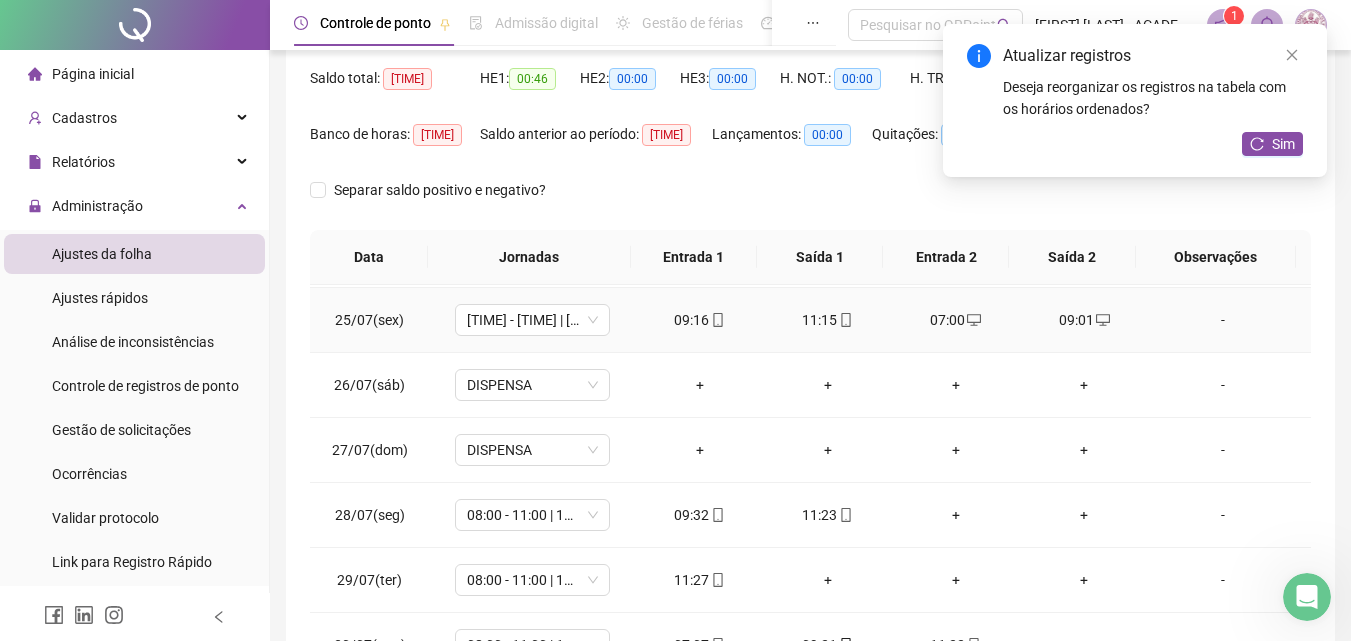 scroll, scrollTop: 1588, scrollLeft: 0, axis: vertical 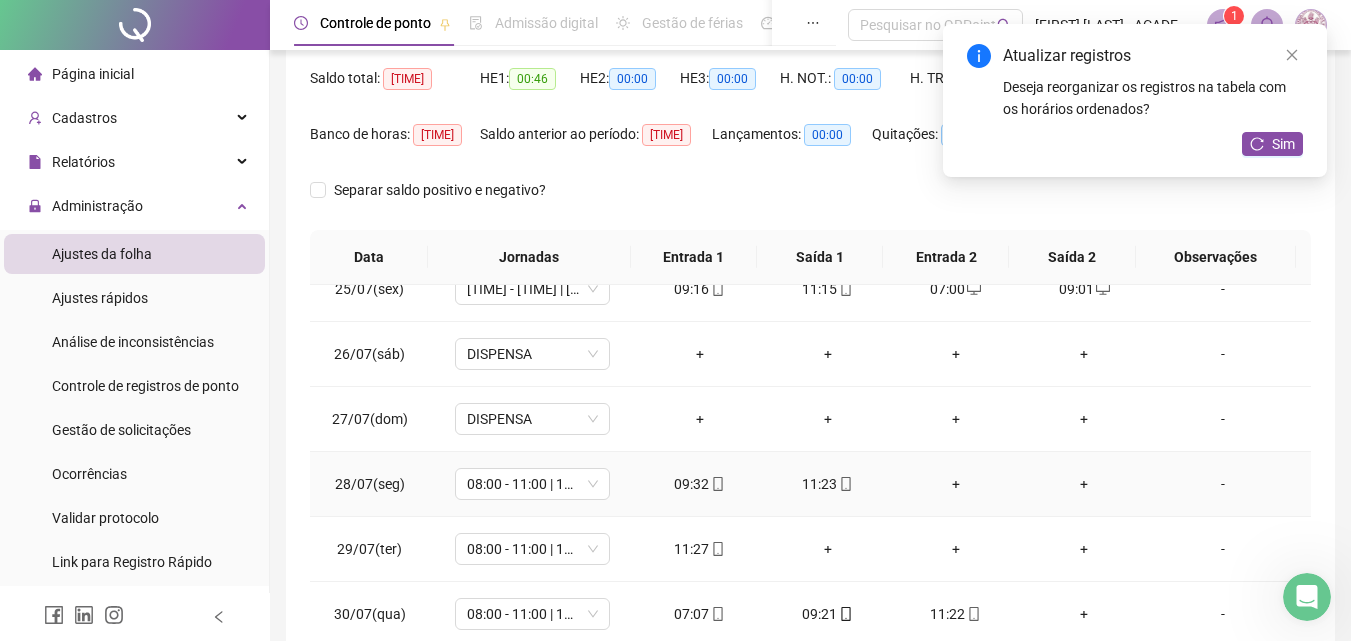 click on "+" at bounding box center (956, 484) 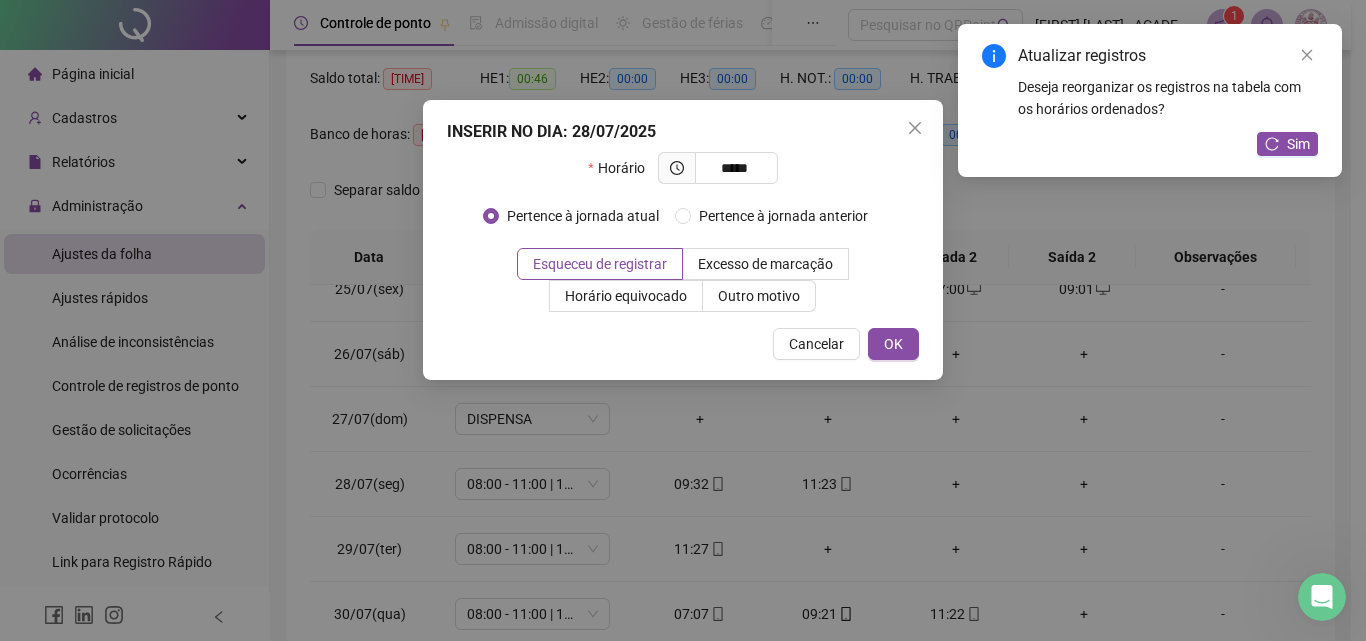 type on "*****" 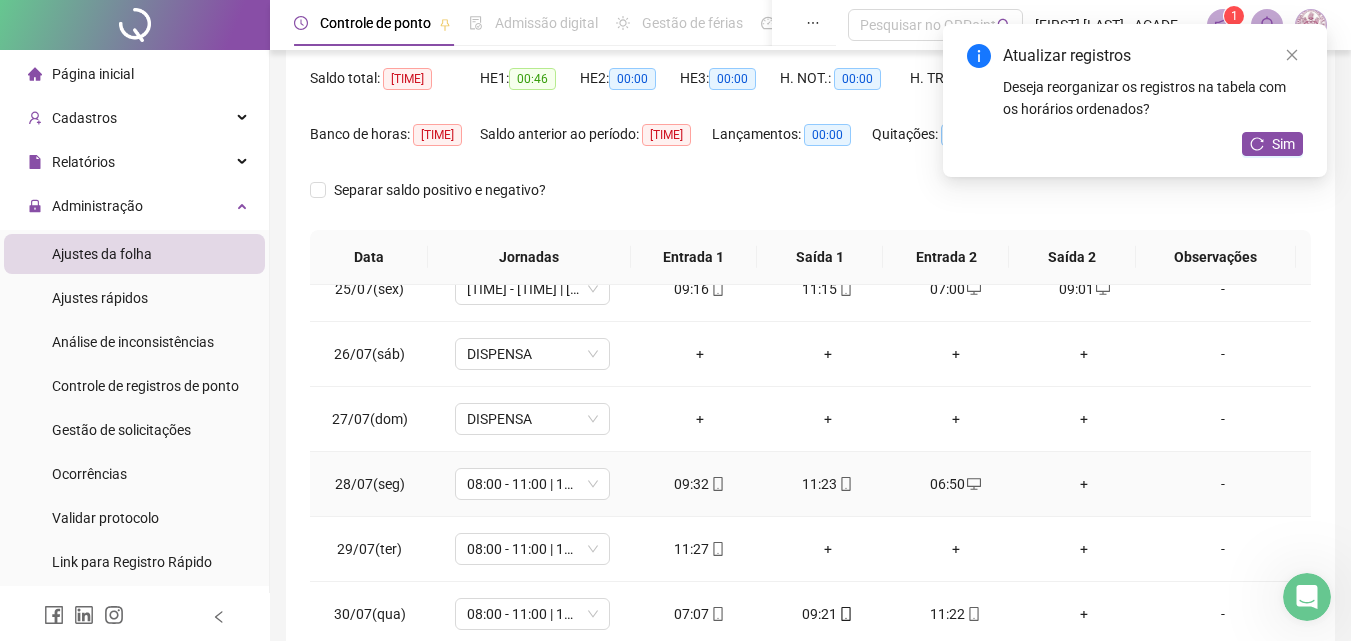 click on "+" at bounding box center (1084, 484) 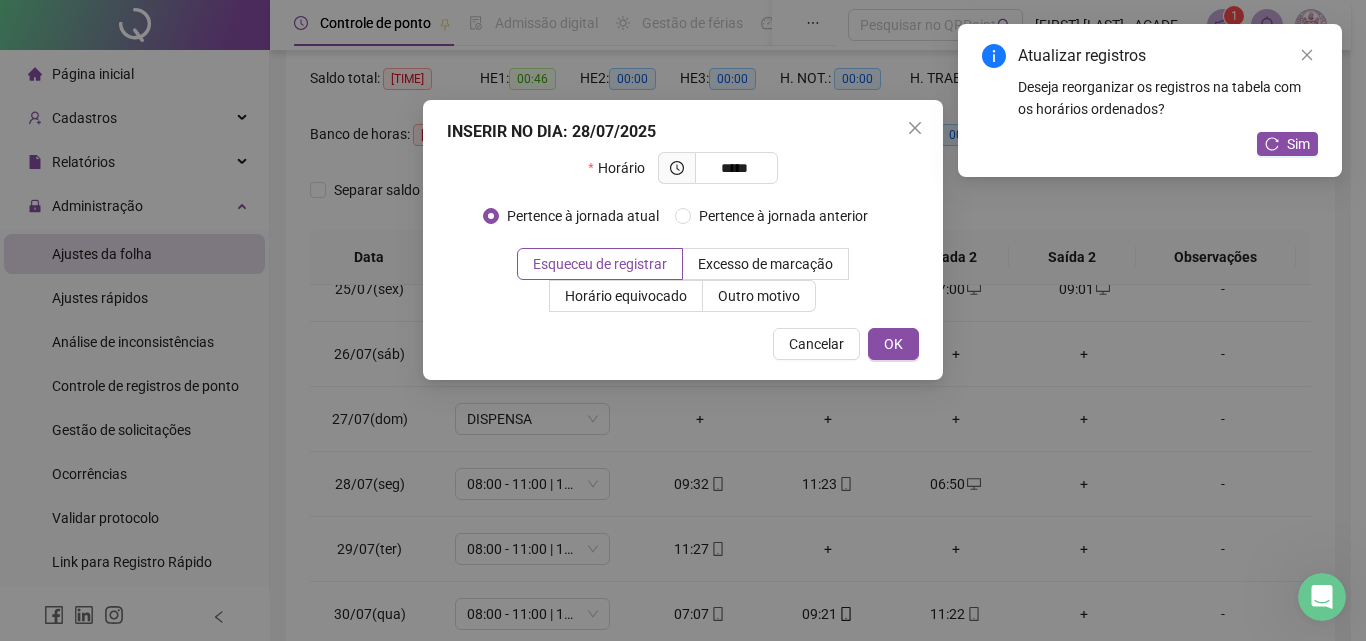 type on "*****" 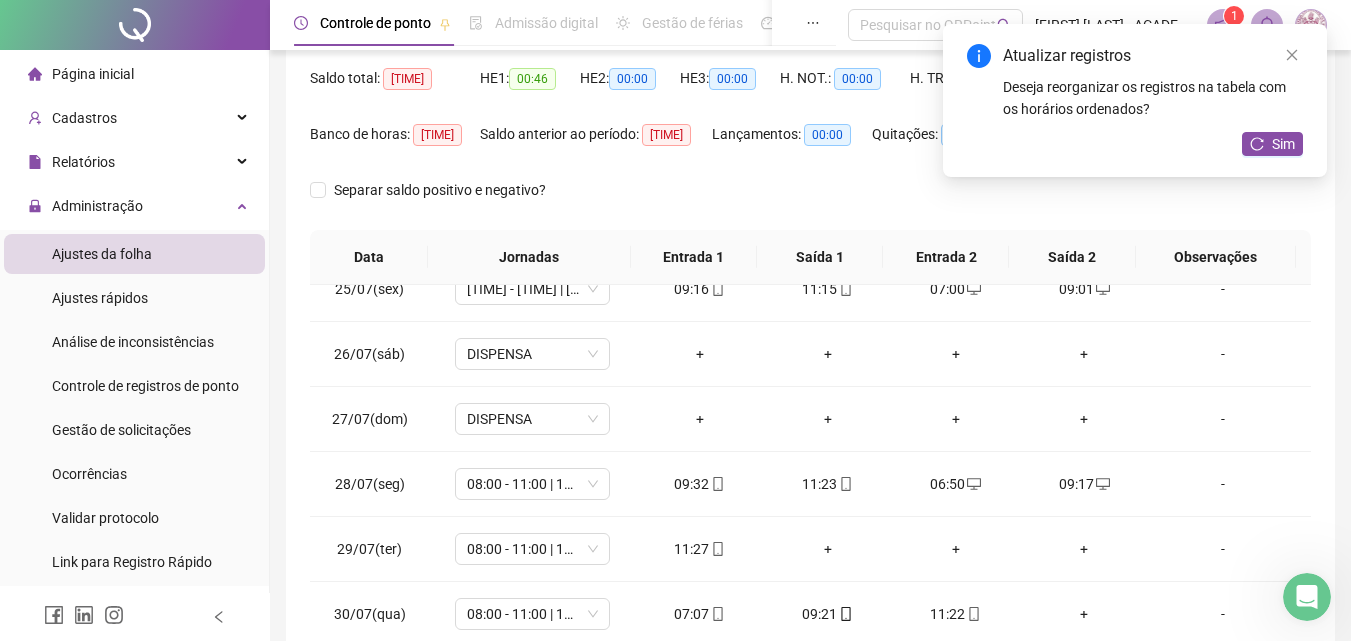 scroll, scrollTop: 300, scrollLeft: 0, axis: vertical 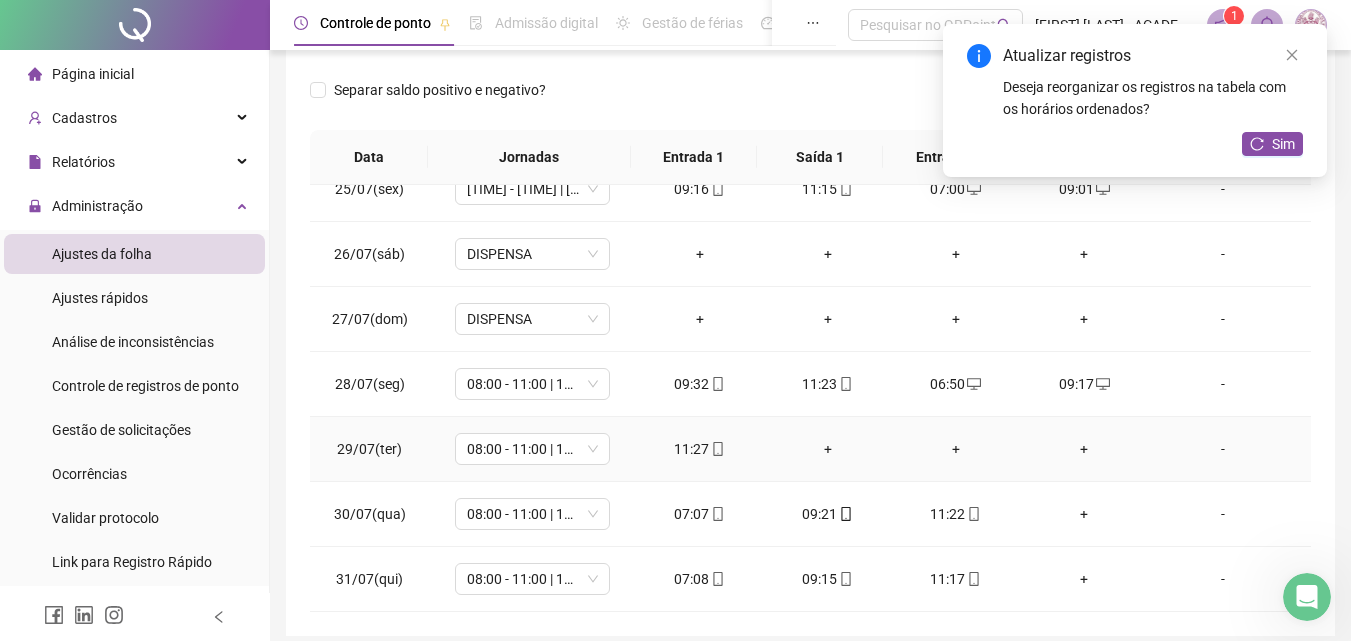 click on "+" at bounding box center (1084, 449) 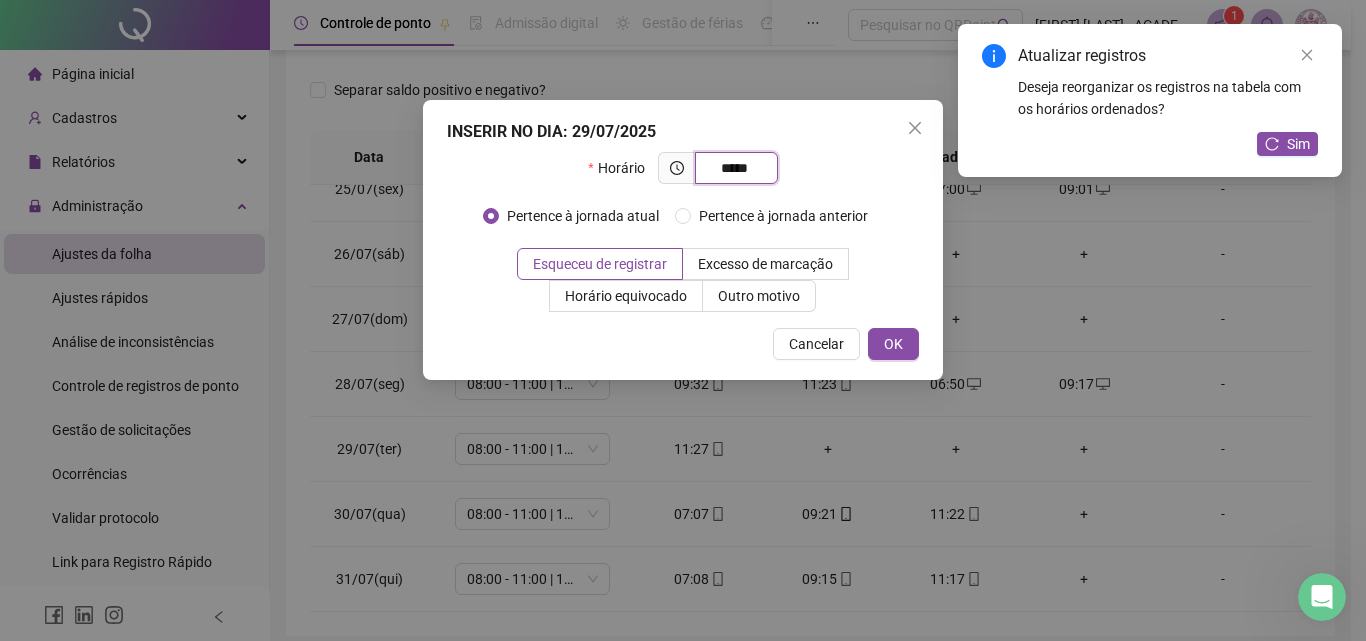 type on "*****" 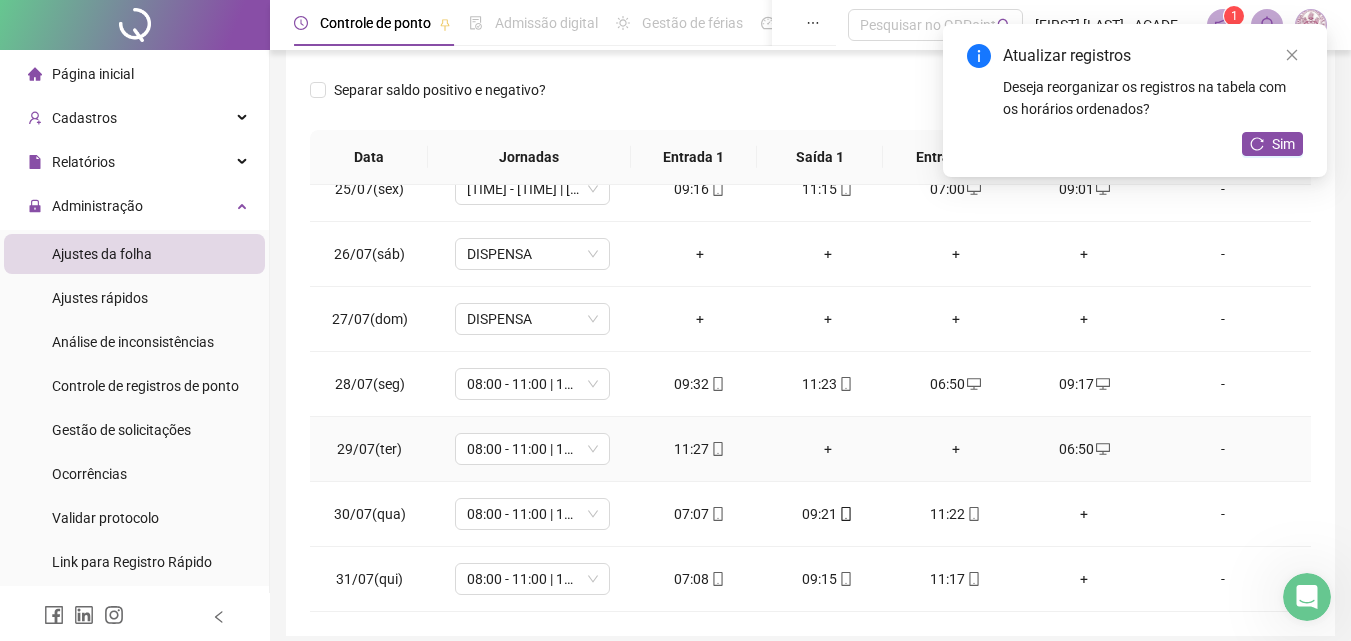 click on "+" at bounding box center (956, 449) 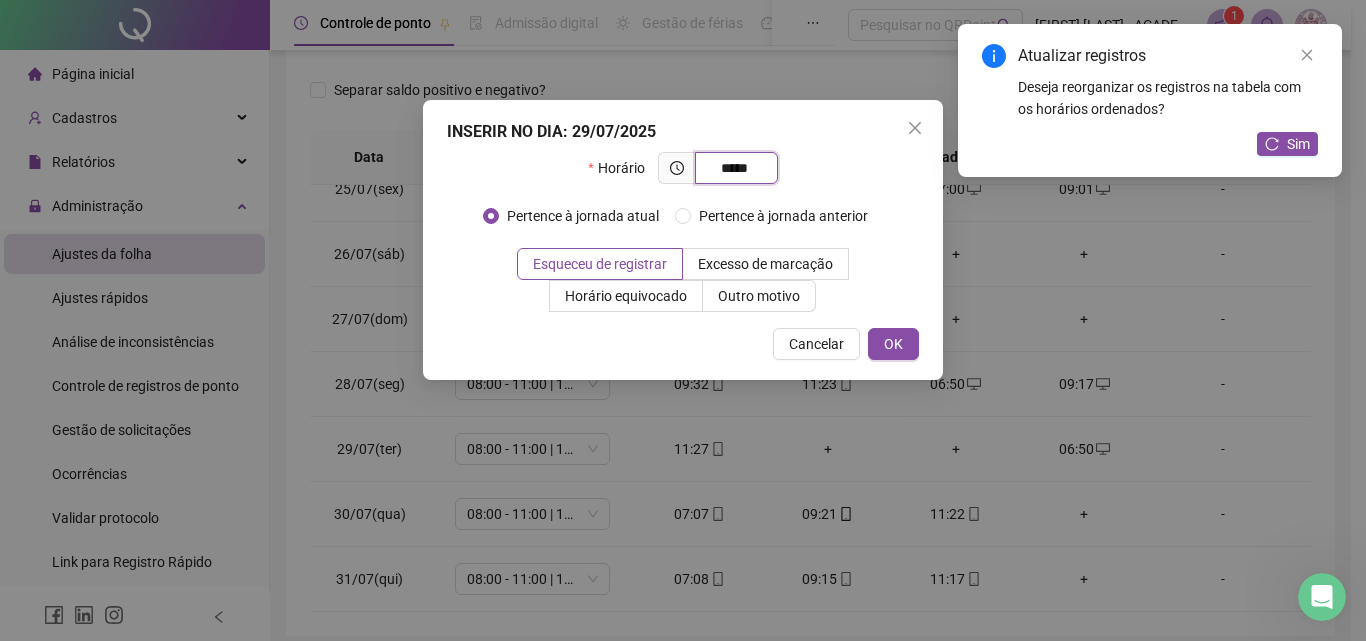 type on "*****" 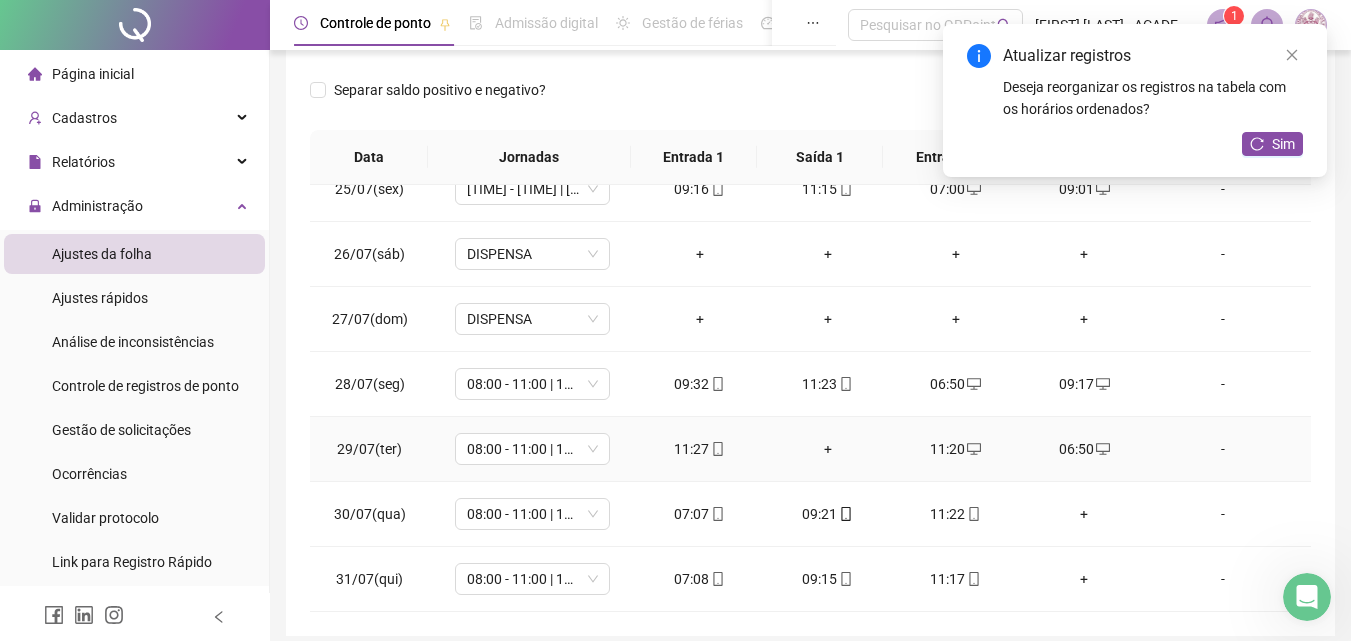 click on "+" at bounding box center (828, 449) 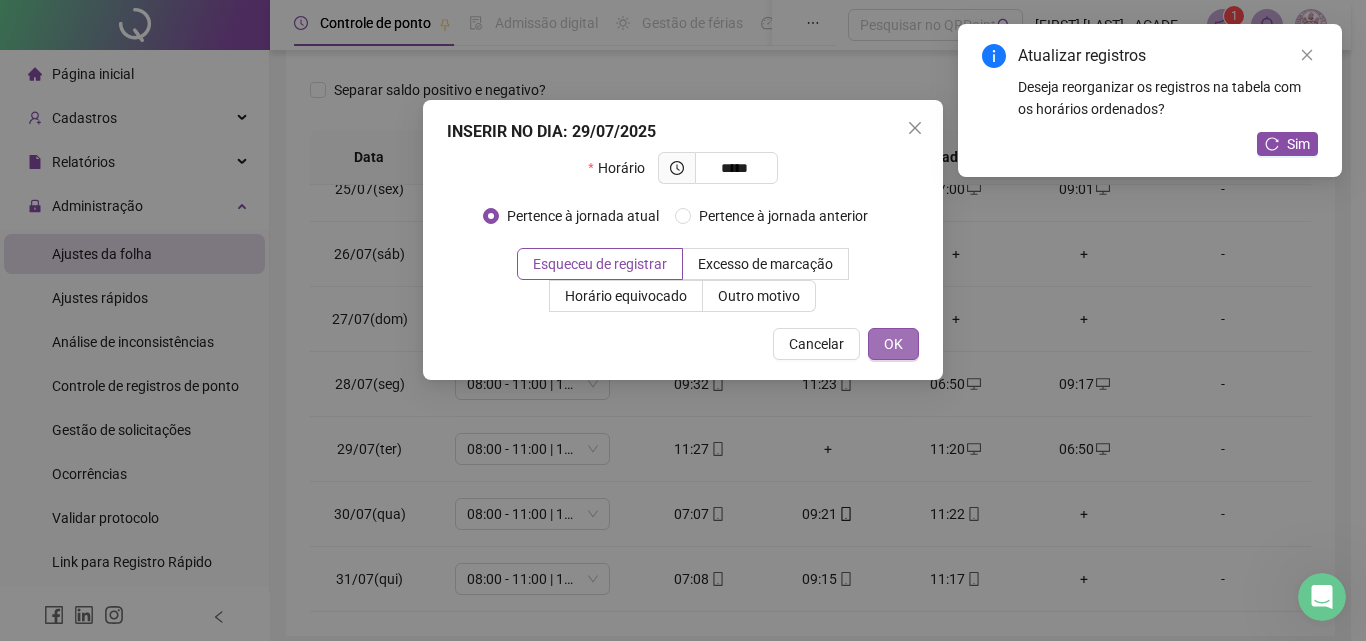 type on "*****" 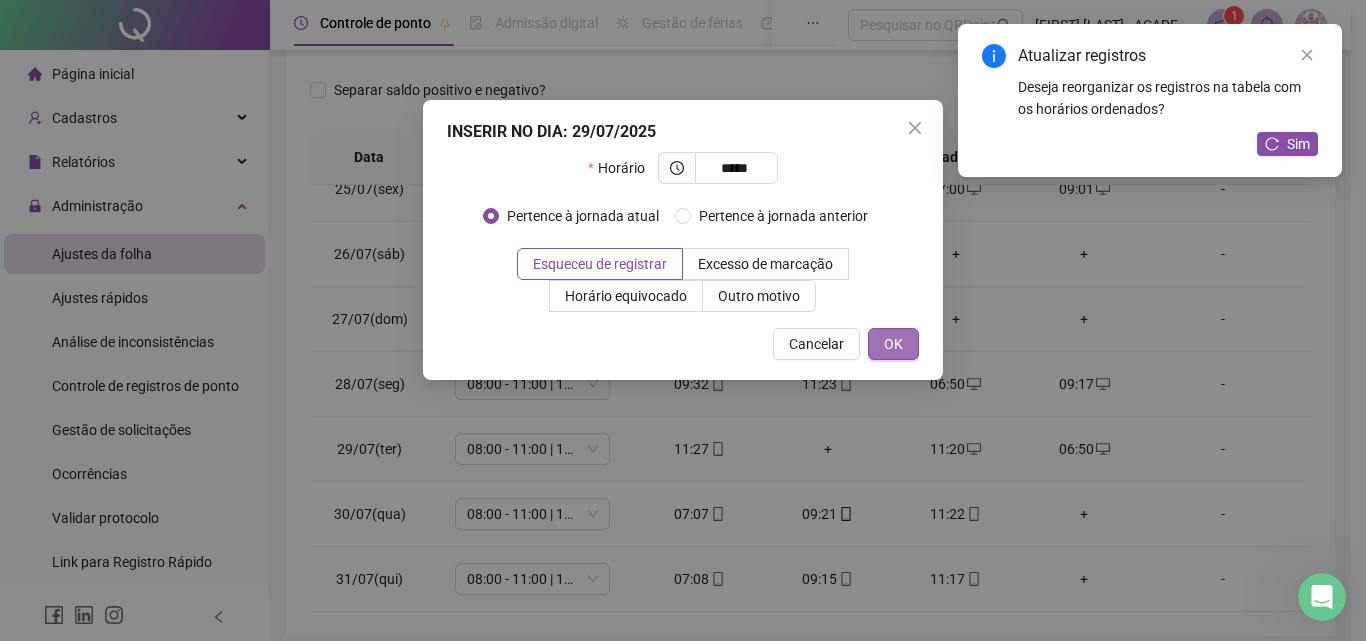 click on "OK" at bounding box center [893, 344] 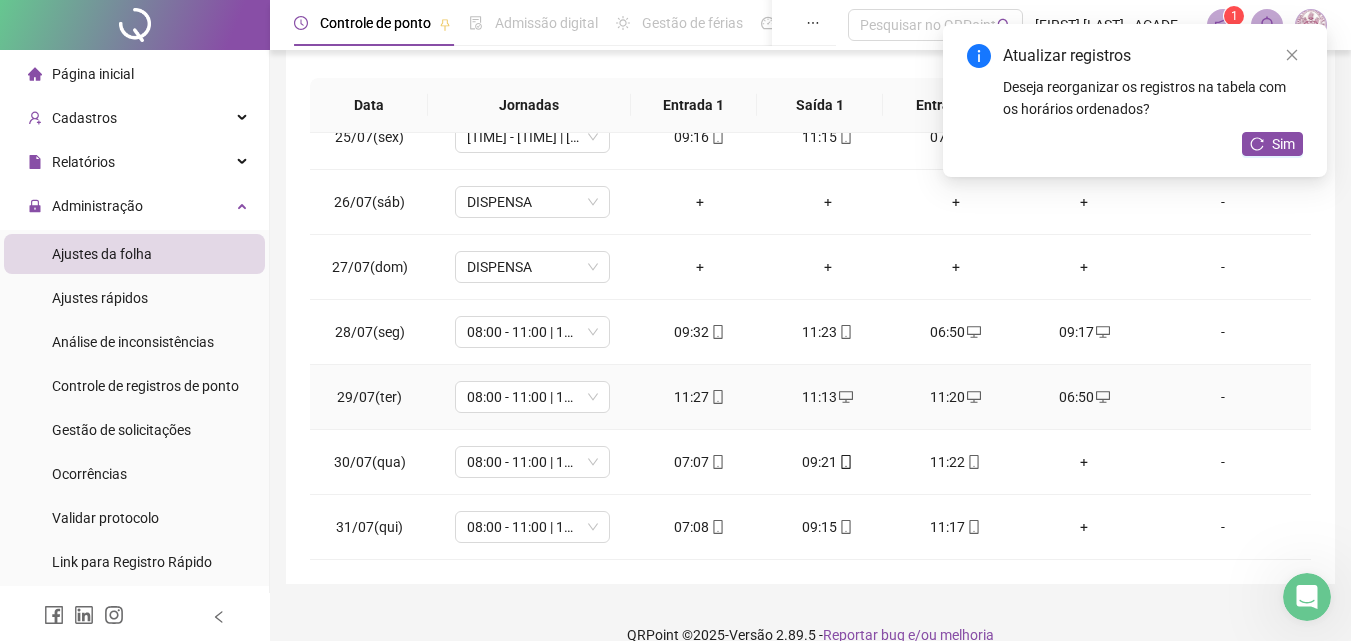 scroll, scrollTop: 381, scrollLeft: 0, axis: vertical 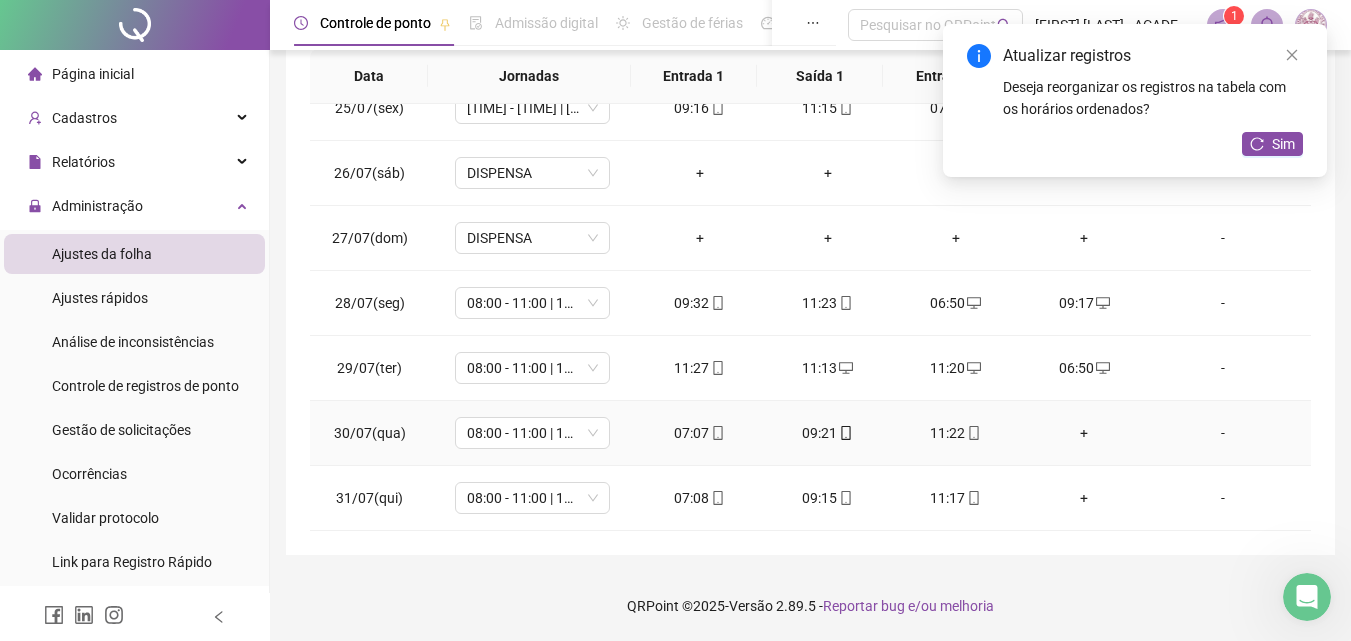 click on "+" at bounding box center (1084, 433) 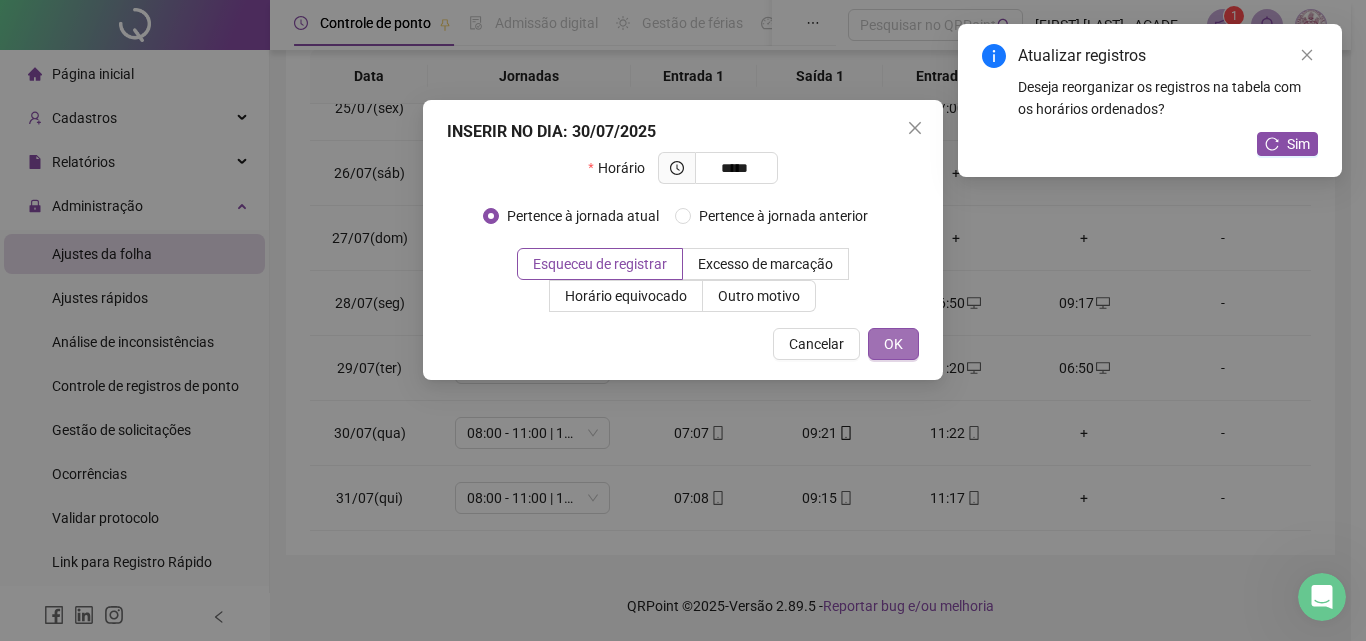 type on "*****" 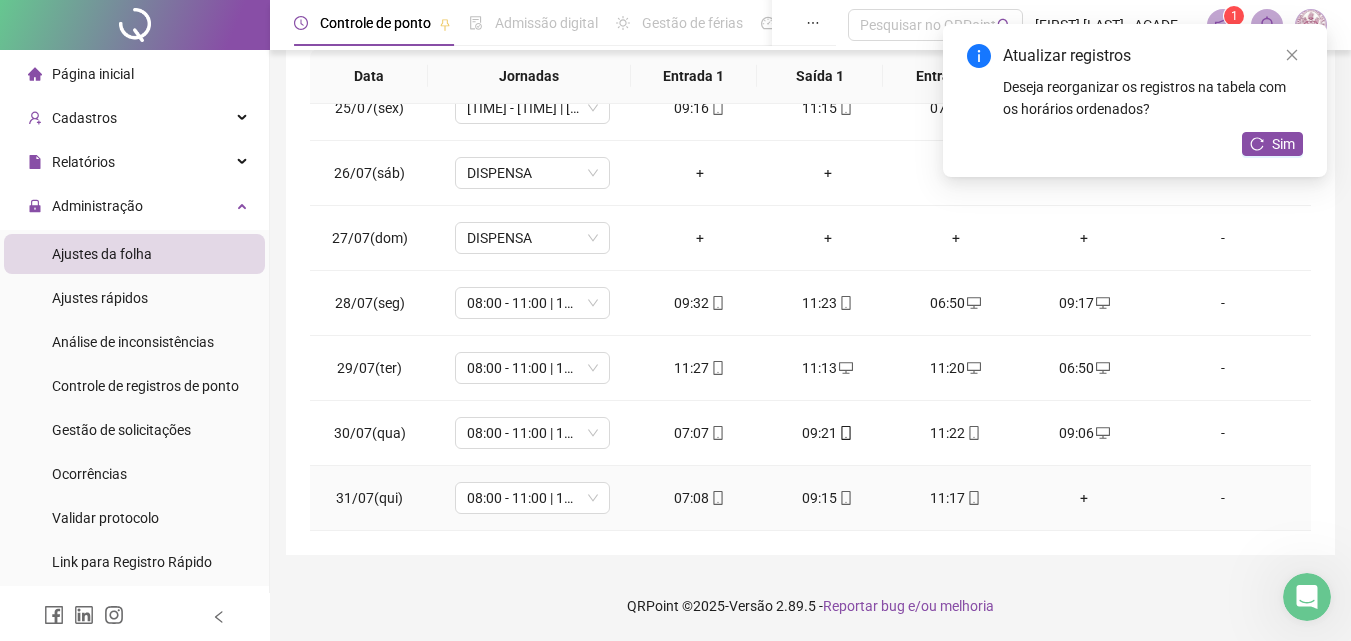 click on "+" at bounding box center [1084, 498] 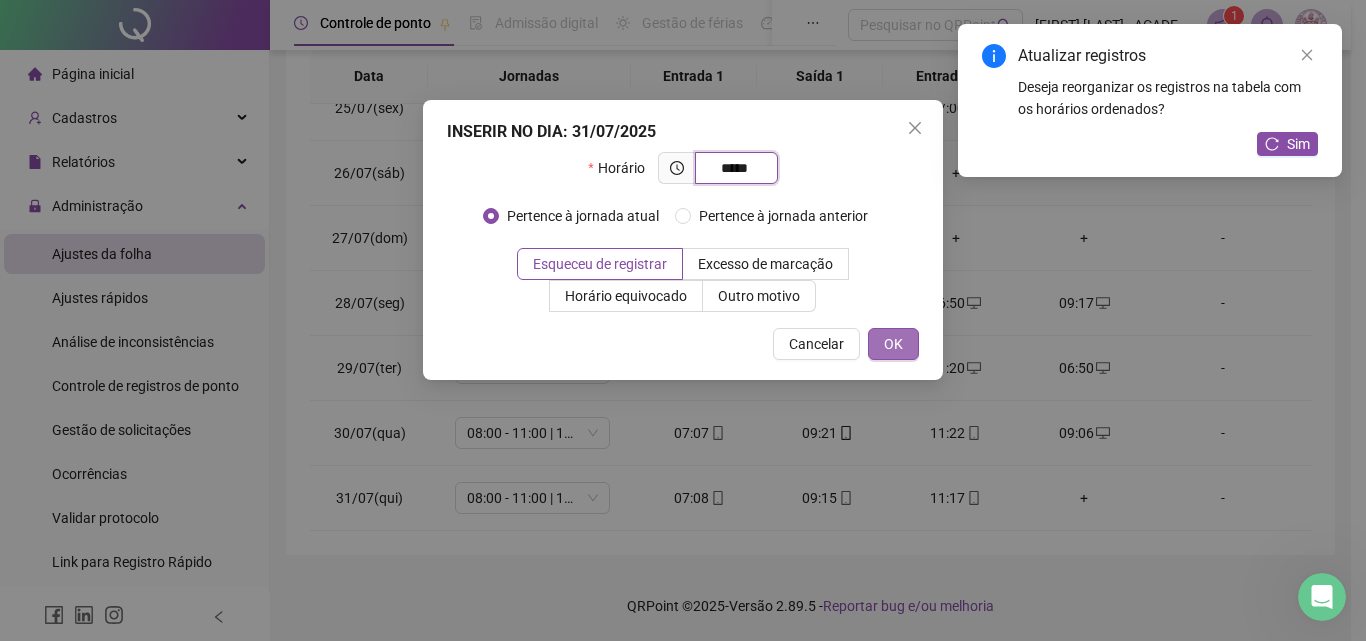type on "*****" 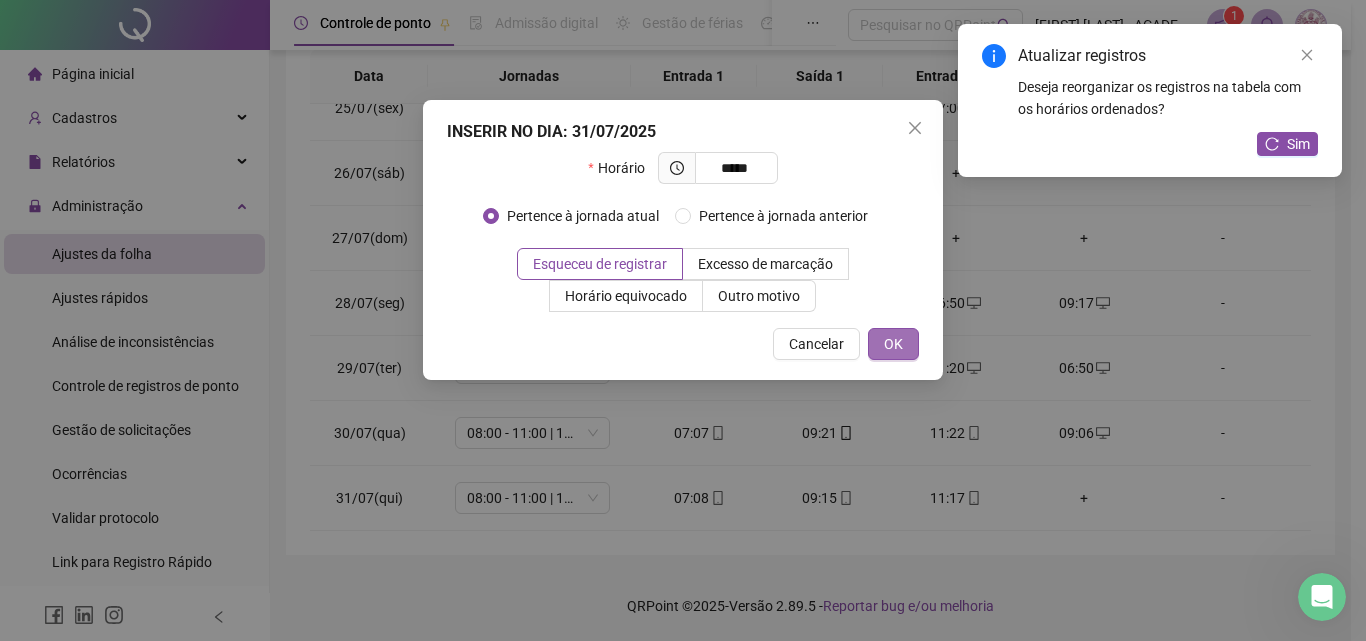 click on "OK" at bounding box center [893, 344] 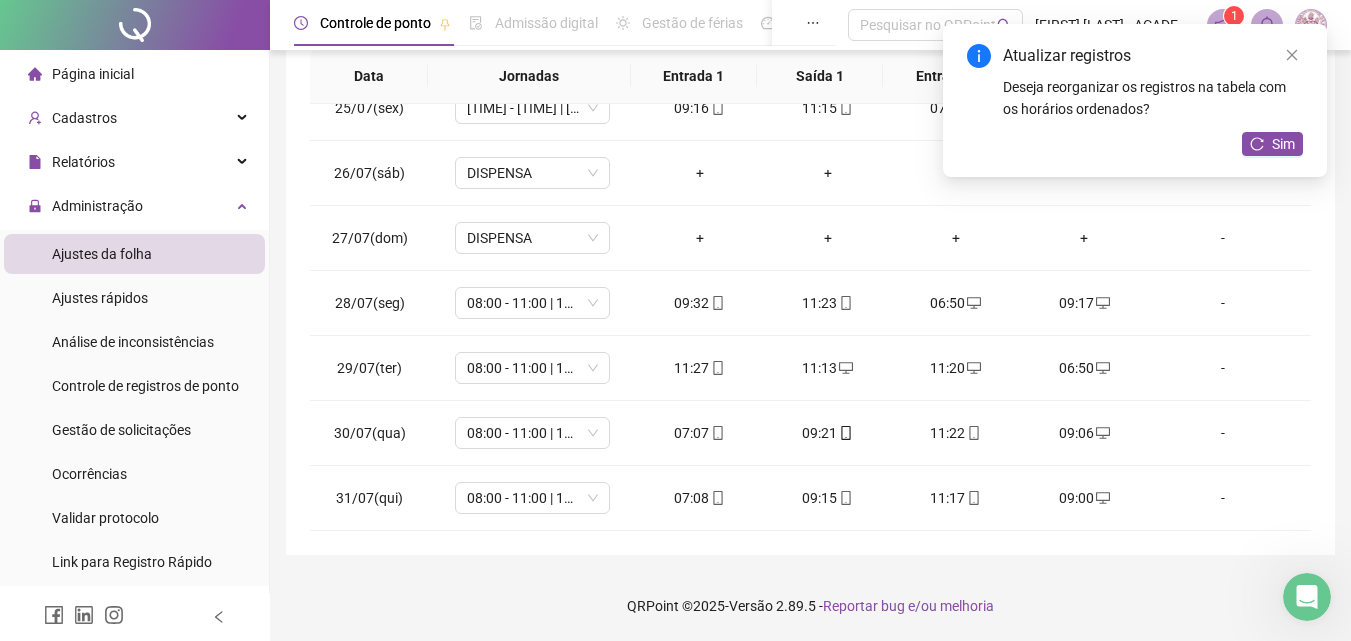 click on "Atualizar registros Deseja reorganizar os registros na tabela com os horários ordenados? Sim" at bounding box center (1135, 100) 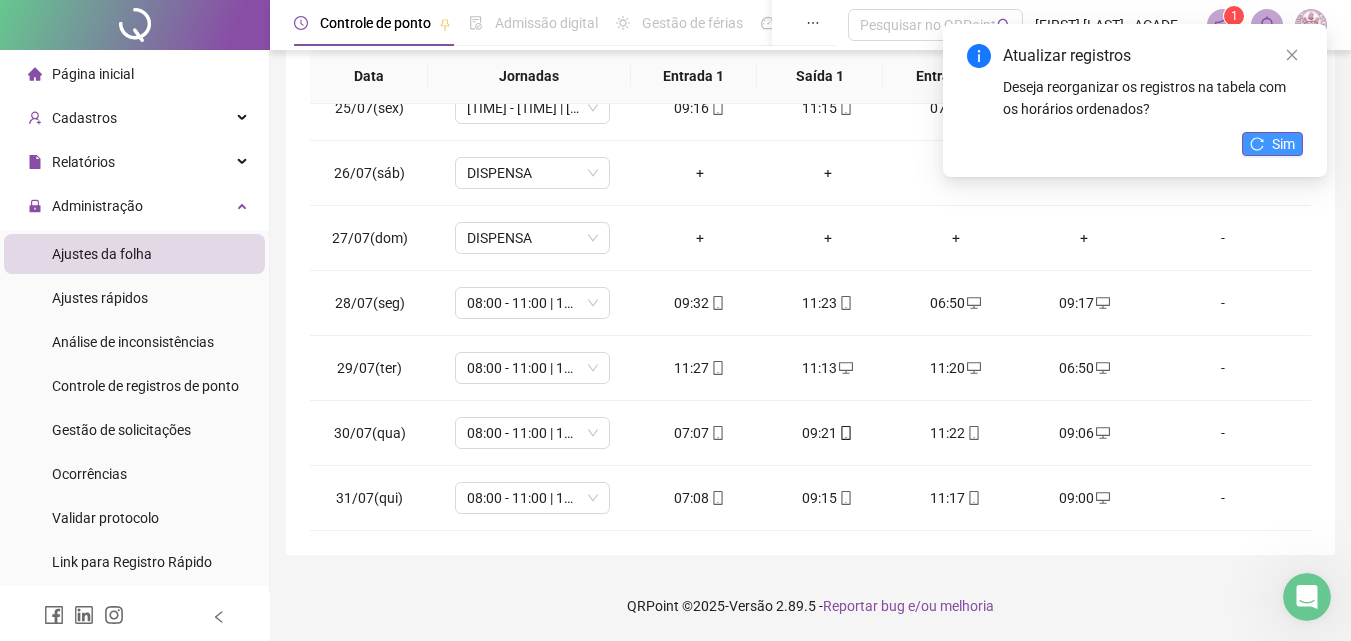 click on "Sim" at bounding box center [1272, 144] 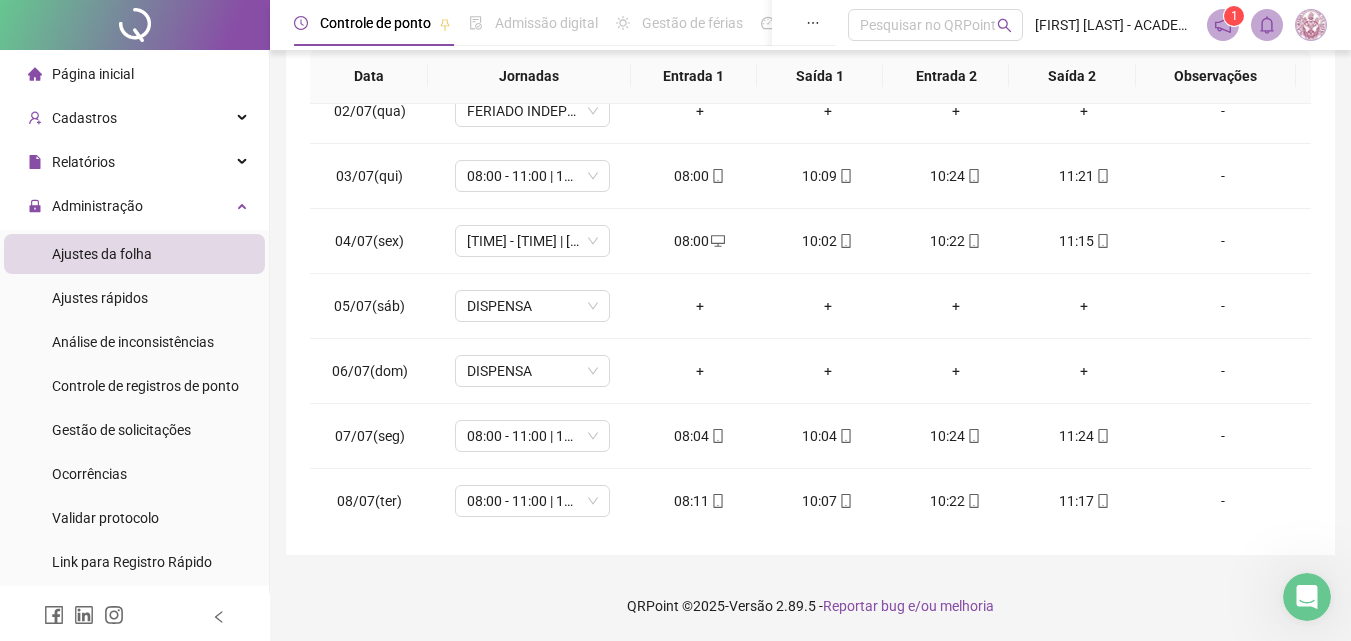 scroll, scrollTop: 0, scrollLeft: 0, axis: both 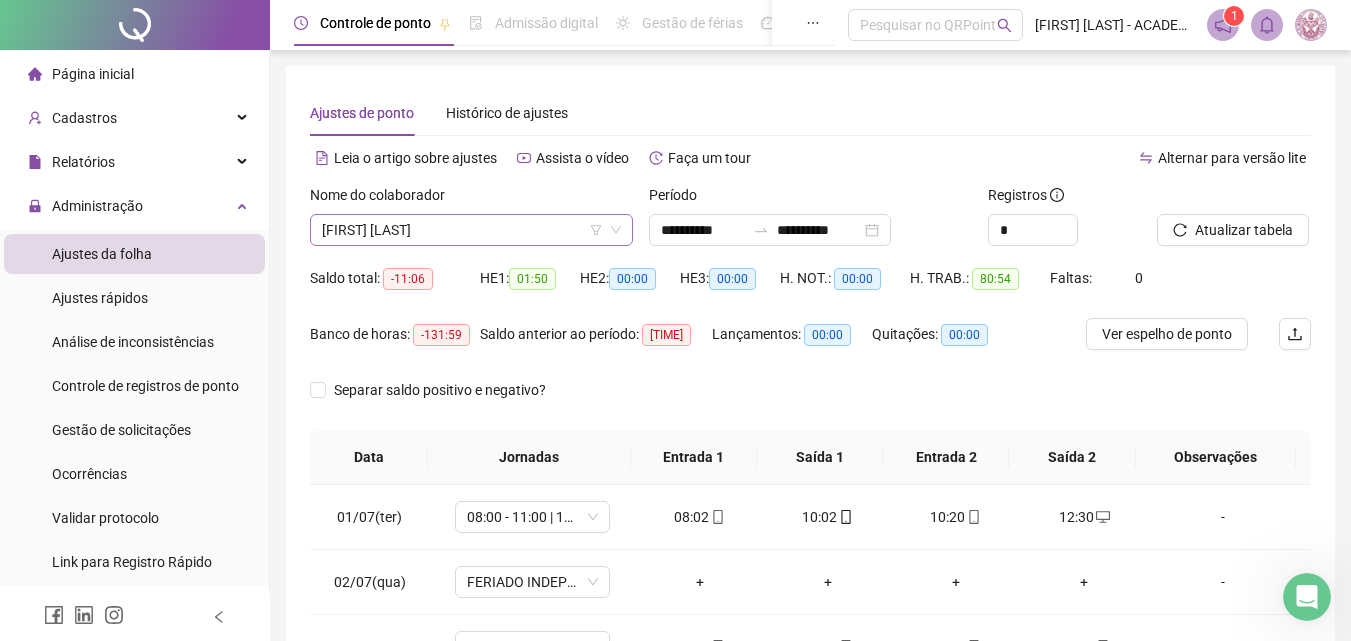 click on "[FIRST] [LAST]" at bounding box center [471, 230] 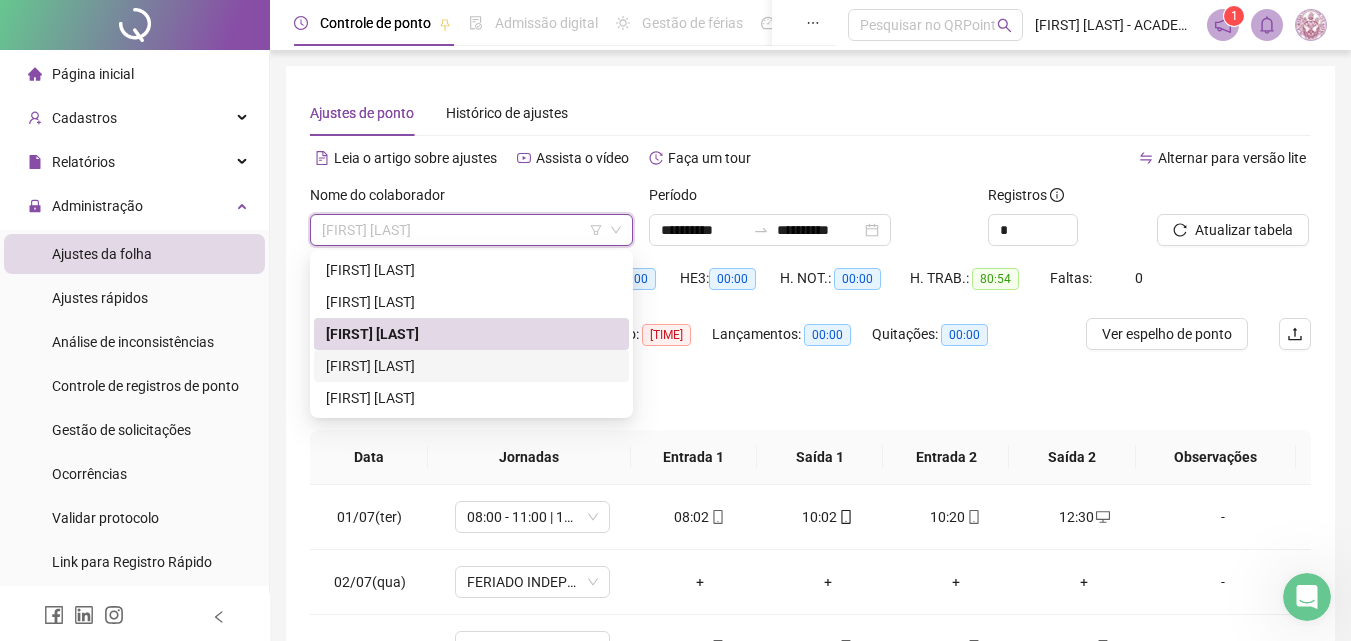 click on "[FIRST] [LAST]" at bounding box center [471, 366] 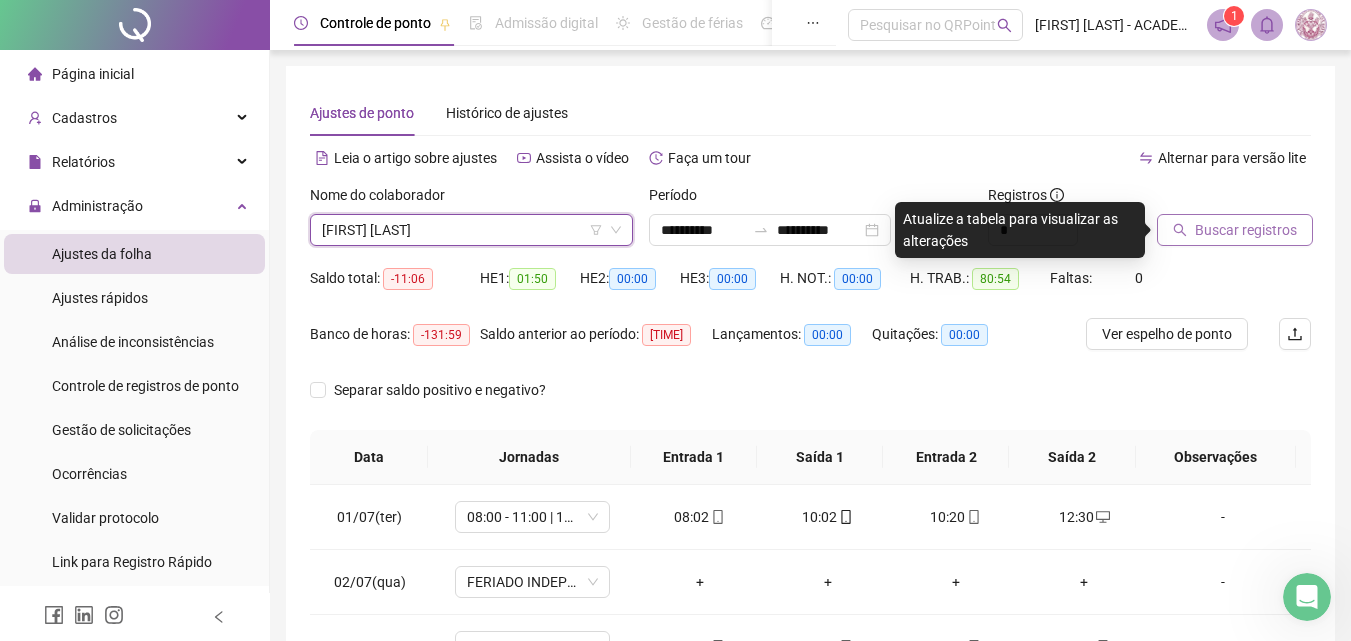 click on "Buscar registros" at bounding box center (1246, 230) 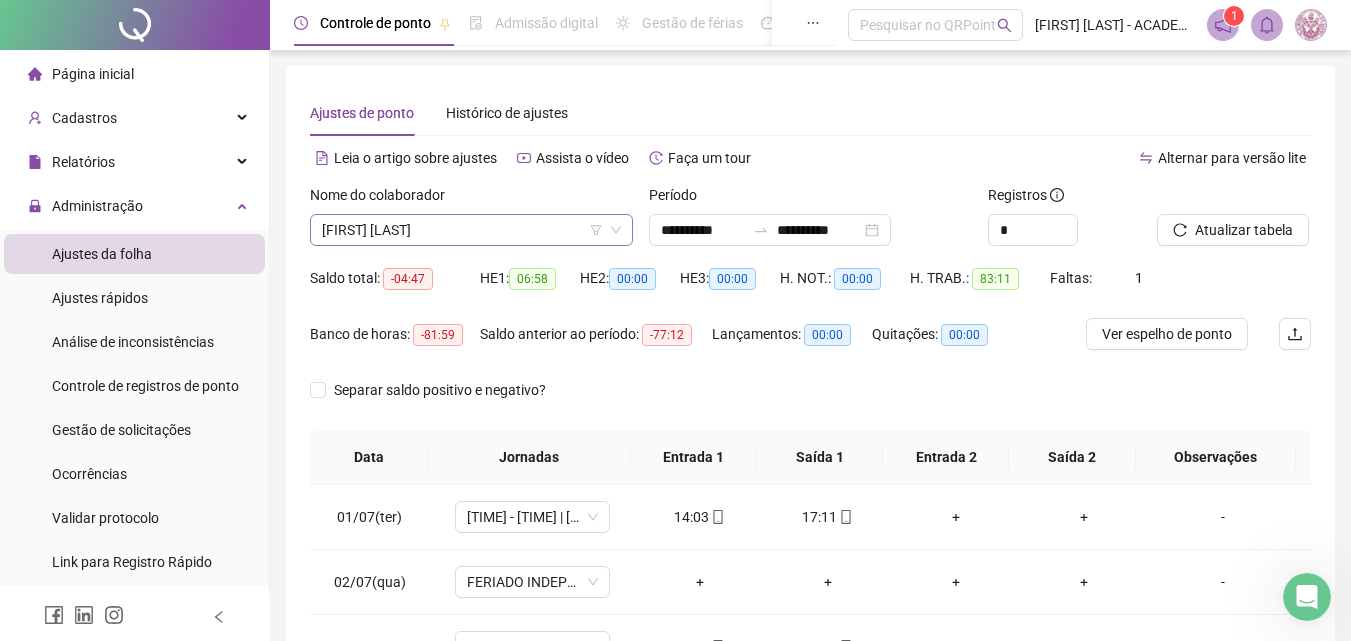 click on "[FIRST] [LAST]" at bounding box center (471, 230) 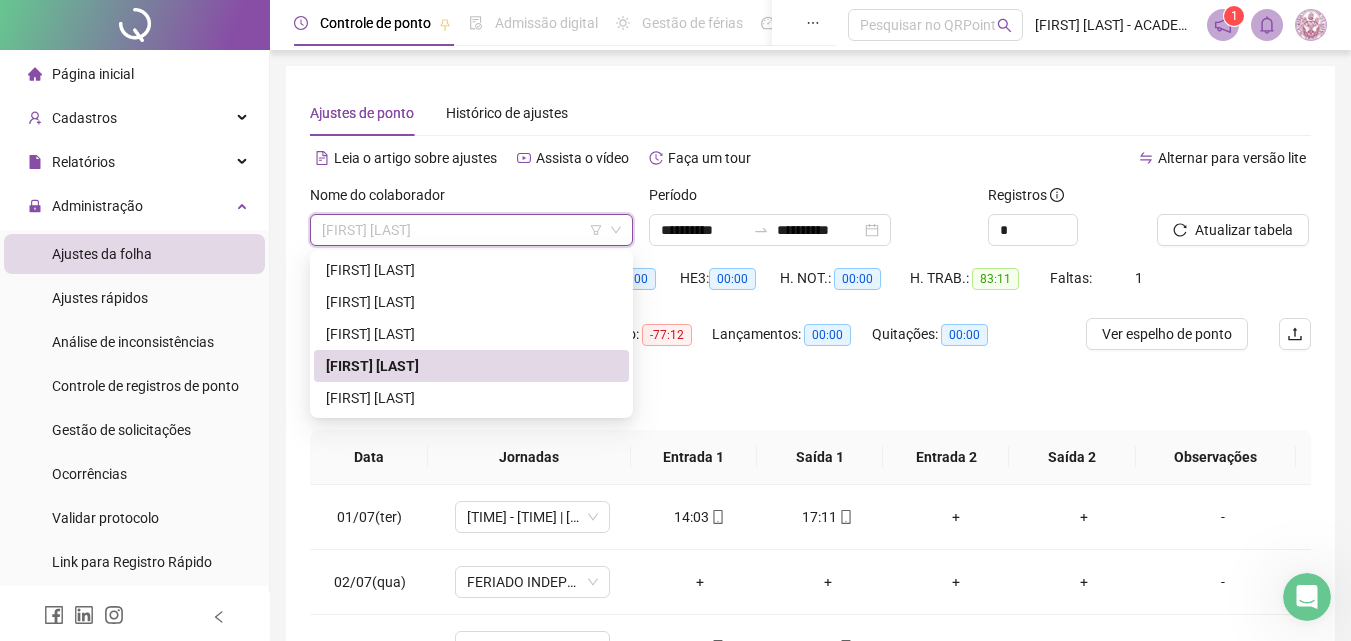 click on "Ajustes de ponto Histórico de ajustes" at bounding box center (810, 113) 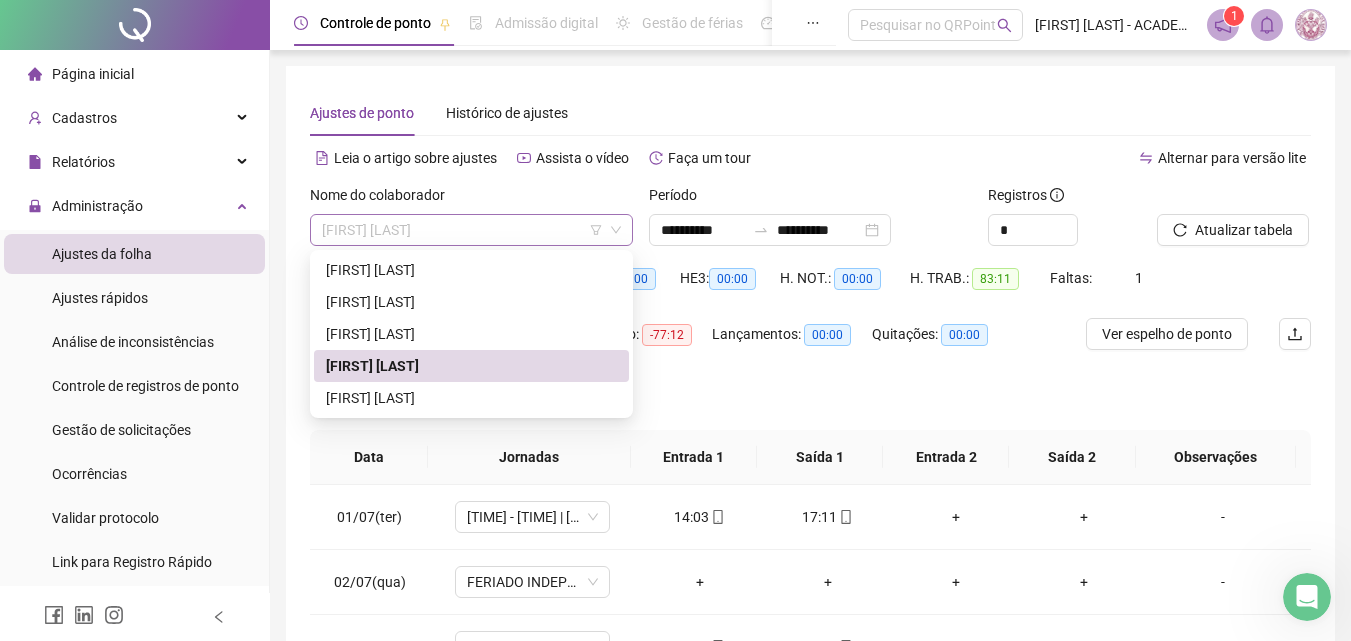 click on "[FIRST] [LAST]" at bounding box center [471, 230] 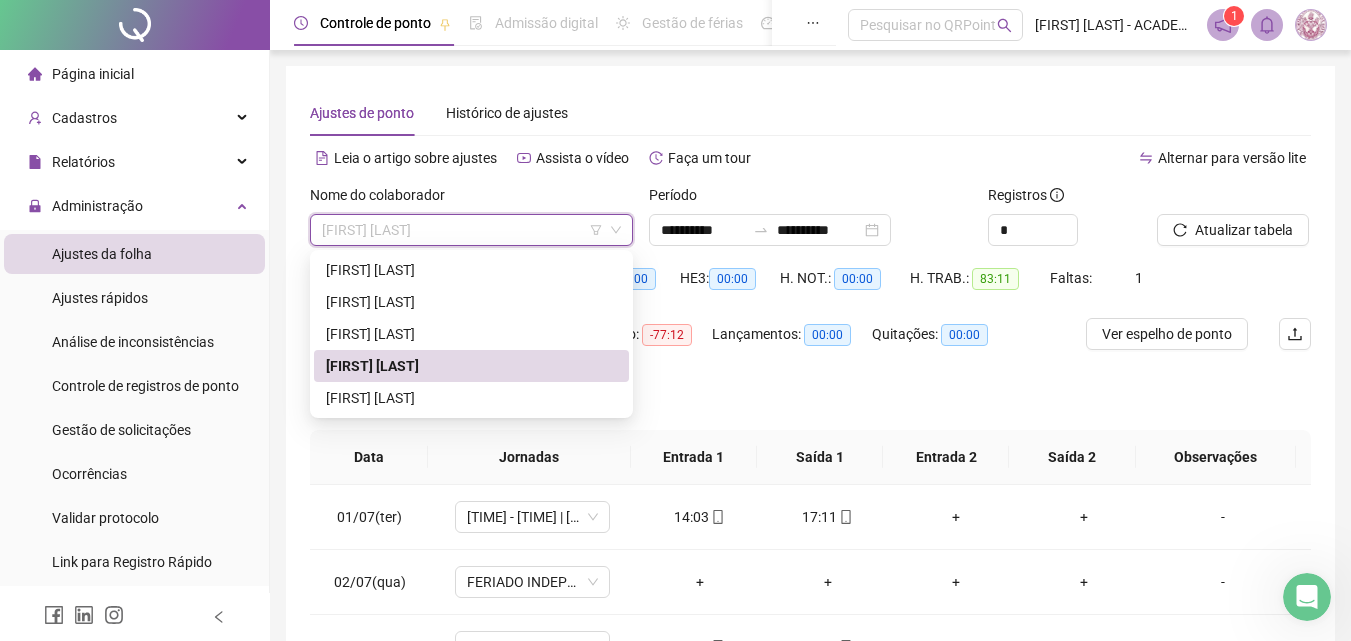 click on "[FIRST] [LAST]" at bounding box center (471, 366) 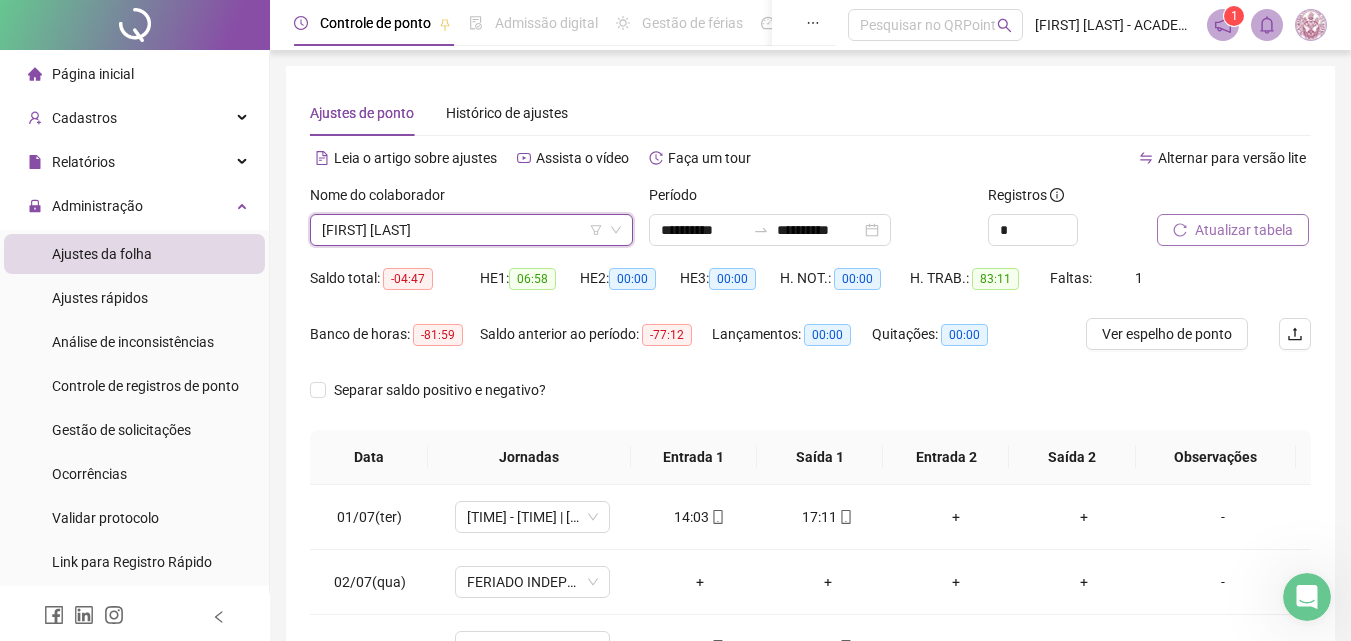 click on "Atualizar tabela" at bounding box center (1244, 230) 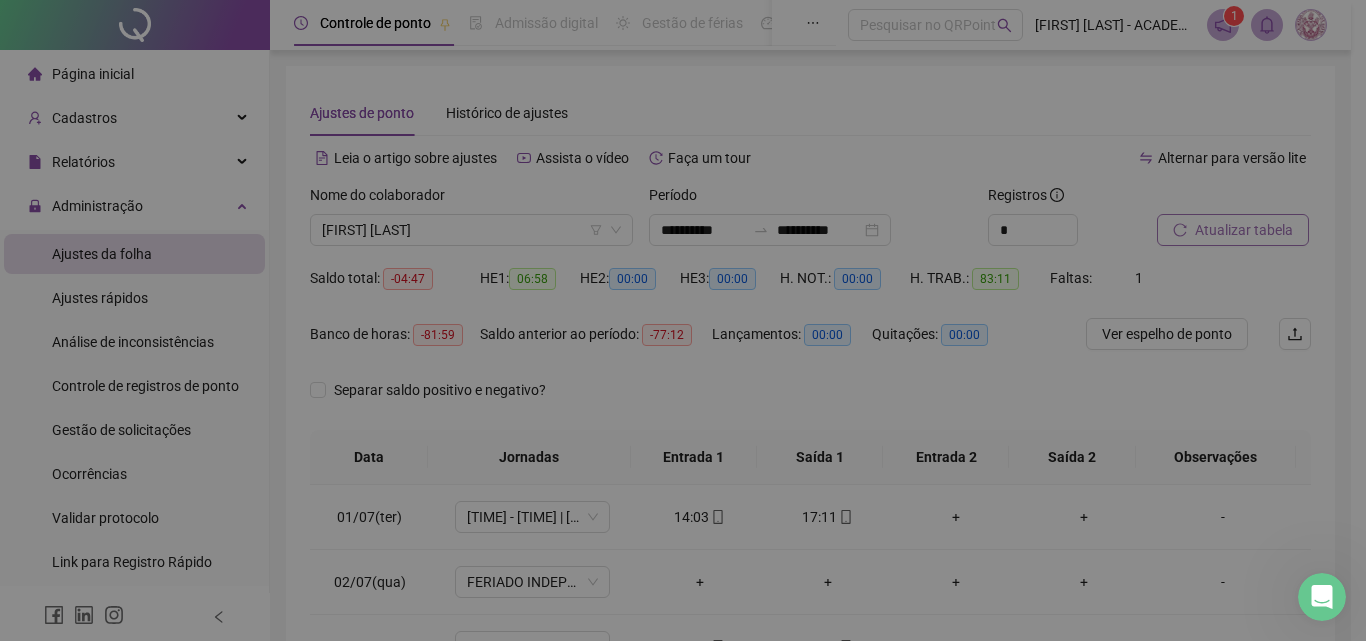 click on "Atualizando tabela Atualizando e reorganizando os registros... OK" at bounding box center (683, 320) 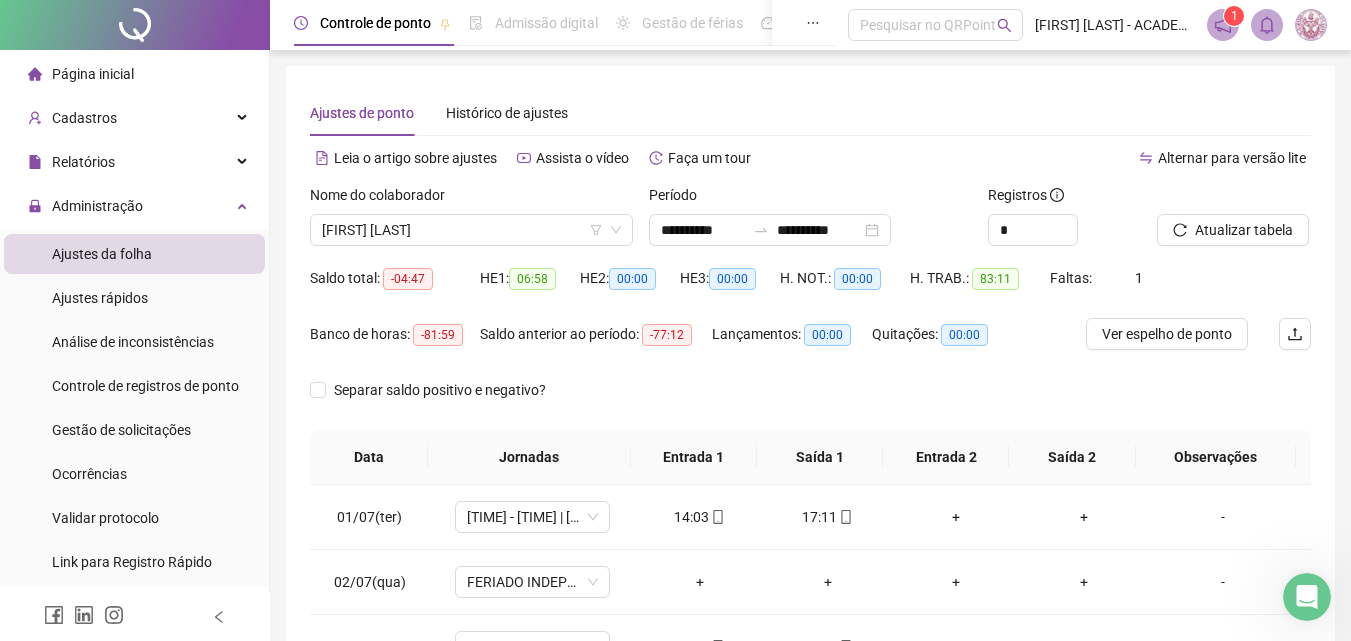 scroll, scrollTop: 100, scrollLeft: 0, axis: vertical 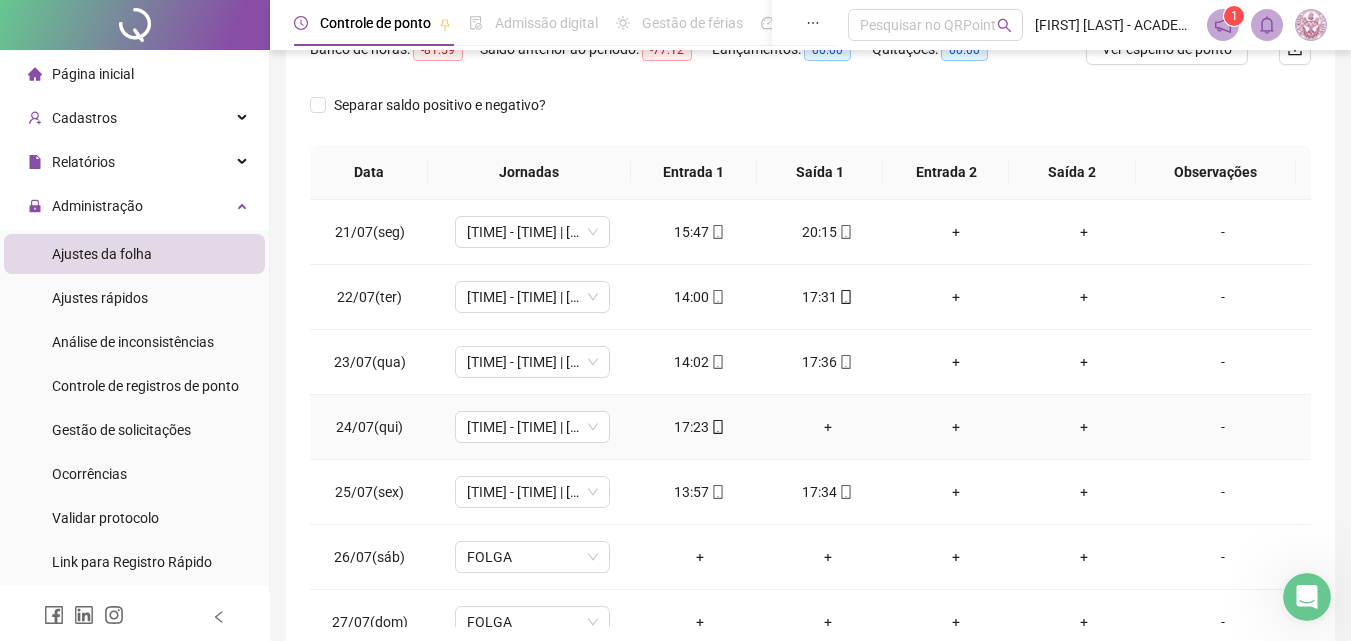click on "+" at bounding box center (828, 427) 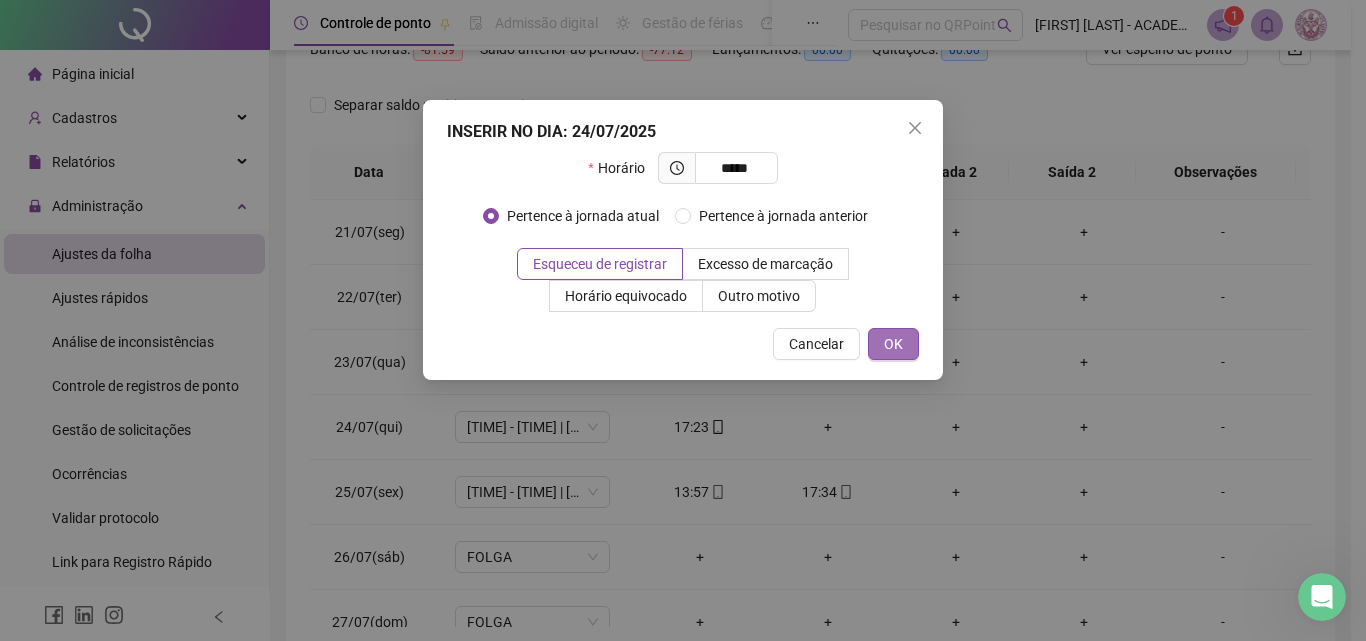 type on "*****" 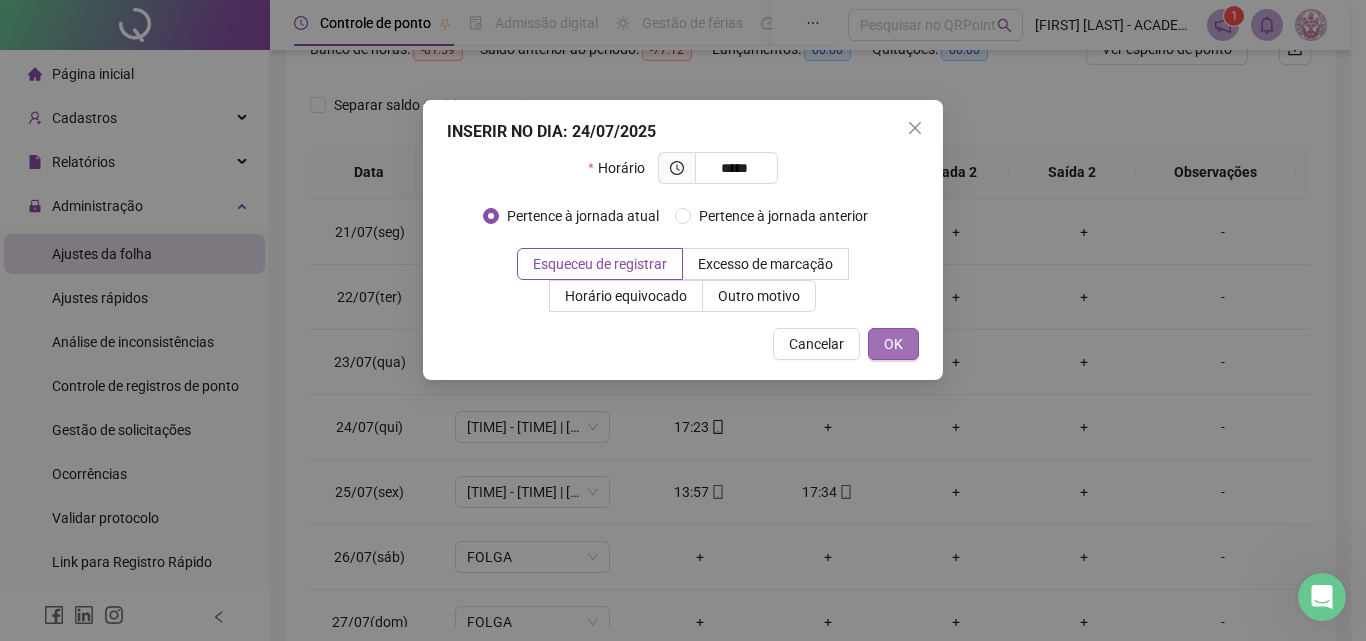 click on "OK" at bounding box center [893, 344] 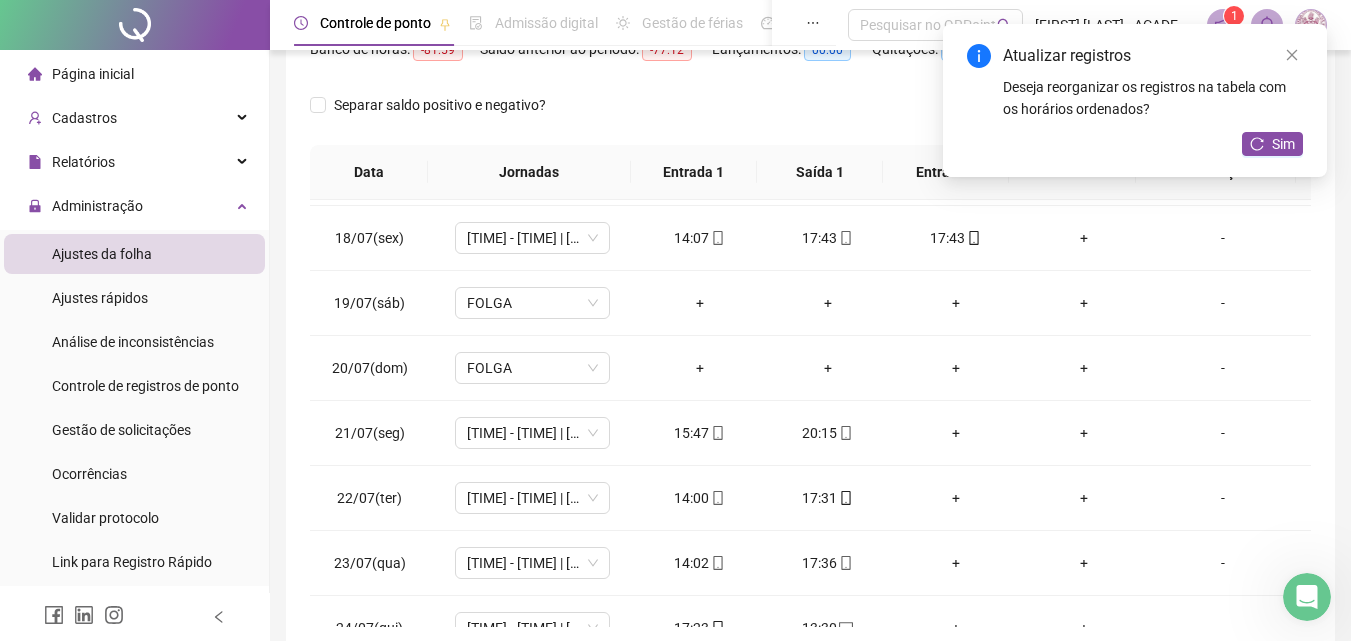 scroll, scrollTop: 688, scrollLeft: 0, axis: vertical 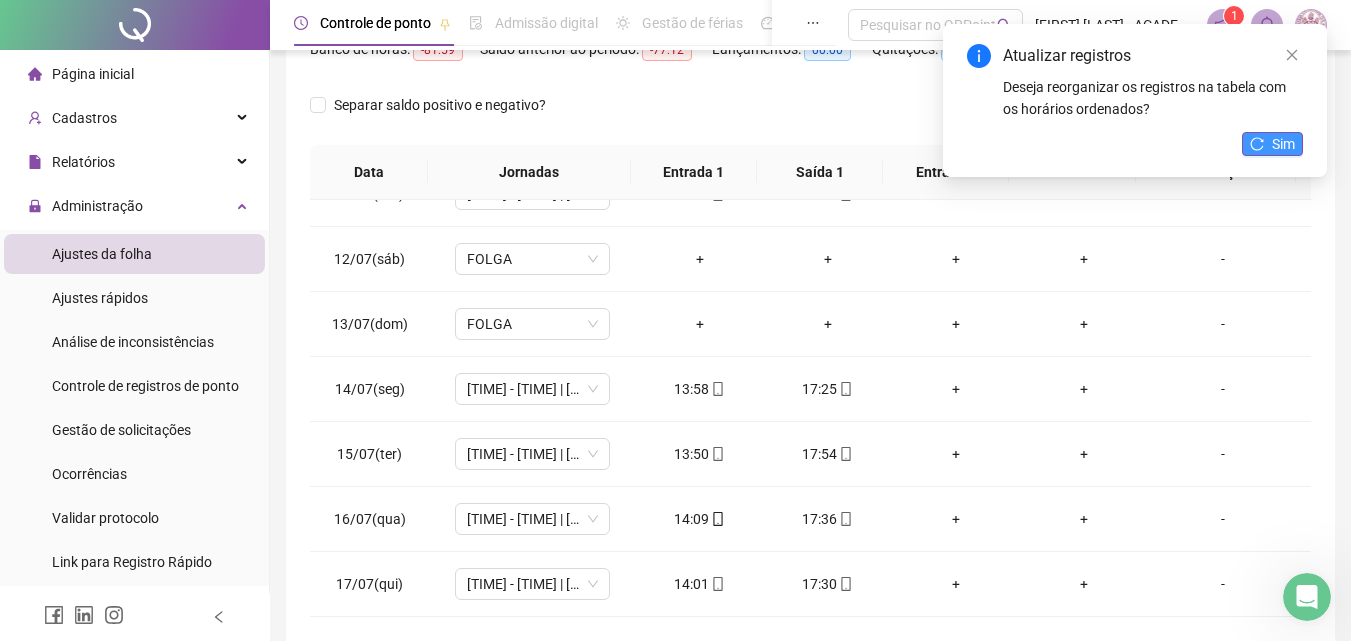 click on "Sim" at bounding box center [1272, 144] 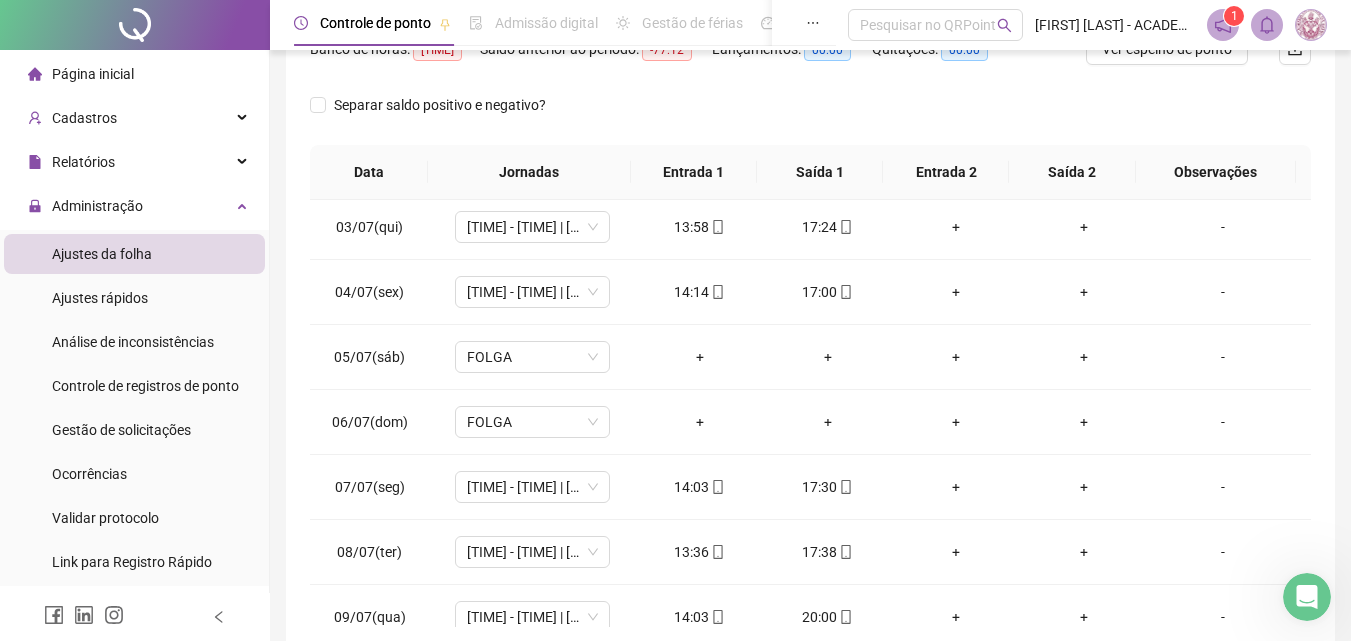scroll, scrollTop: 0, scrollLeft: 0, axis: both 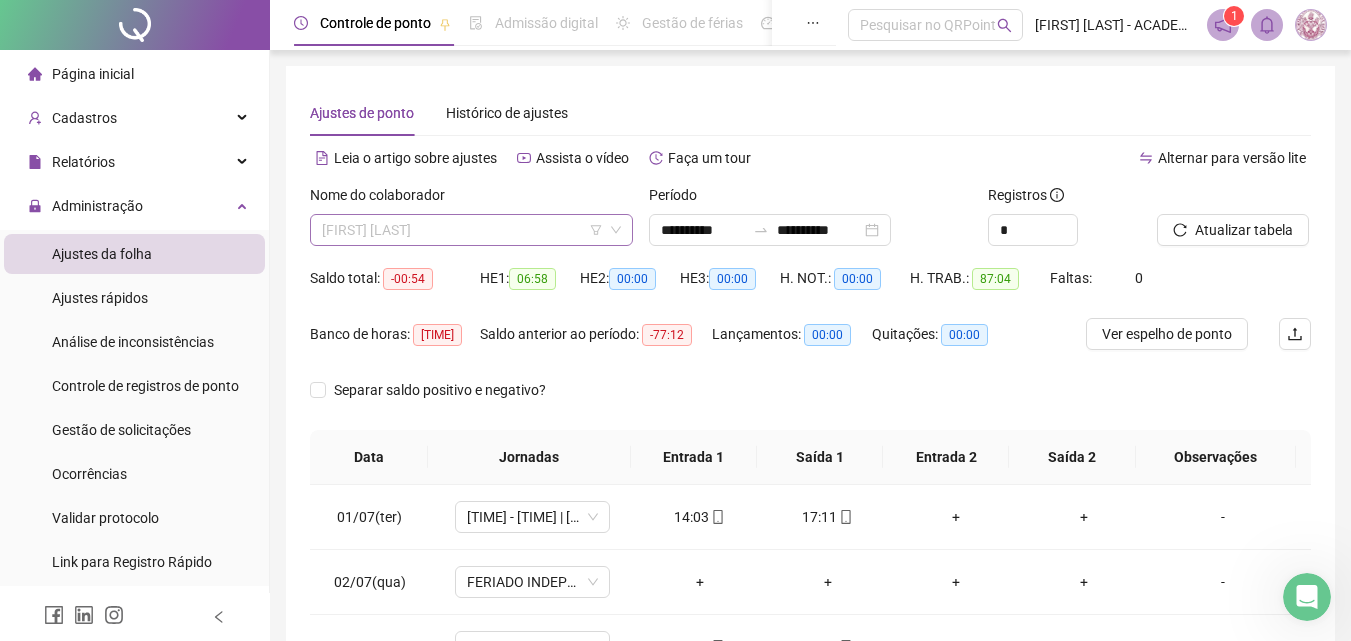 click on "[FIRST] [LAST]" at bounding box center (471, 230) 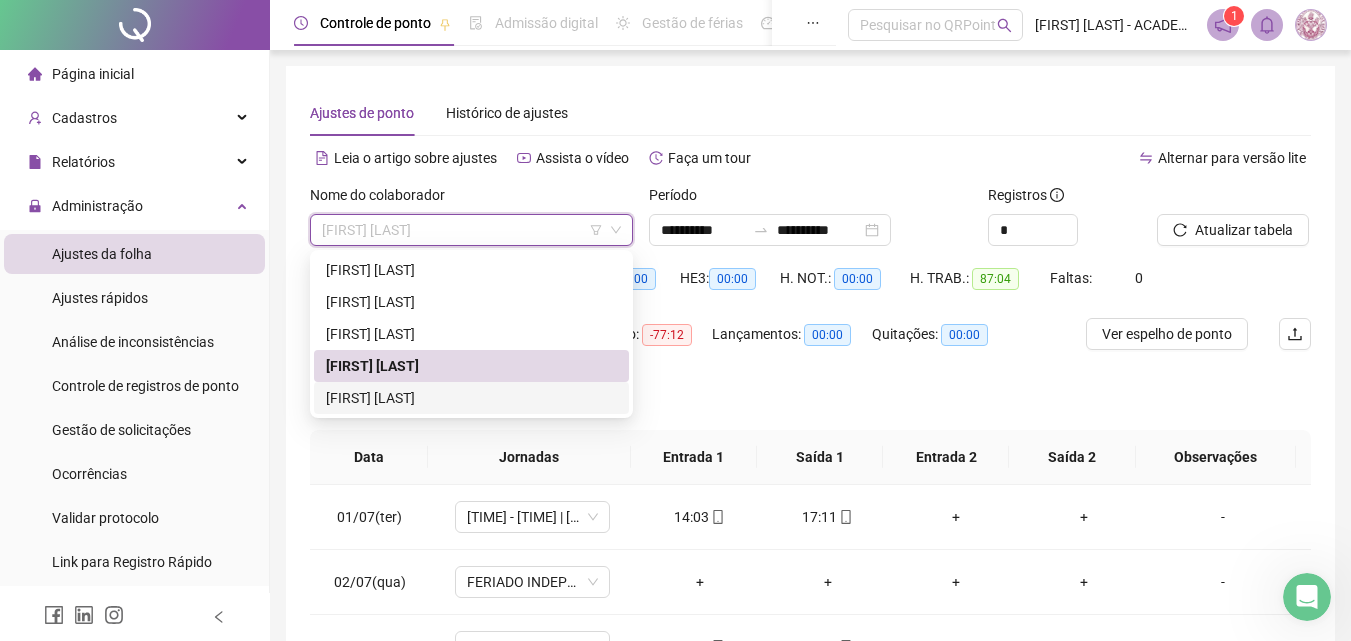 click on "[FIRST] [LAST]" at bounding box center [471, 398] 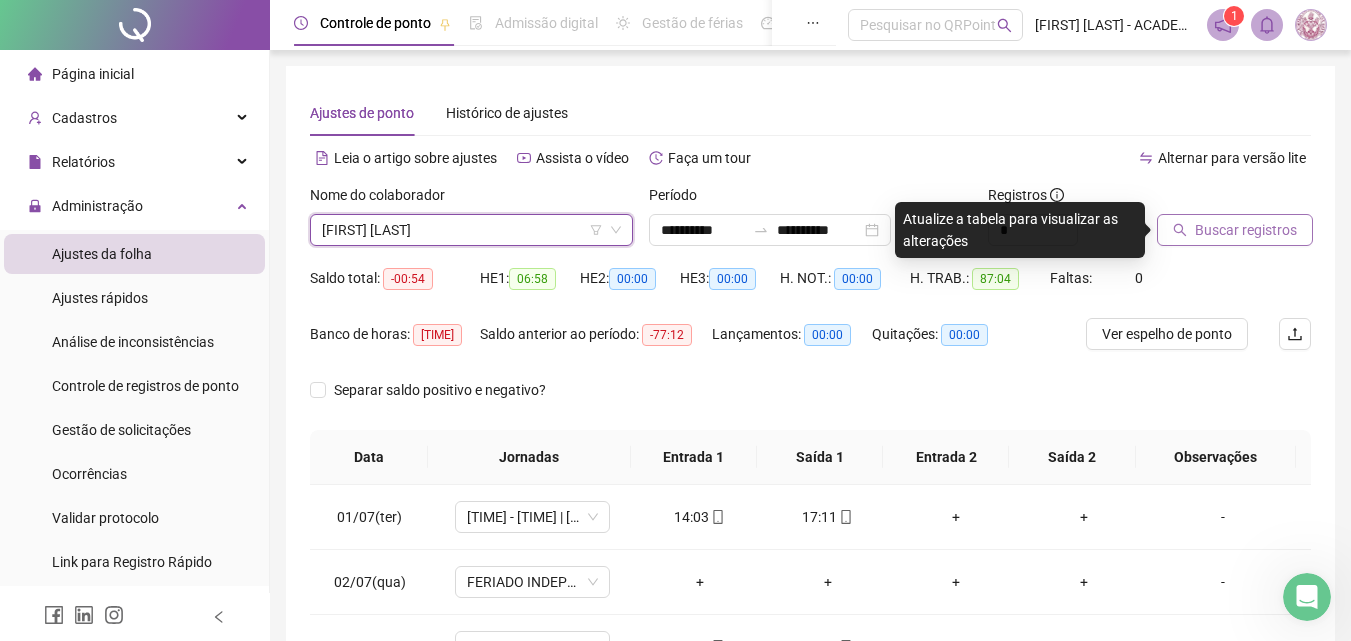 click 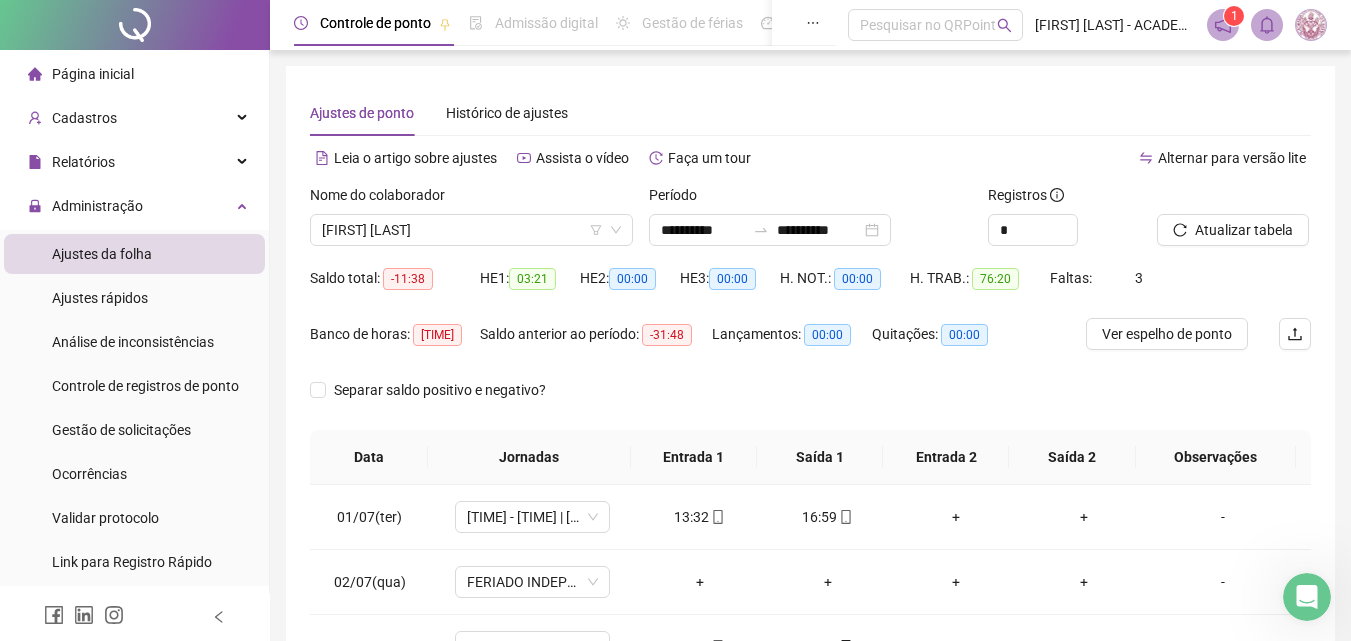 scroll, scrollTop: 200, scrollLeft: 0, axis: vertical 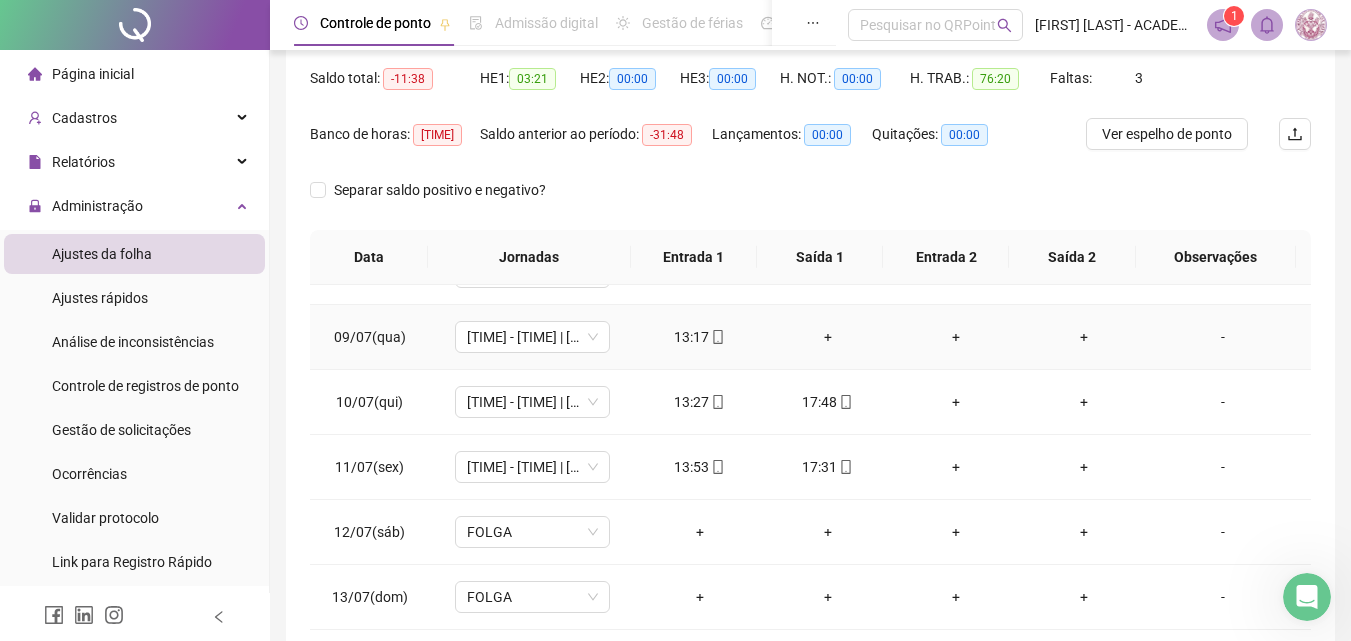 click on "+" at bounding box center (828, 337) 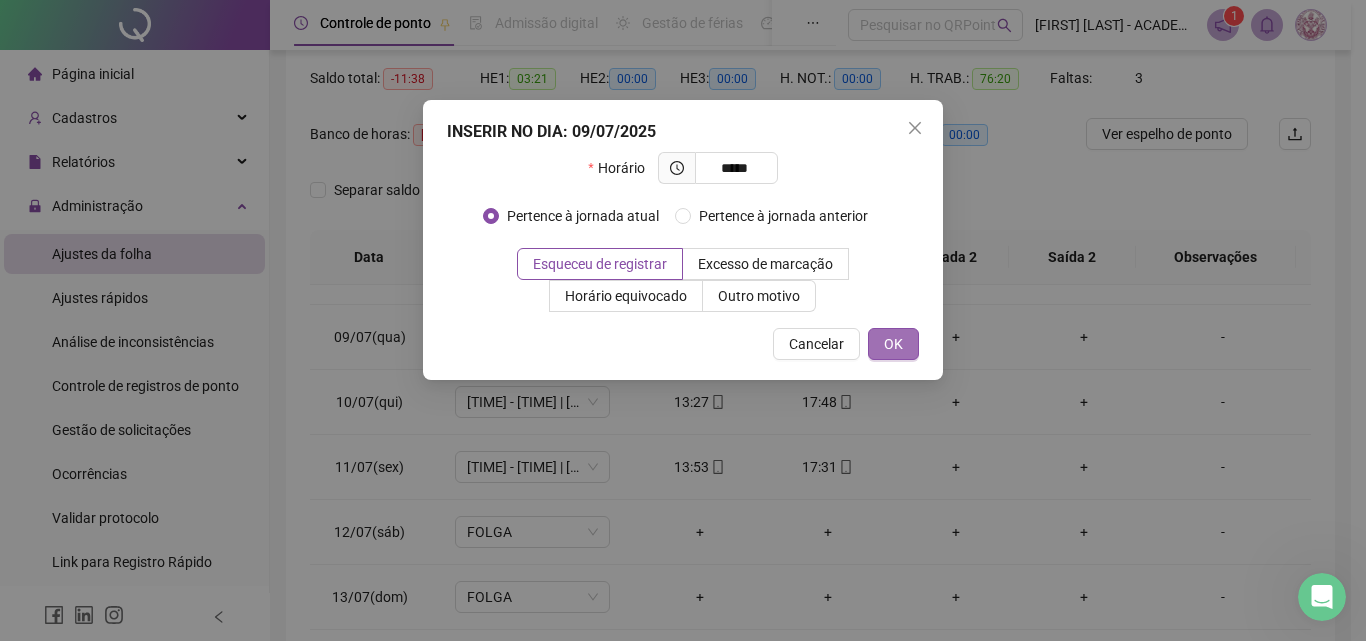 type on "*****" 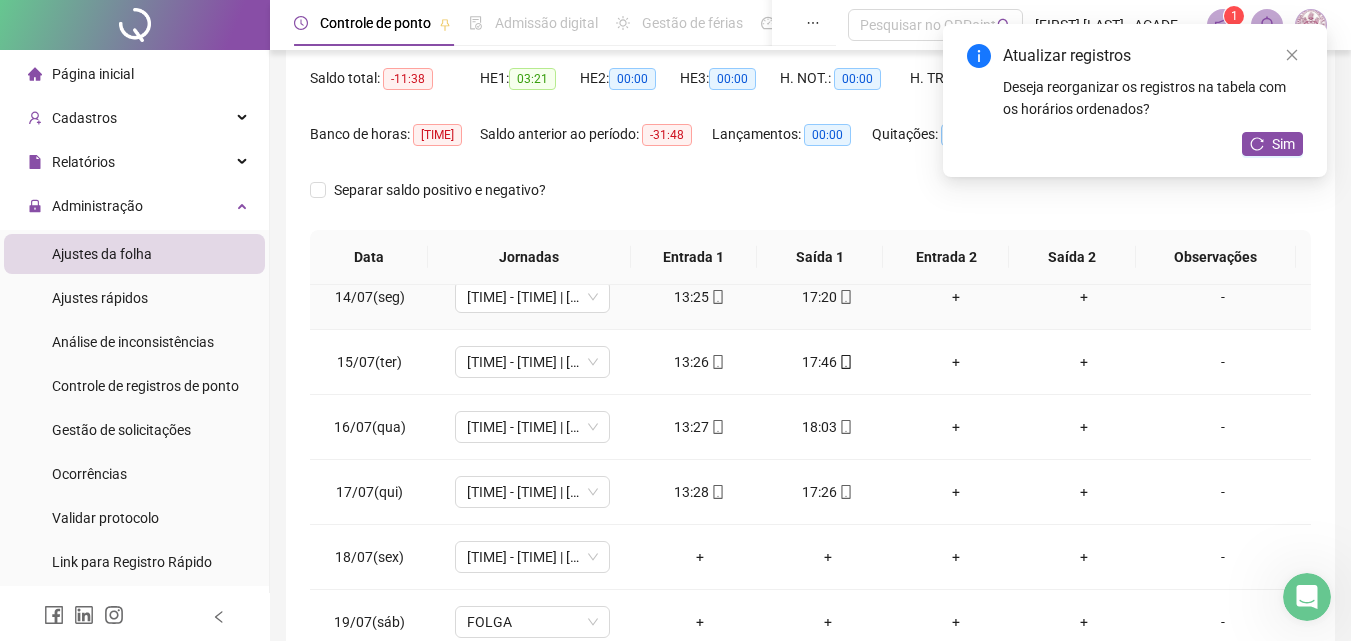 scroll, scrollTop: 900, scrollLeft: 0, axis: vertical 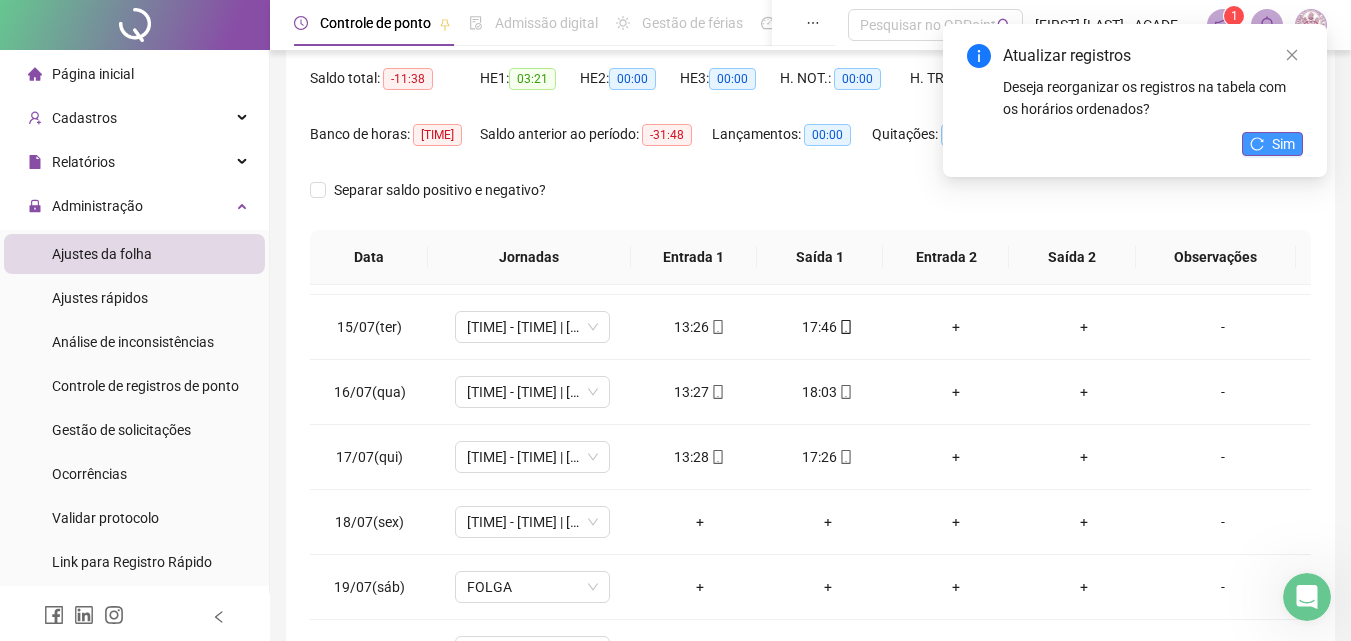 click on "Sim" at bounding box center (1283, 144) 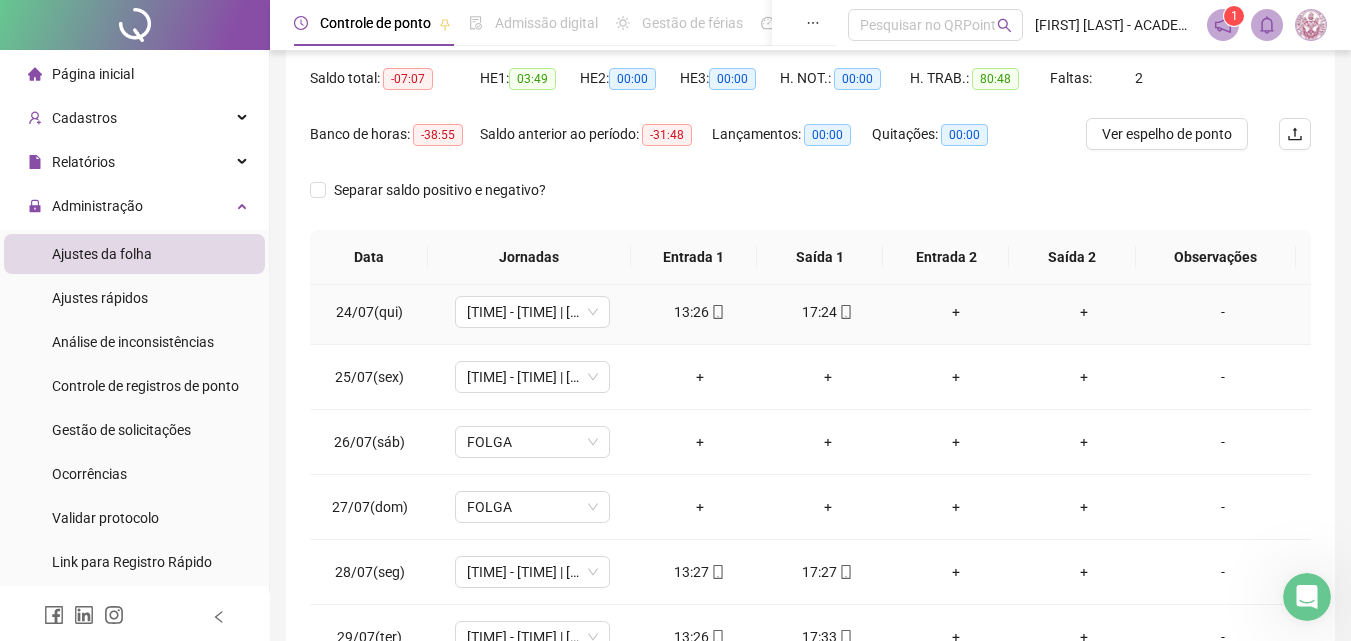 scroll, scrollTop: 1588, scrollLeft: 0, axis: vertical 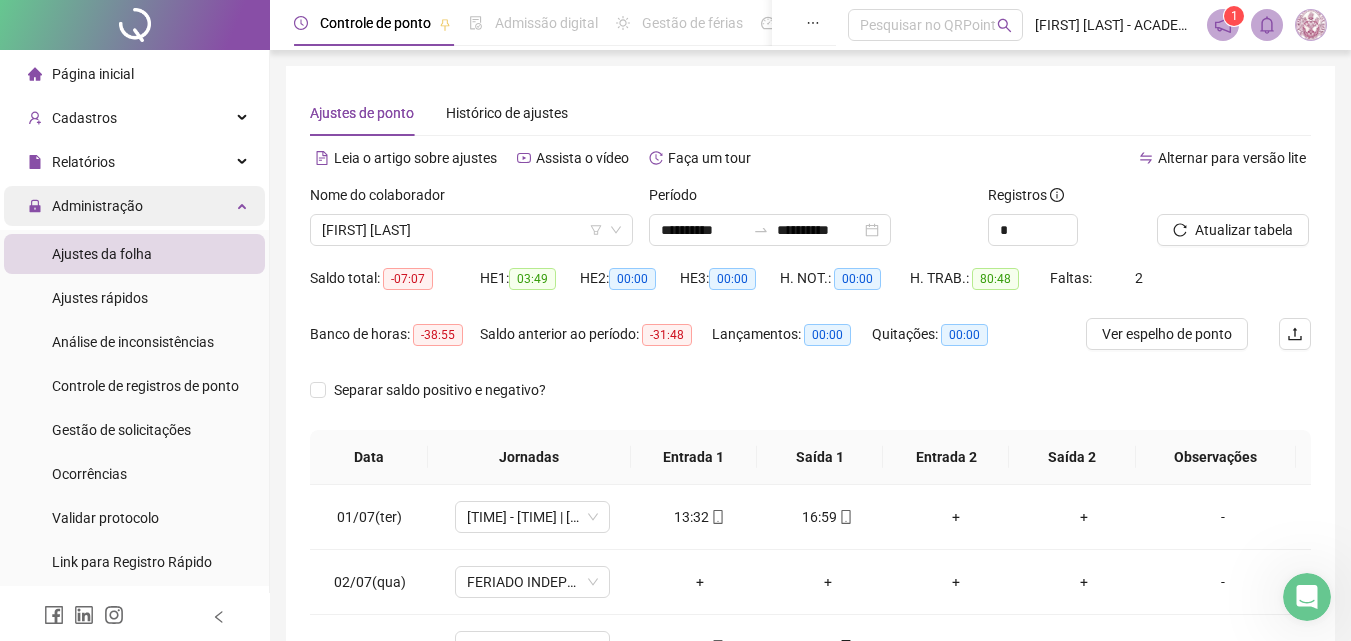 click on "Administração" at bounding box center [134, 206] 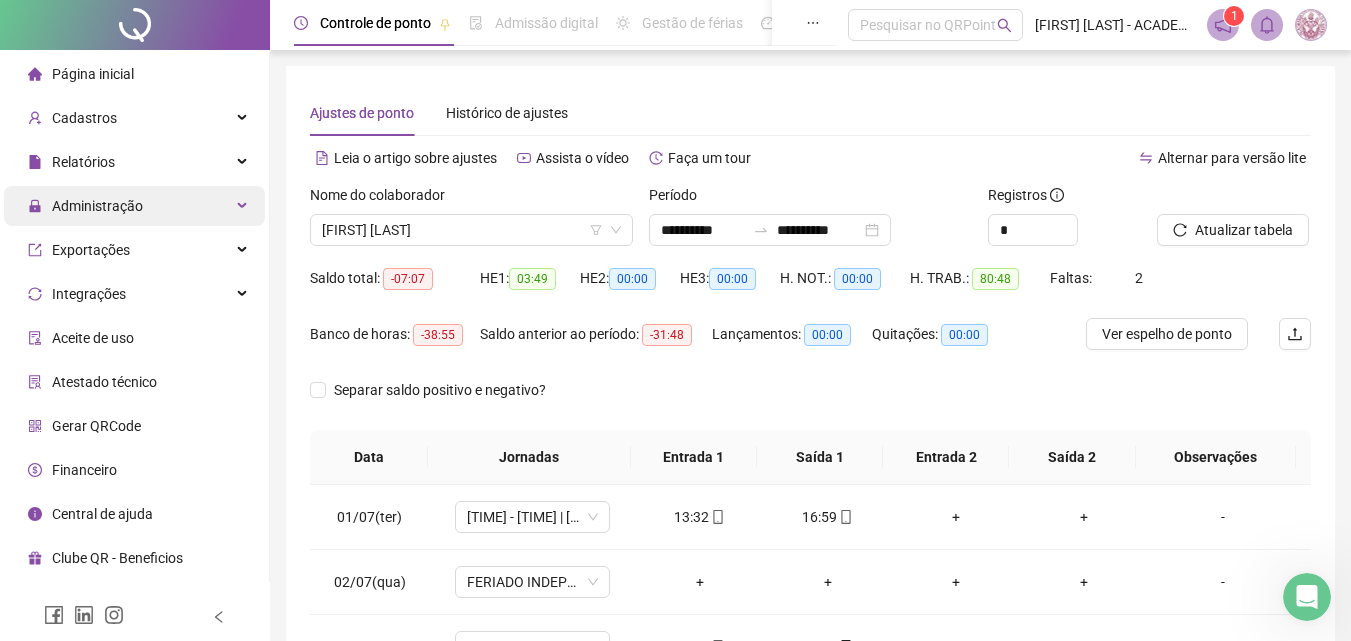 click on "Administração" at bounding box center (134, 206) 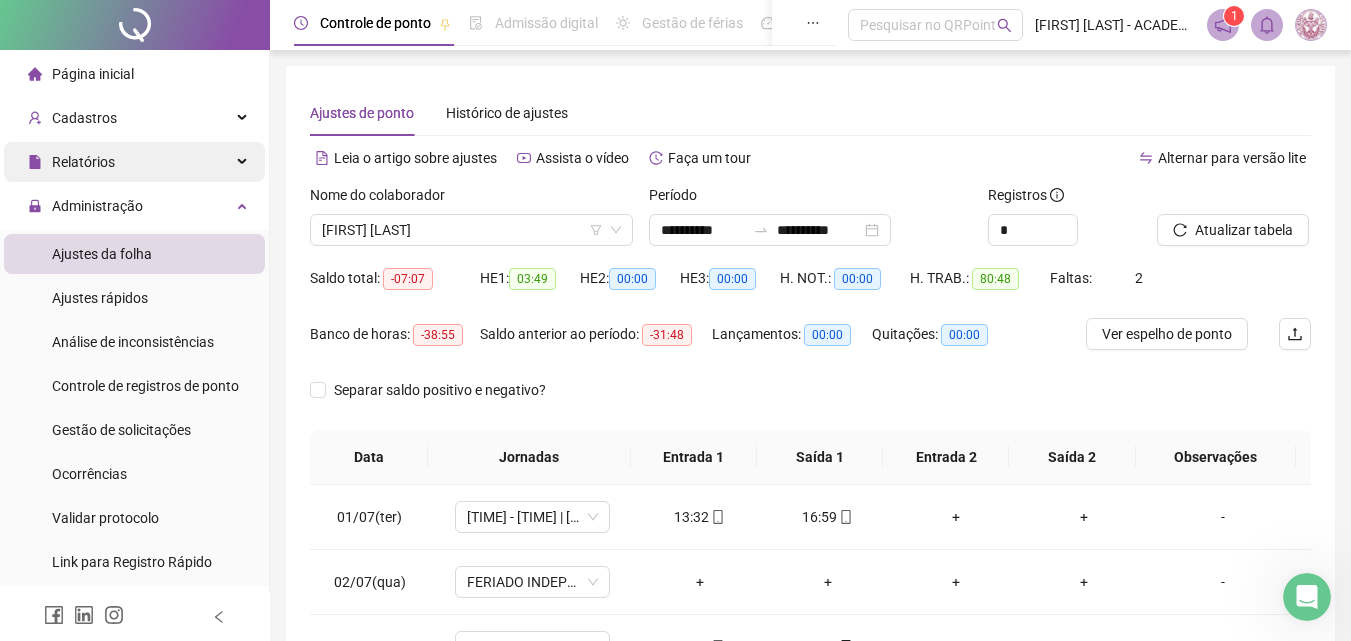 click on "Relatórios" at bounding box center (134, 162) 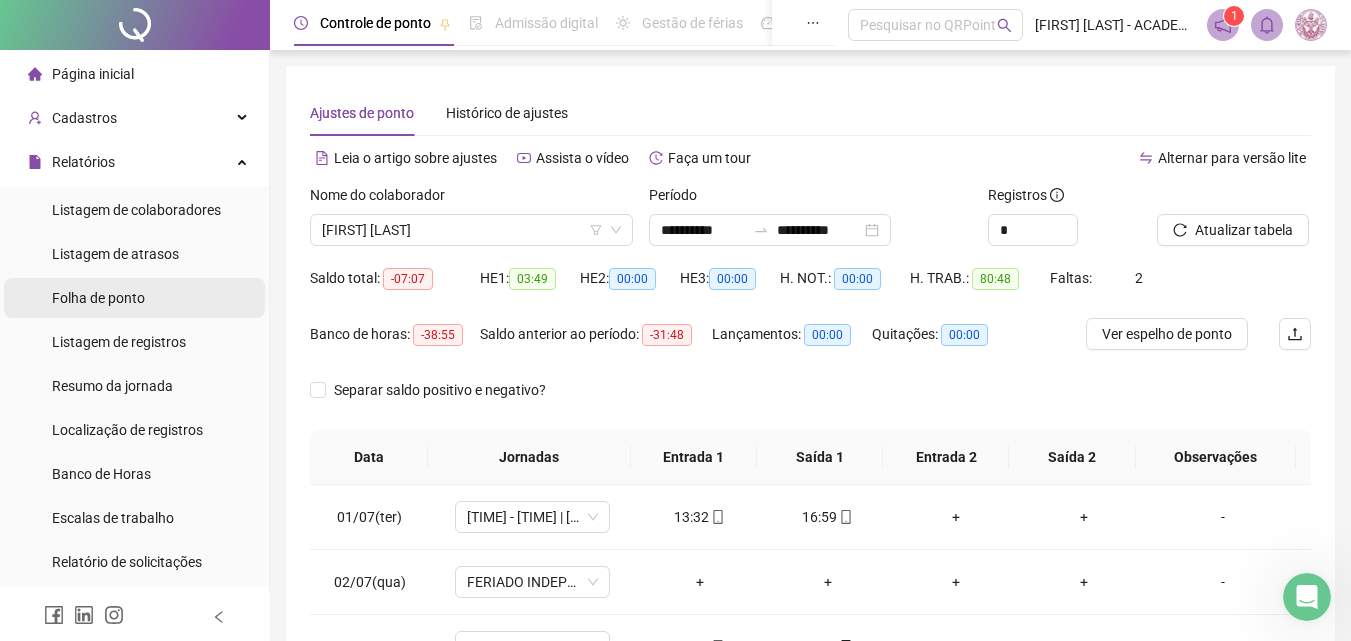 click on "Folha de ponto" at bounding box center [98, 298] 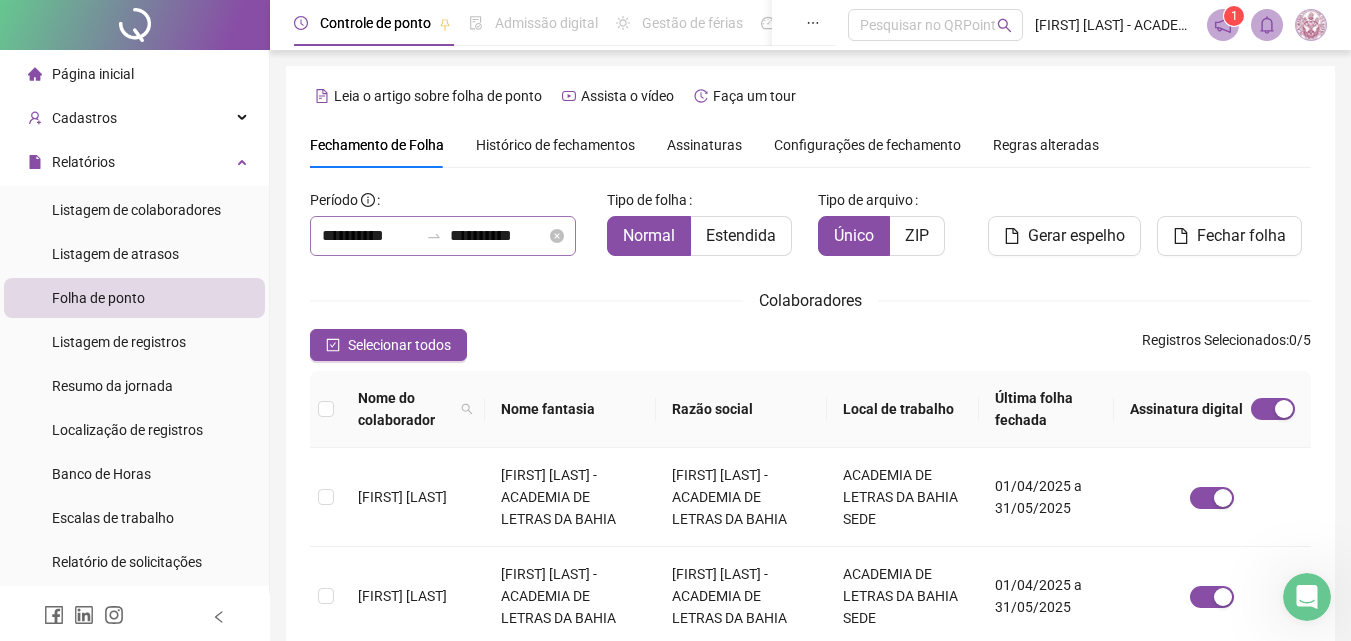 scroll, scrollTop: 89, scrollLeft: 0, axis: vertical 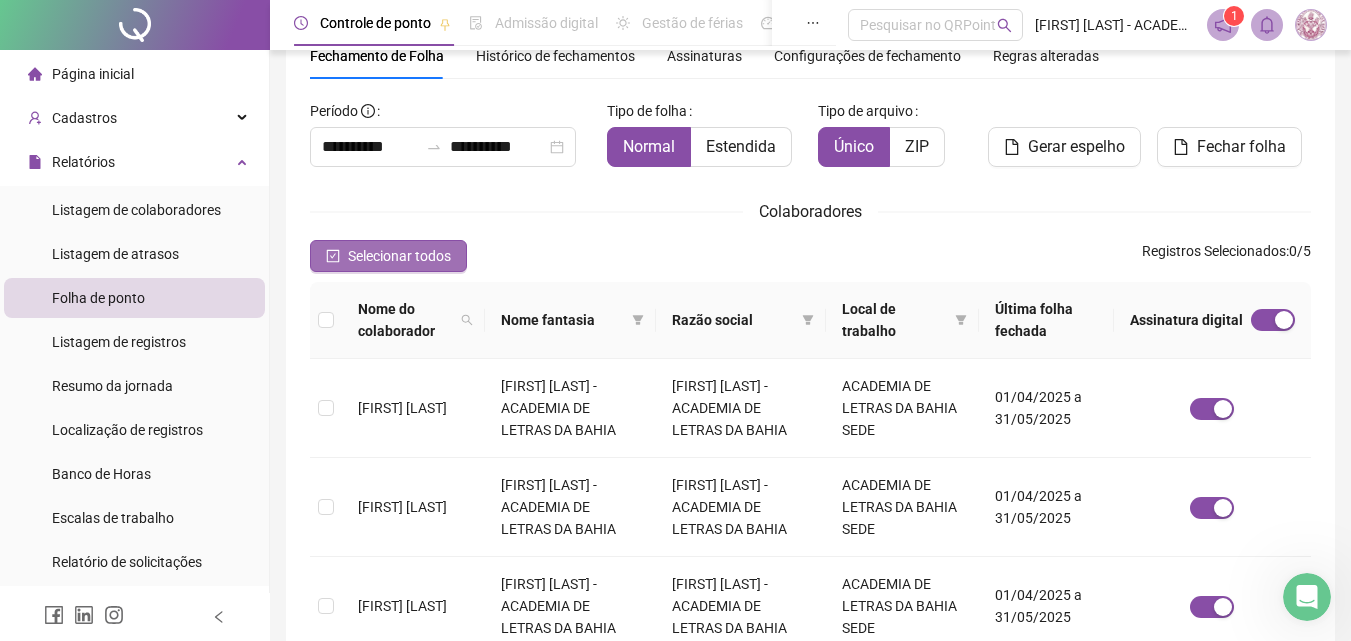 click on "Selecionar todos" at bounding box center (399, 256) 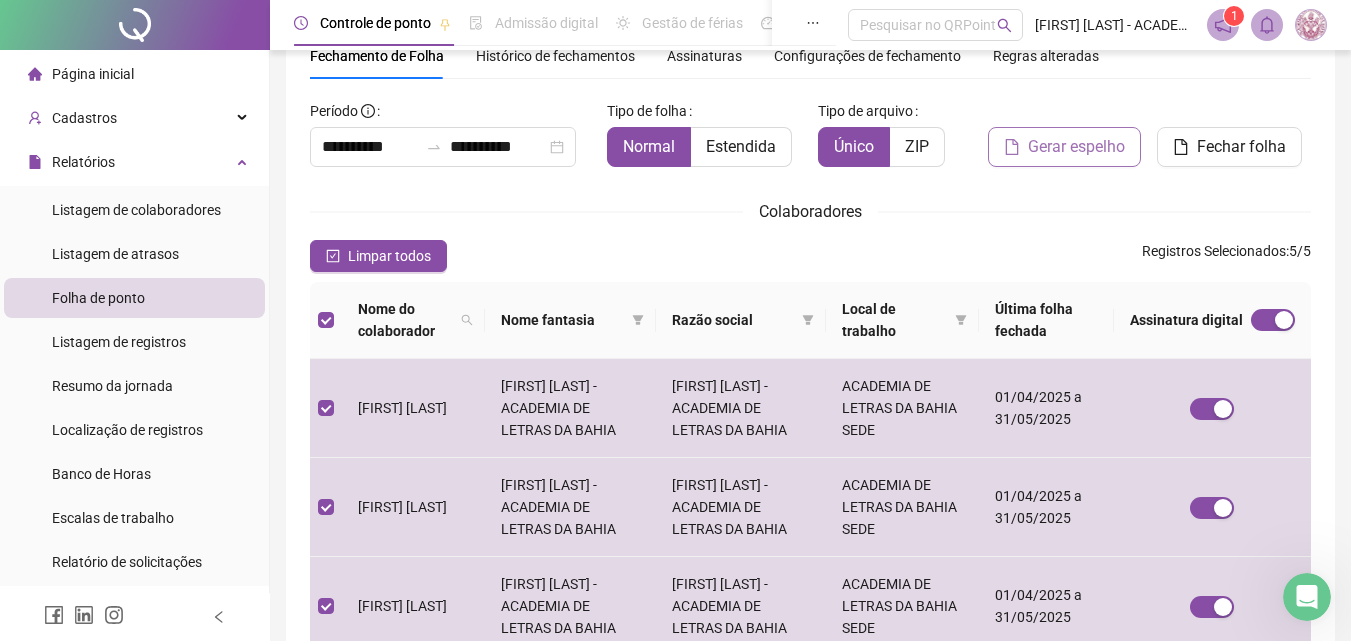 click on "Gerar espelho" at bounding box center [1076, 147] 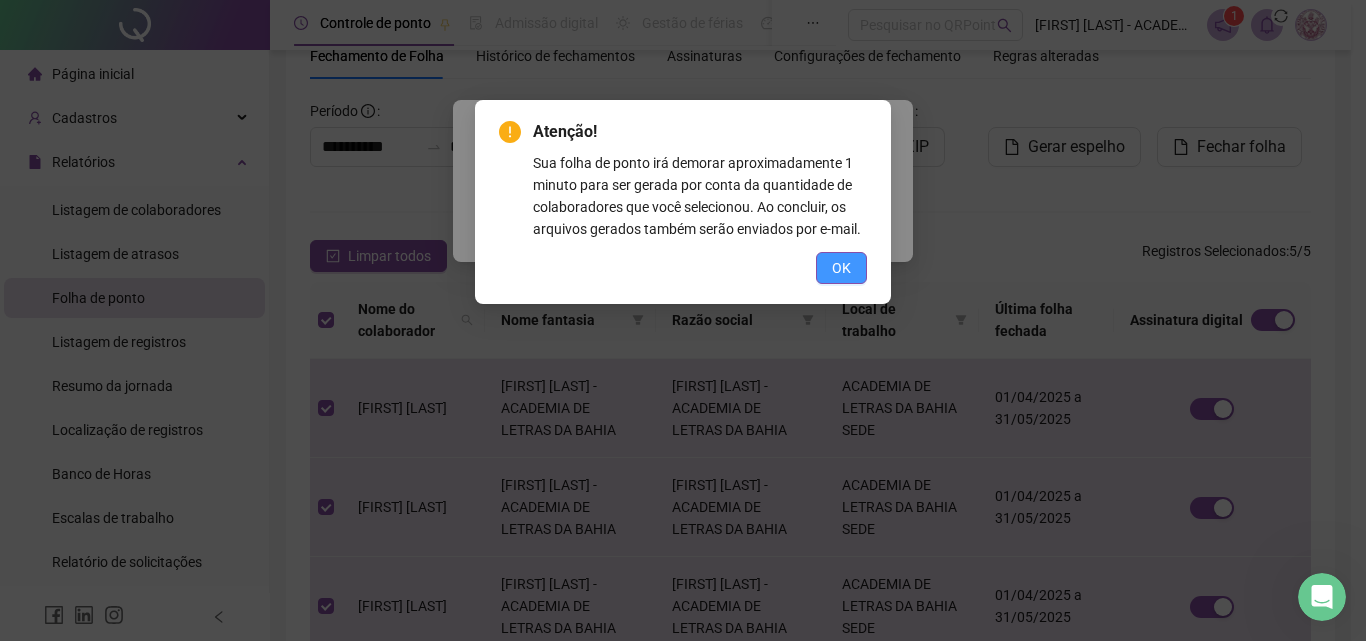 click on "OK" at bounding box center [841, 268] 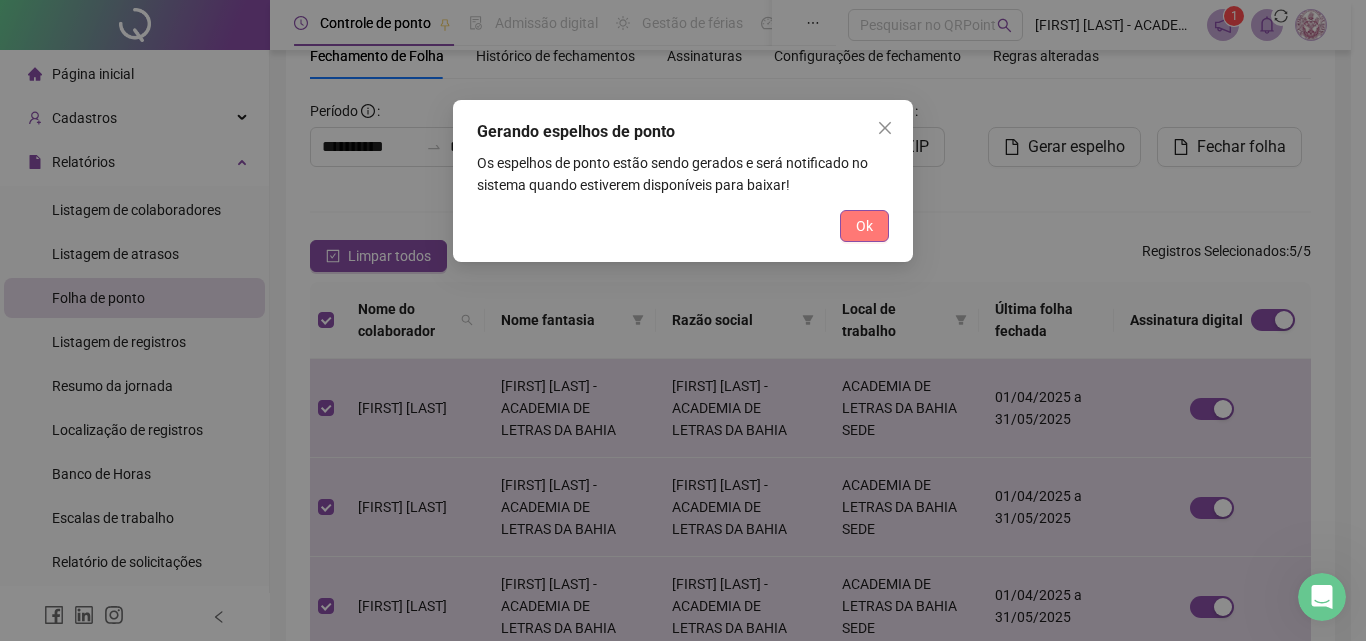 click on "Ok" at bounding box center (864, 226) 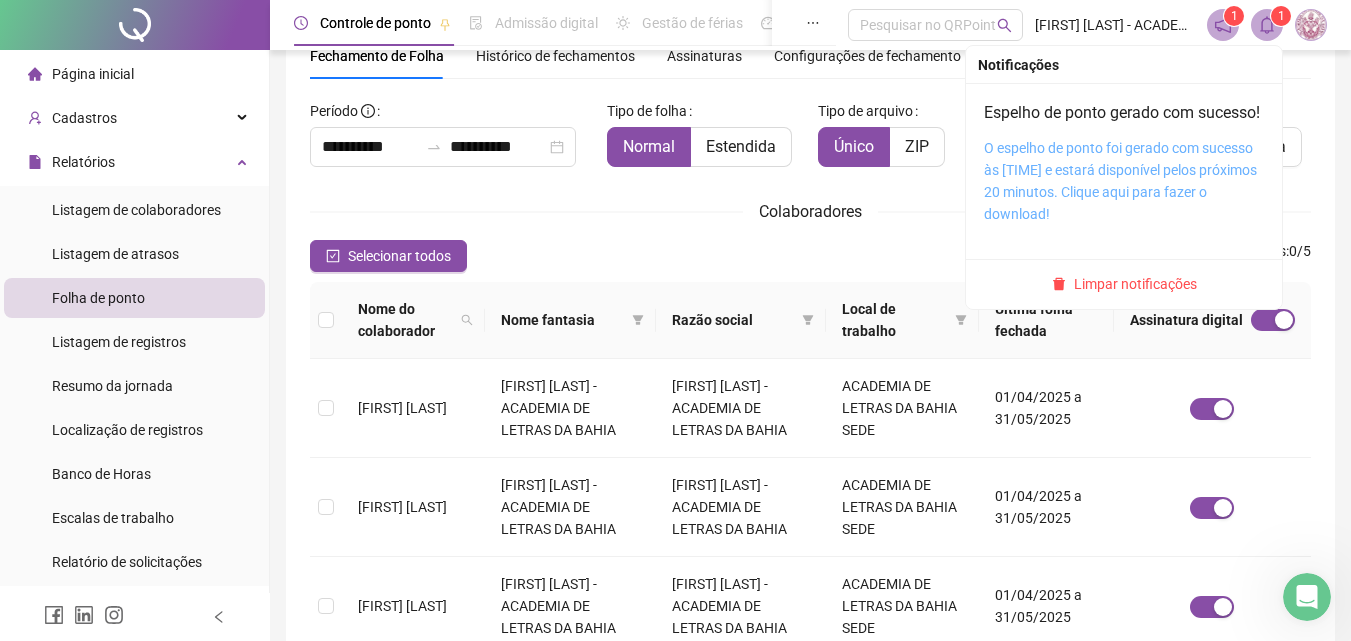 click on "O espelho de ponto foi gerado com sucesso às [TIME] e estará disponível pelos próximos 20 minutos.
Clique aqui para fazer o download!" at bounding box center (1120, 181) 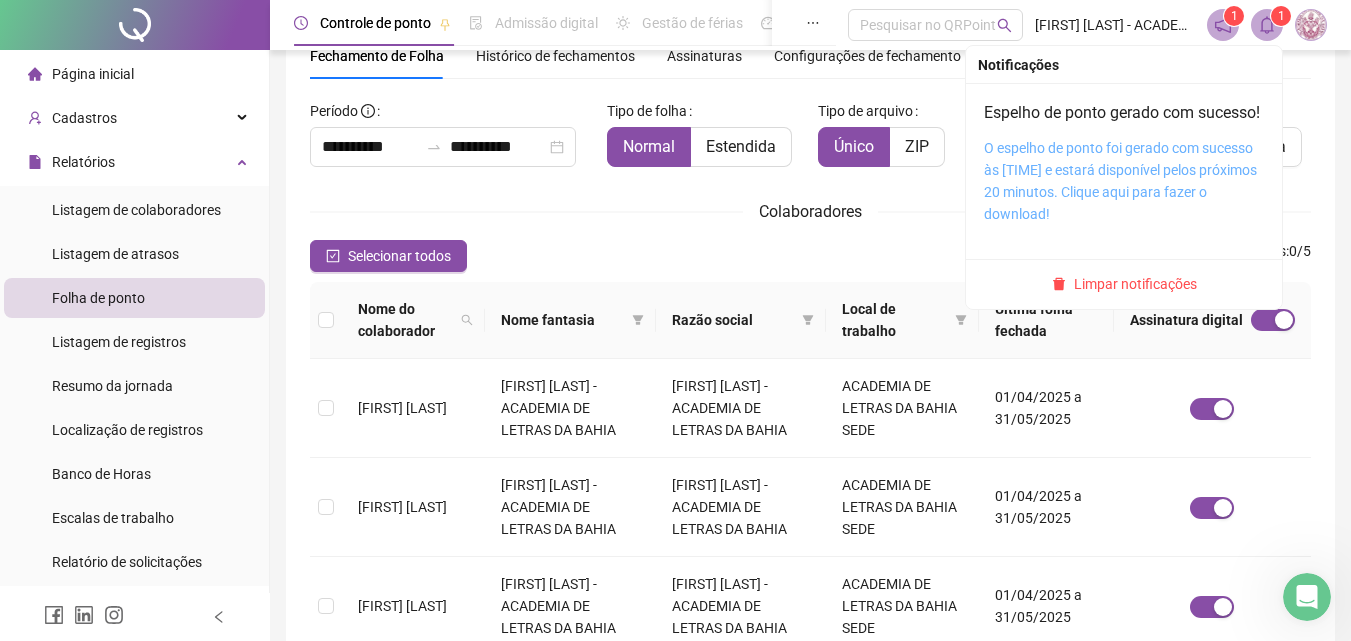 click on "O espelho de ponto foi gerado com sucesso às [TIME] e estará disponível pelos próximos 20 minutos.
Clique aqui para fazer o download!" at bounding box center (1120, 181) 